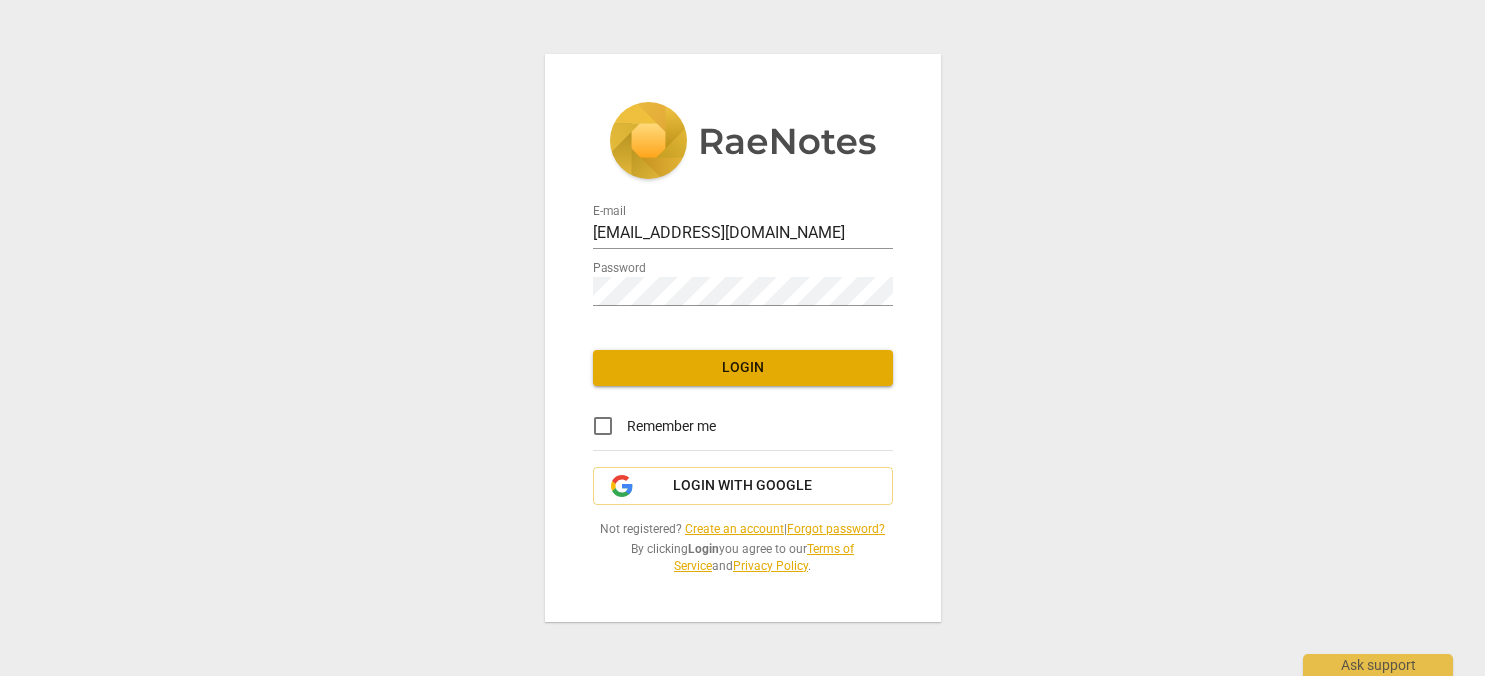 scroll, scrollTop: 0, scrollLeft: 0, axis: both 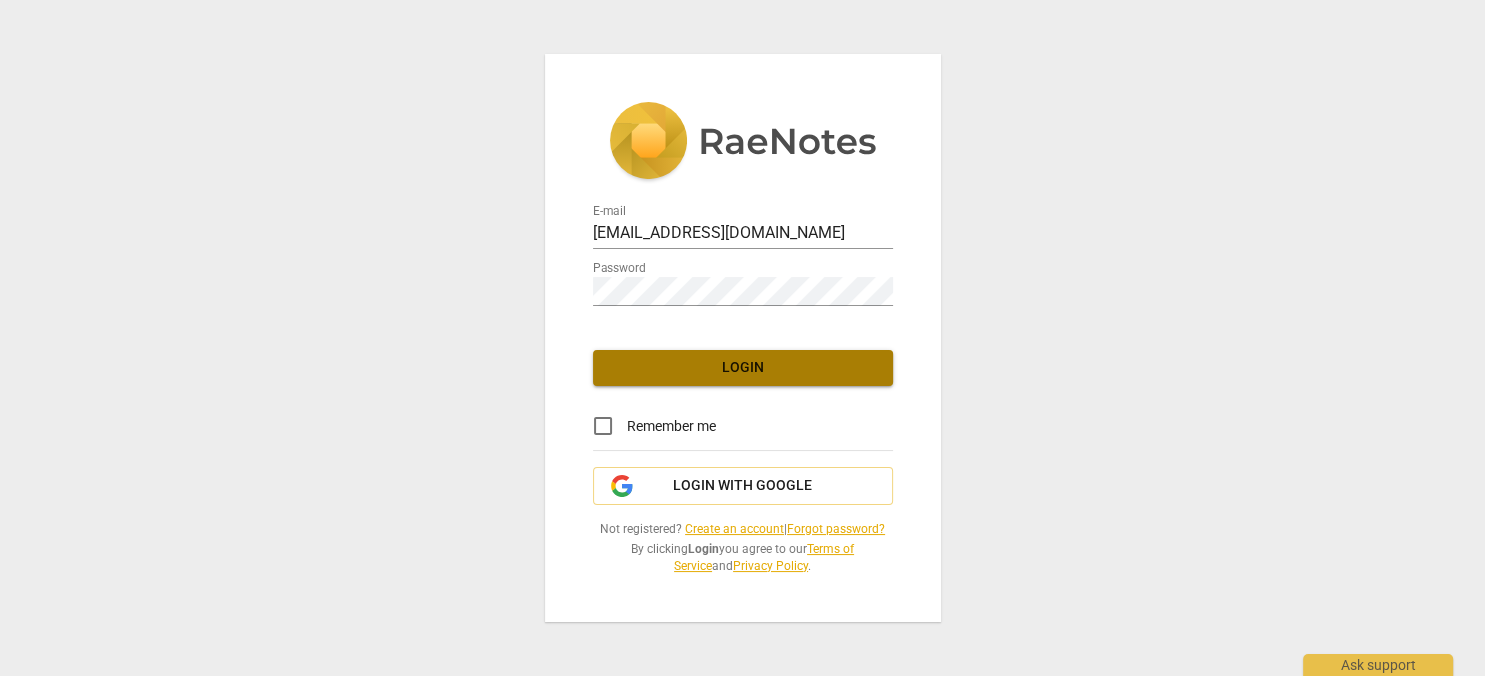 click on "Login" at bounding box center [743, 368] 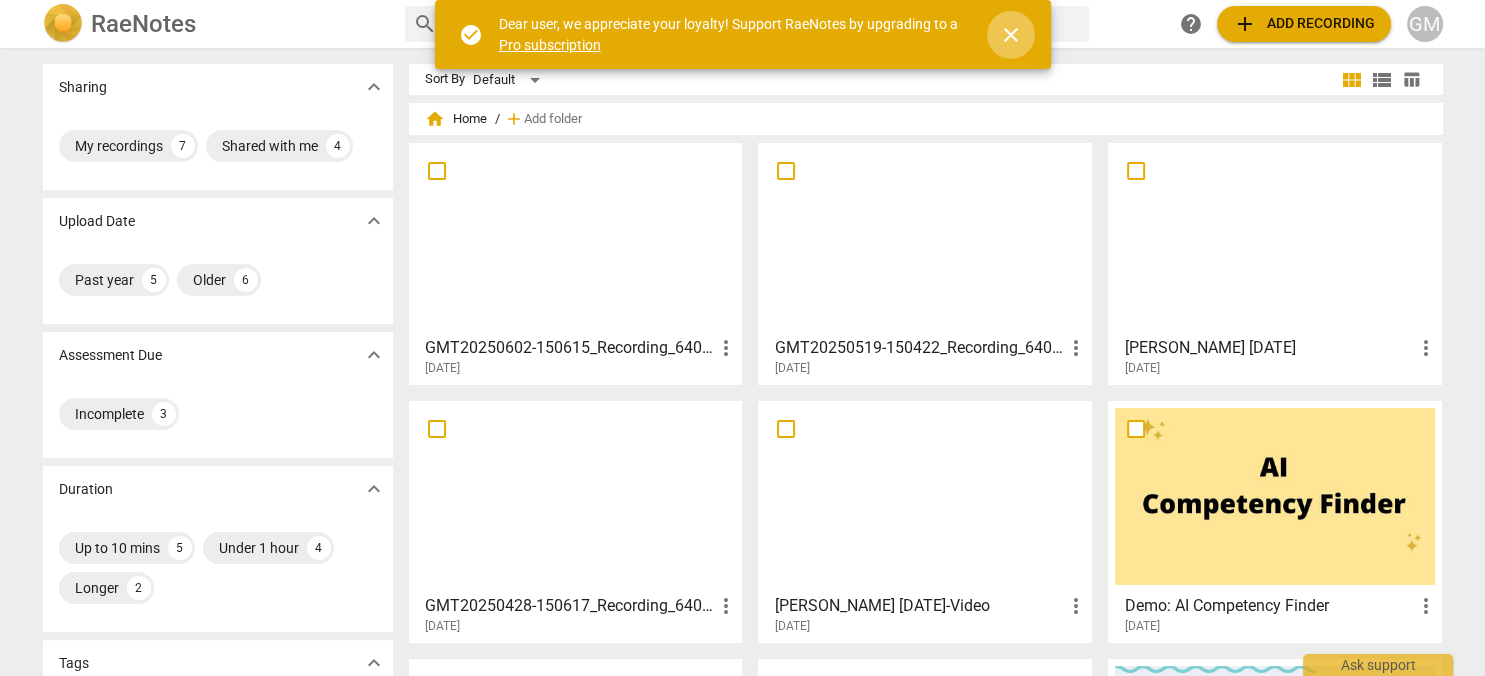 click on "close" at bounding box center [1011, 35] 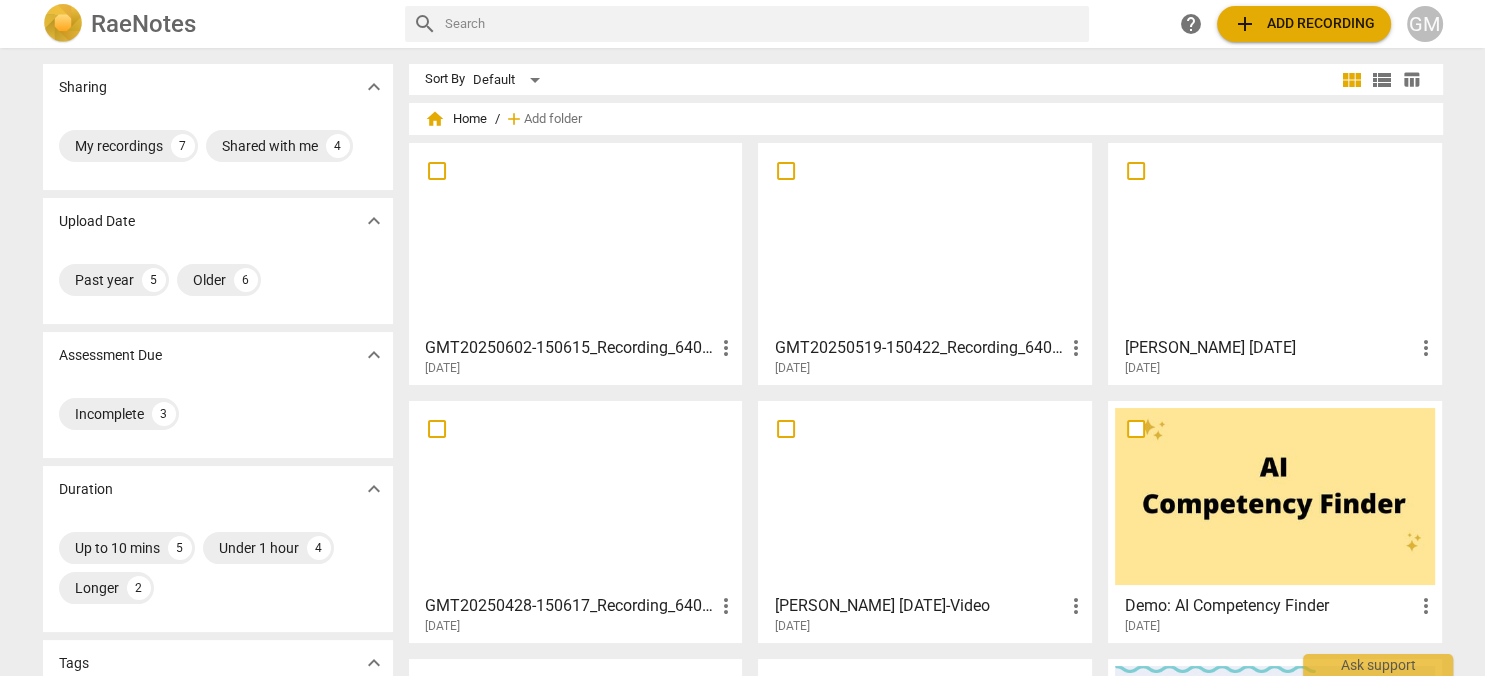 click on "more_vert" at bounding box center [725, 348] 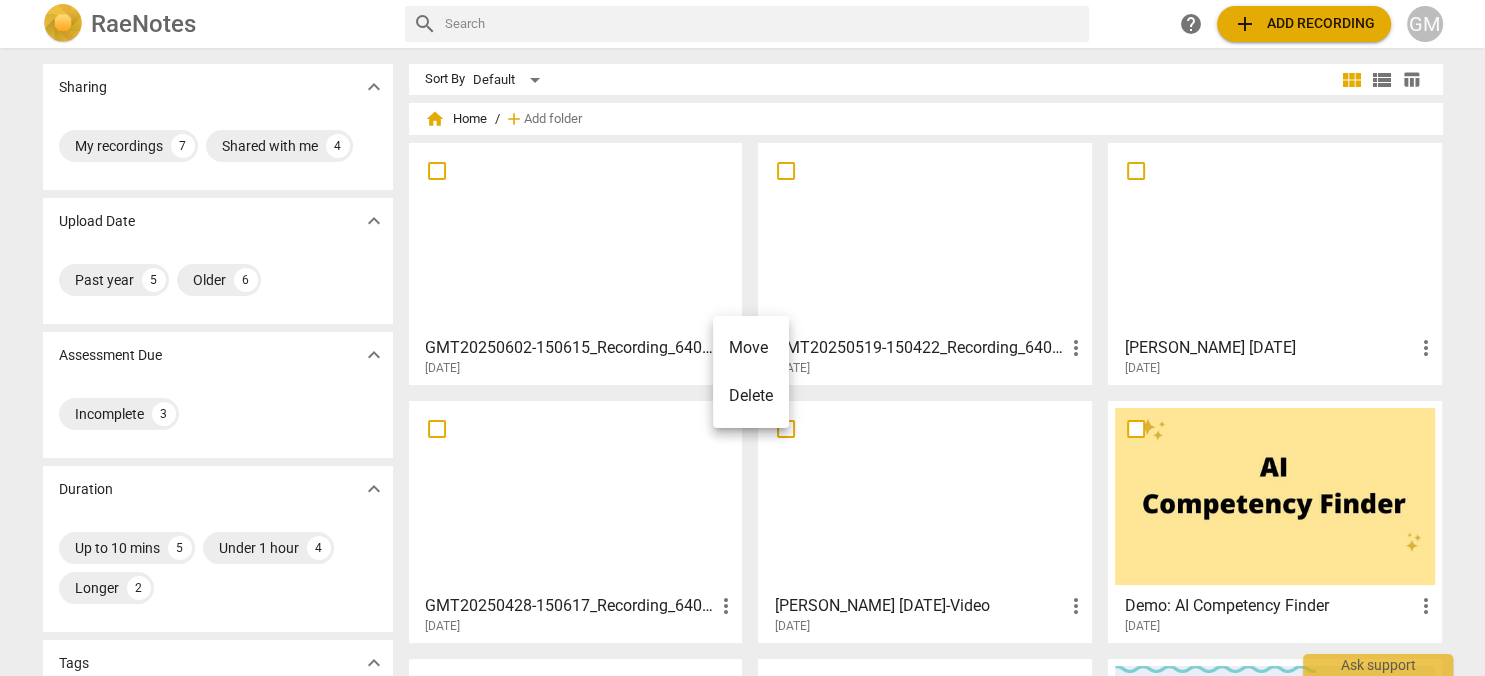 click at bounding box center [742, 338] 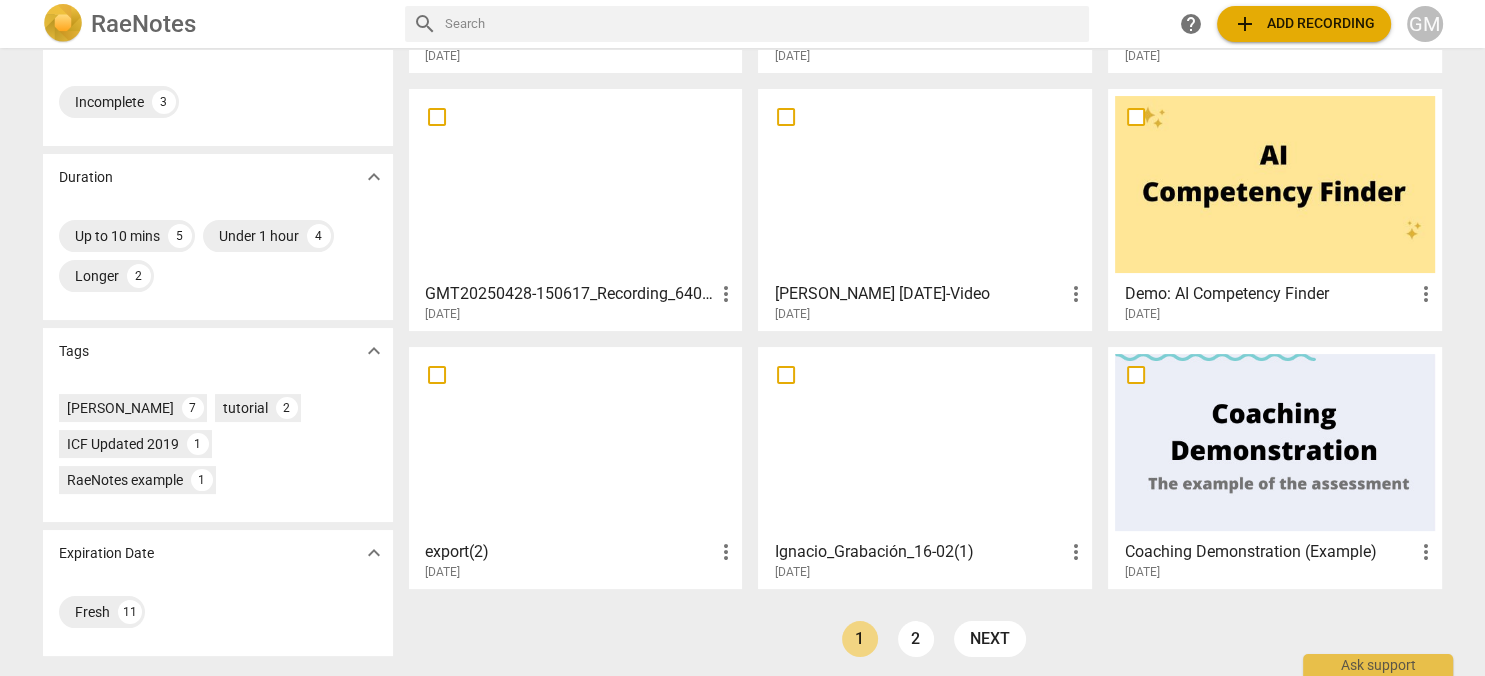 scroll, scrollTop: 311, scrollLeft: 0, axis: vertical 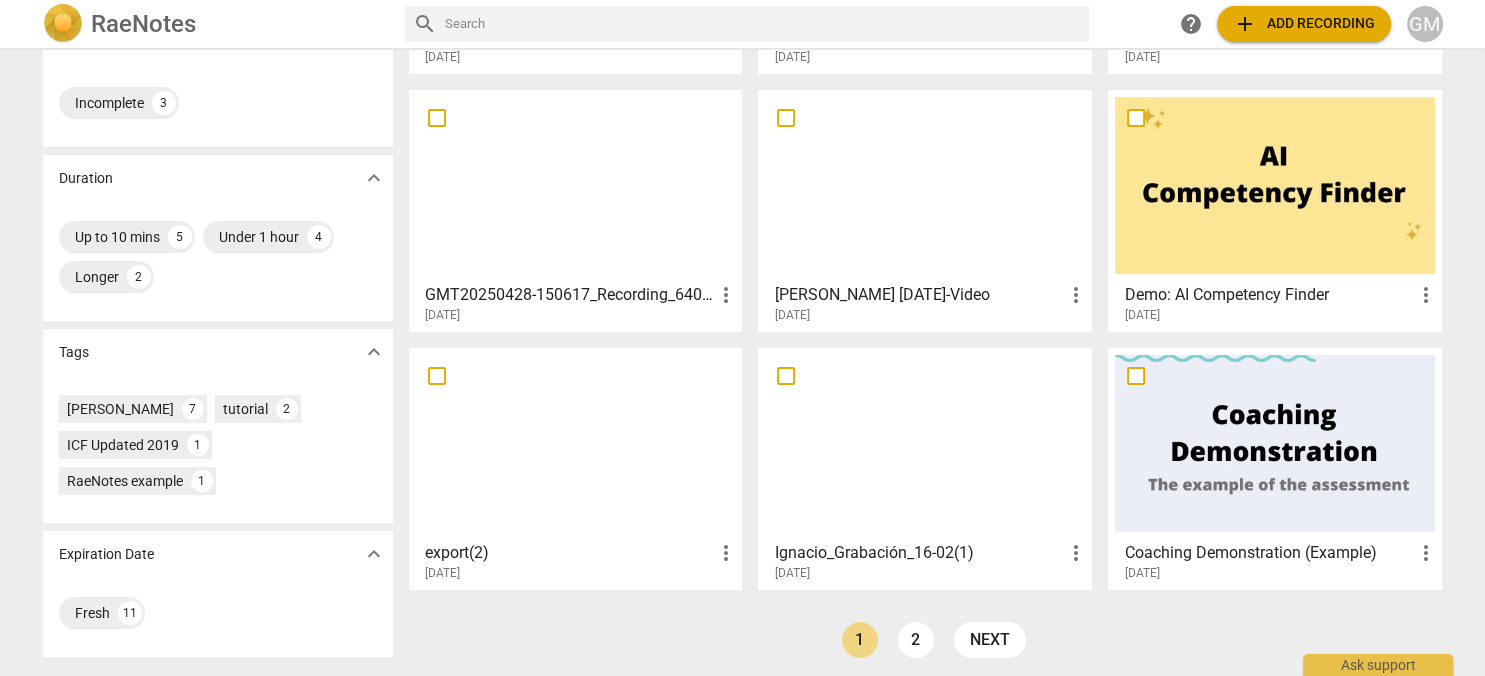 click at bounding box center (1275, 443) 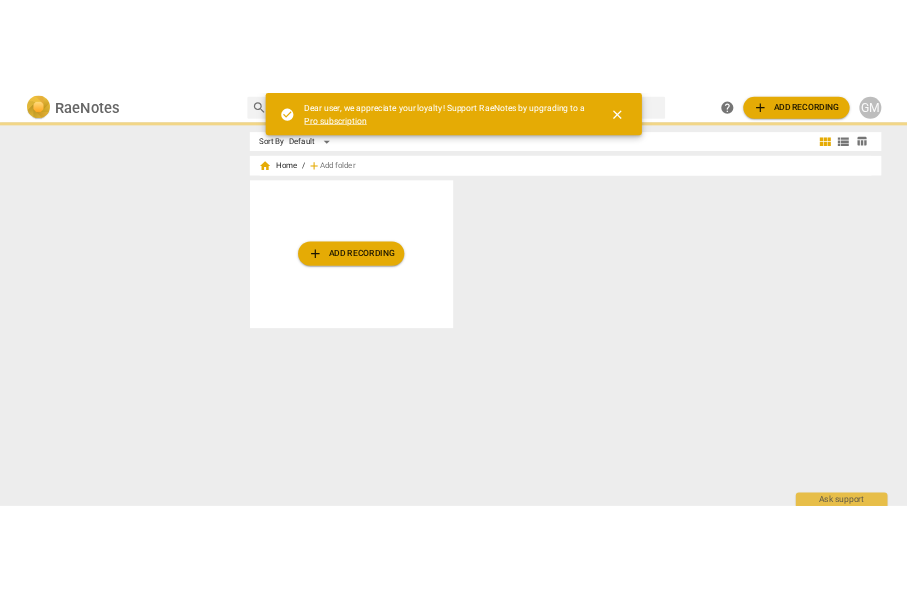 scroll, scrollTop: 0, scrollLeft: 0, axis: both 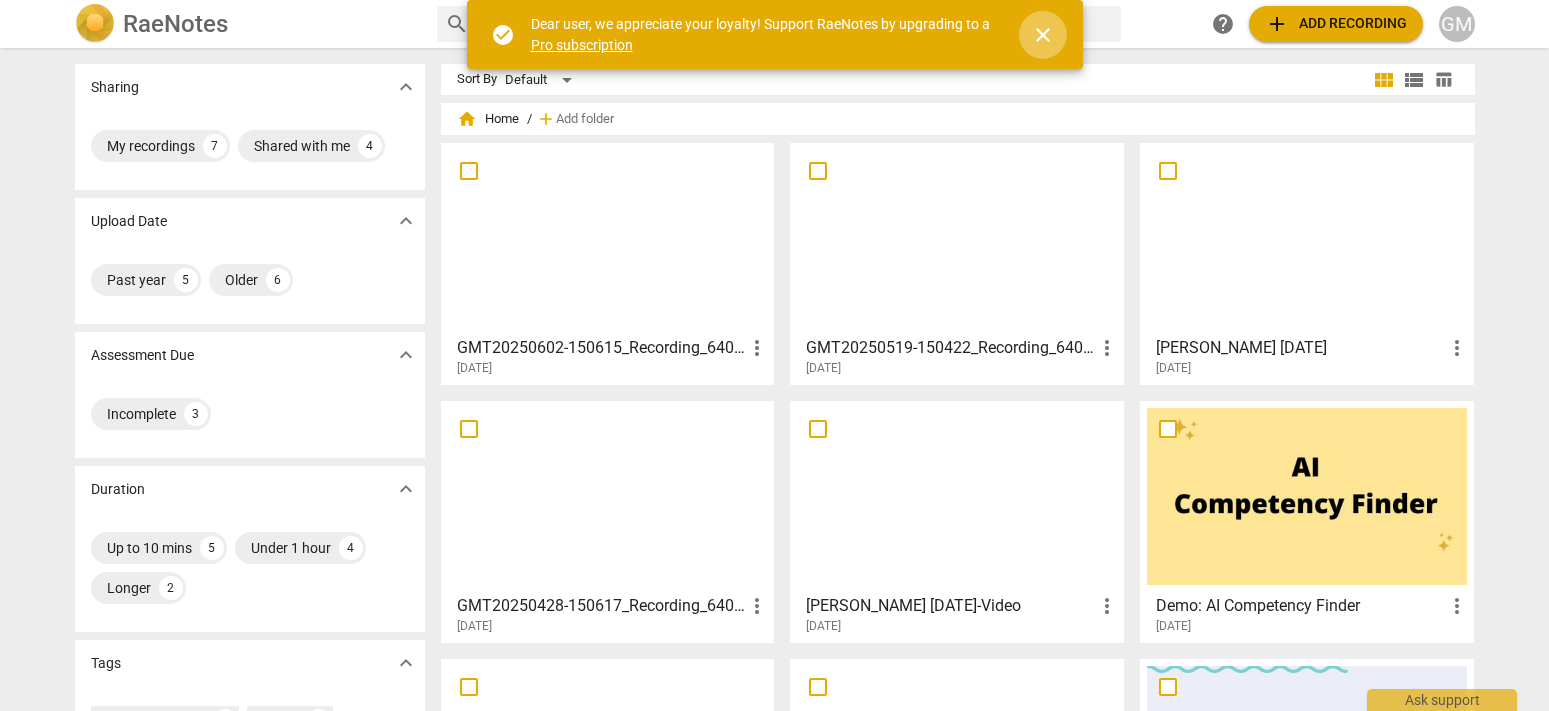 click on "close" at bounding box center [1043, 35] 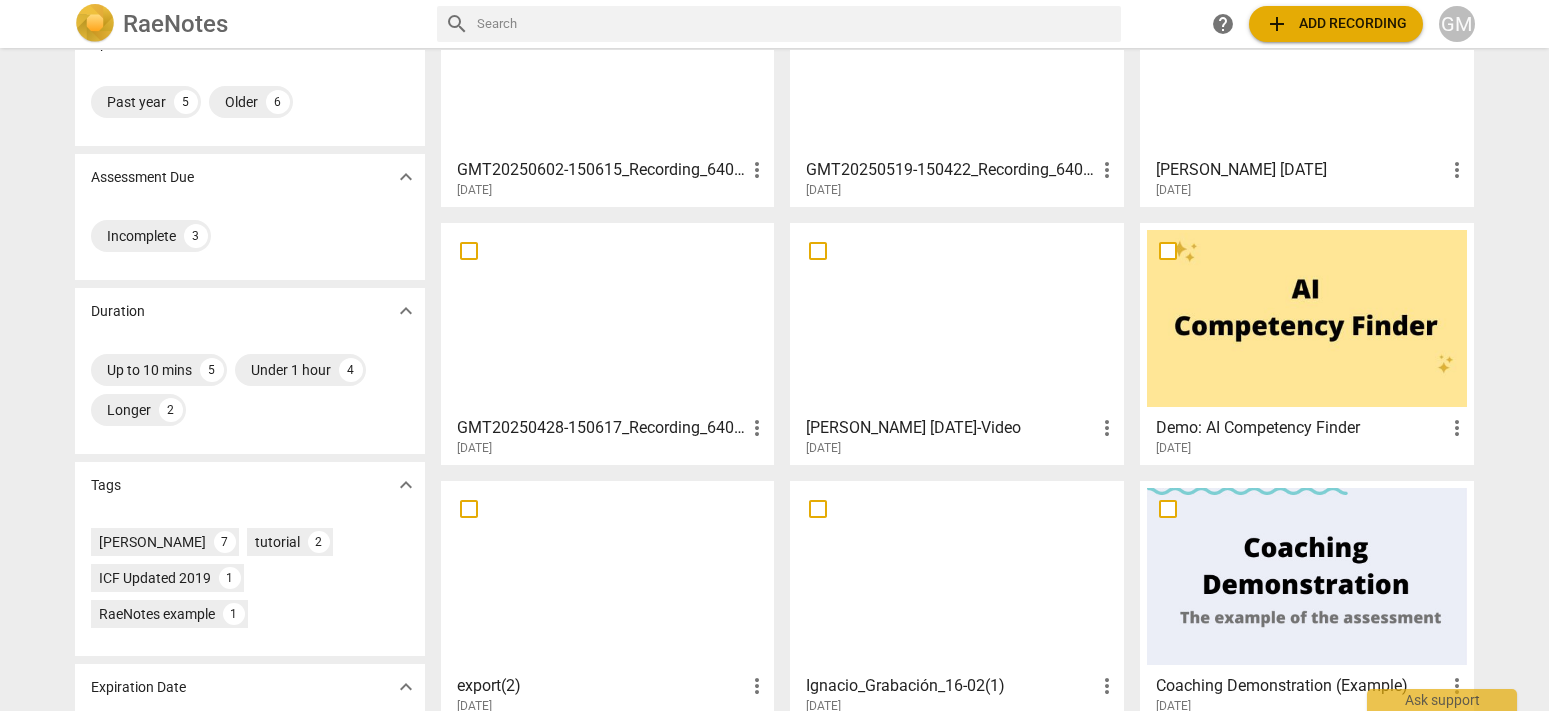 scroll, scrollTop: 284, scrollLeft: 0, axis: vertical 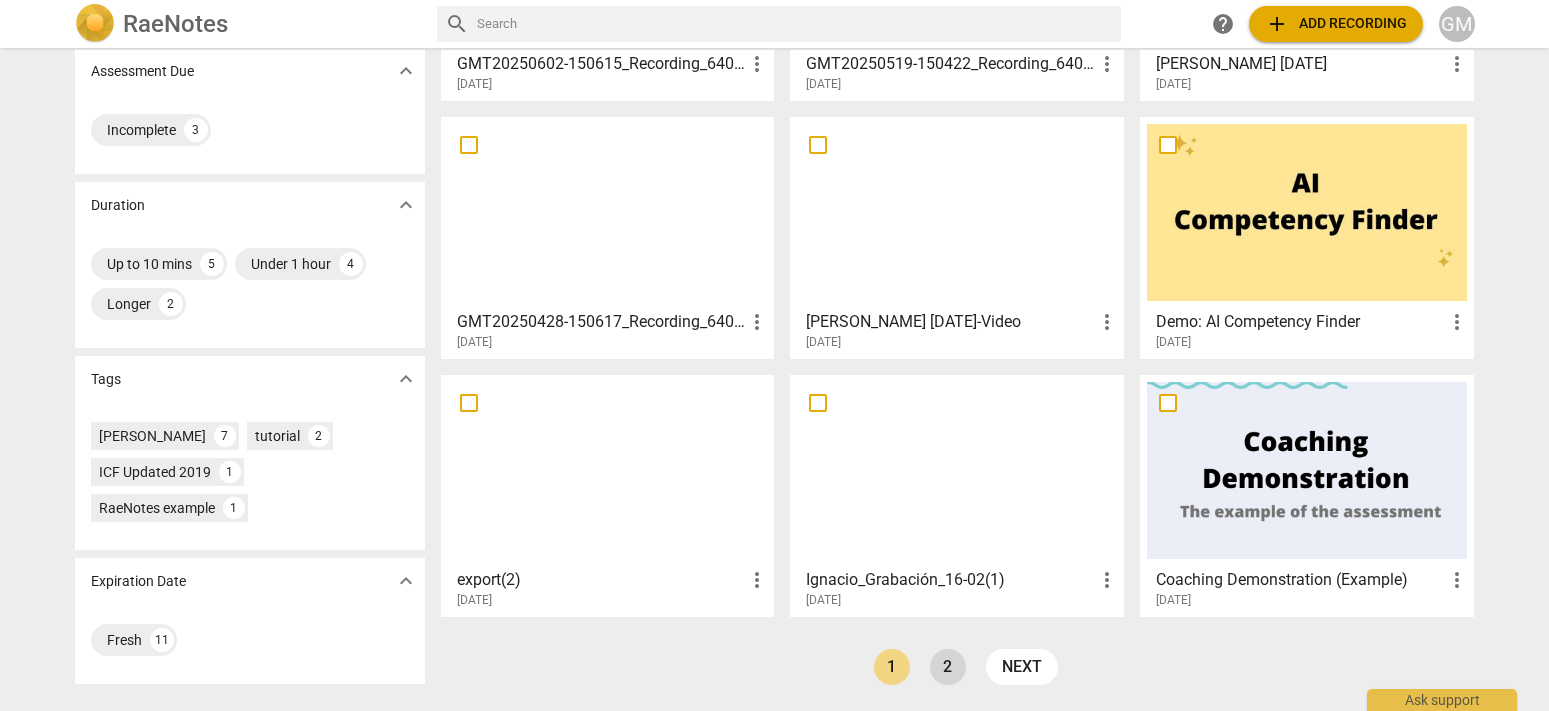 click on "2" at bounding box center [948, 667] 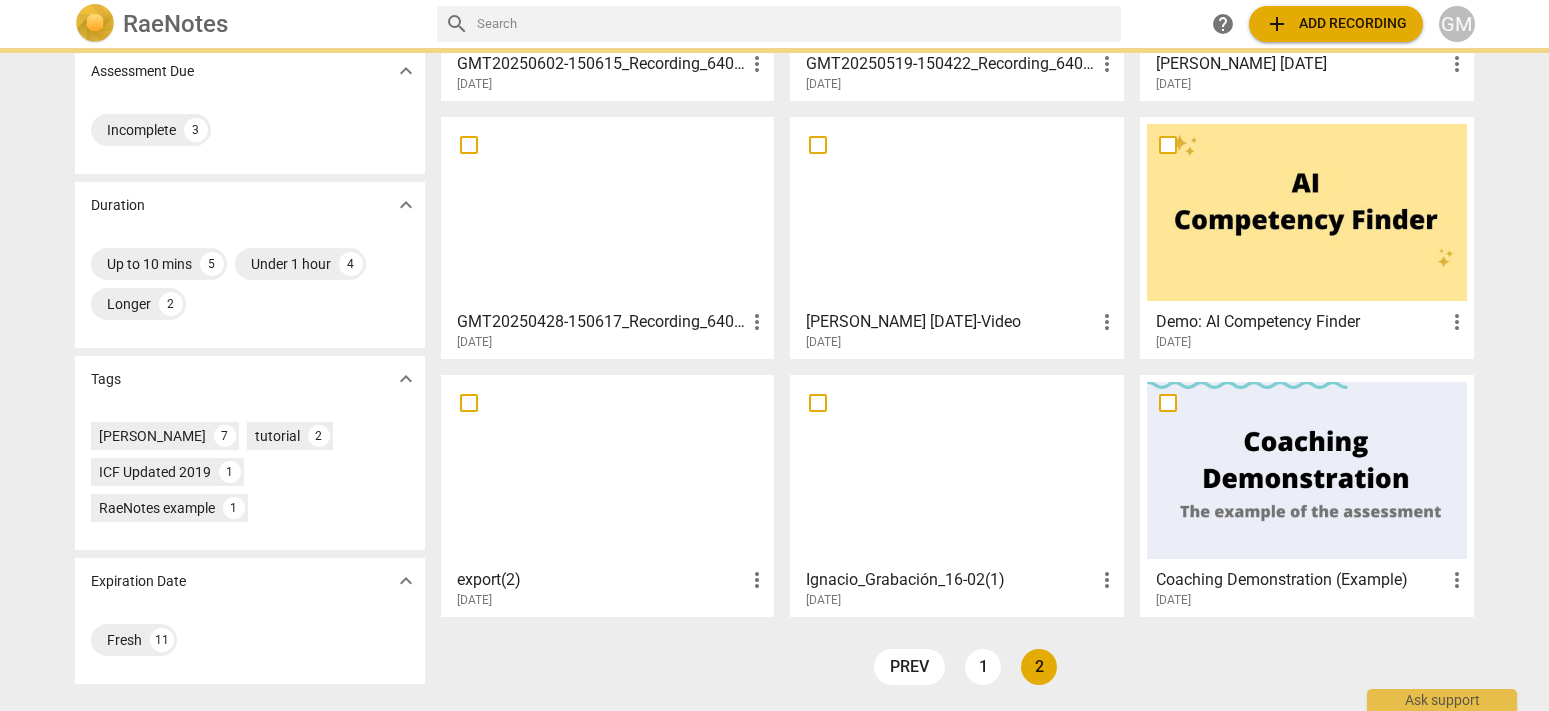 scroll, scrollTop: 0, scrollLeft: 0, axis: both 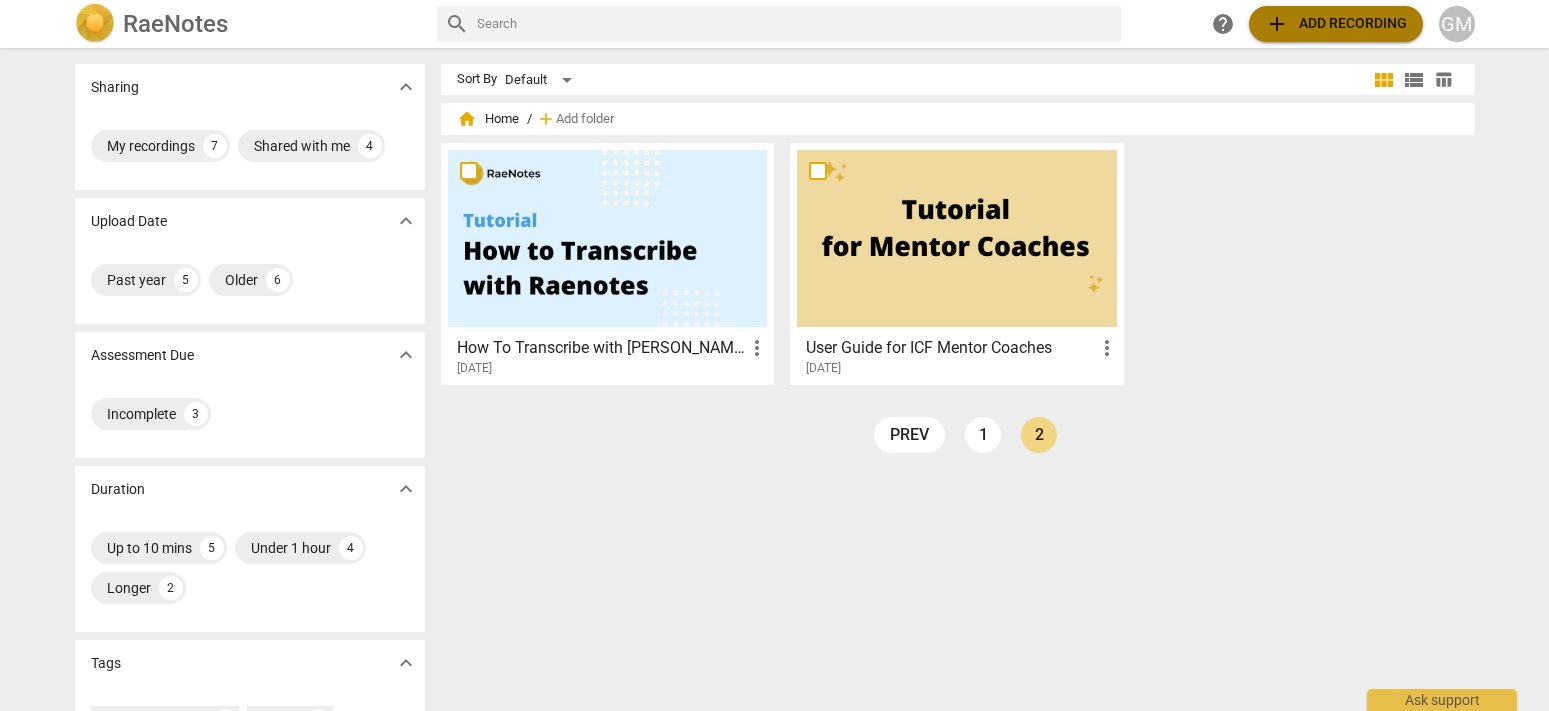 click on "add   Add recording" at bounding box center (1336, 24) 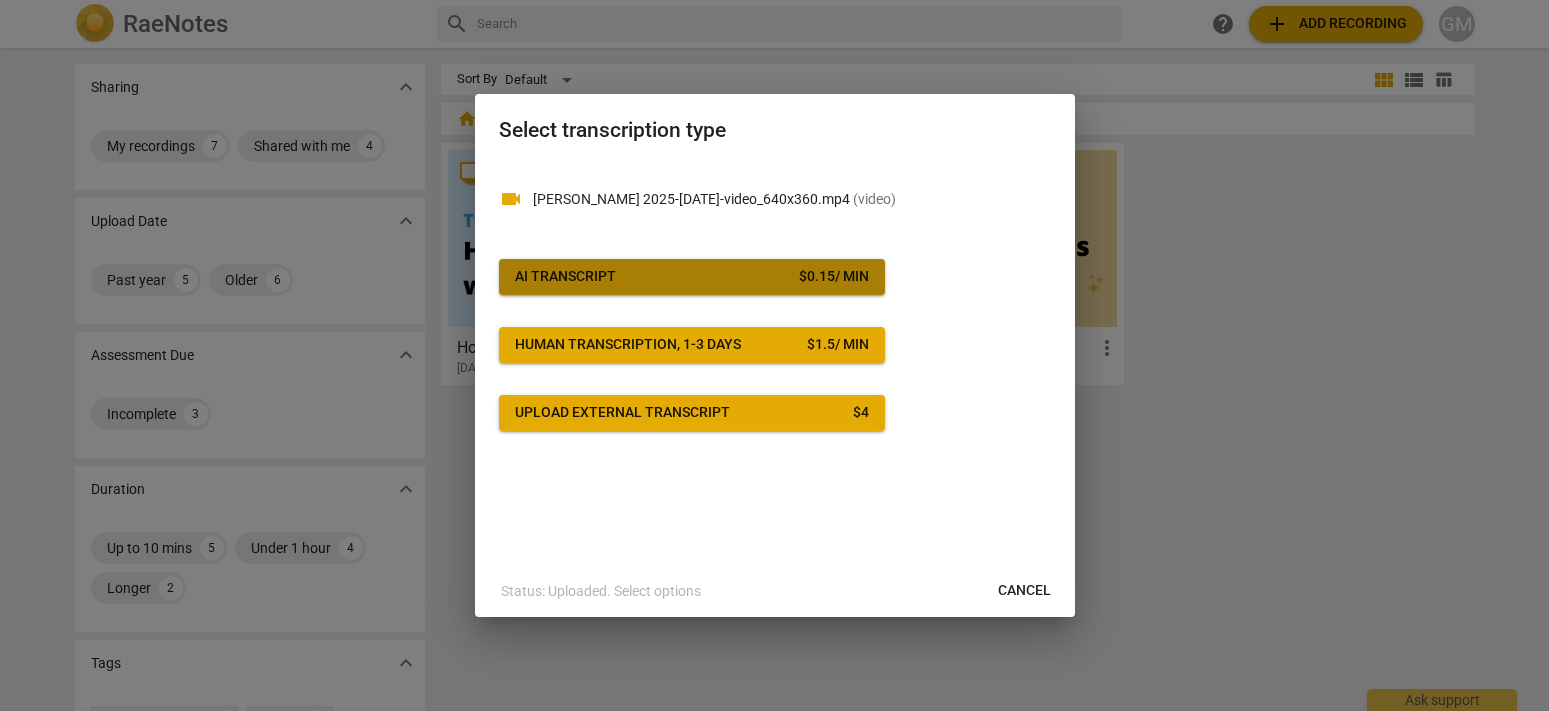 click on "AI Transcript $ 0.15  / min" at bounding box center (692, 277) 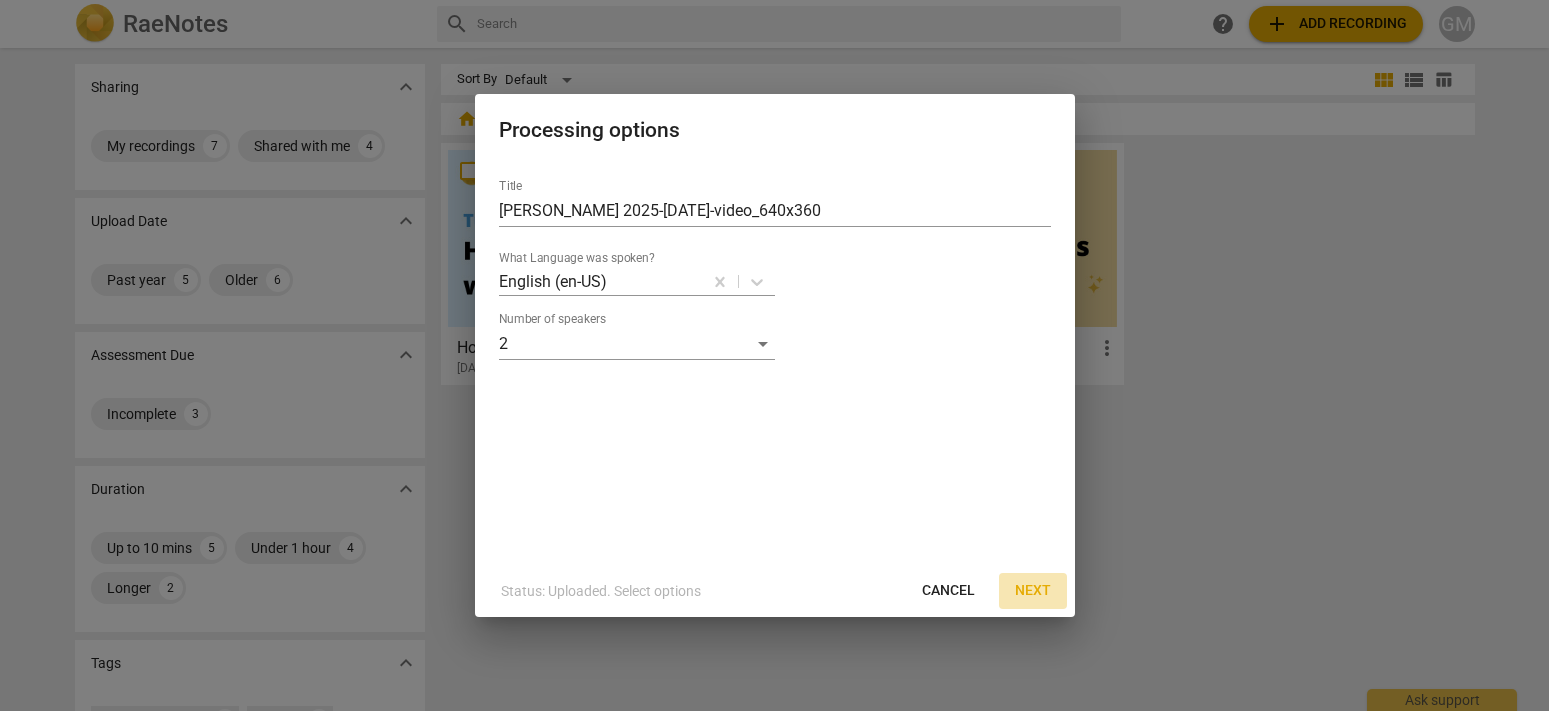 click on "Next" at bounding box center [1033, 591] 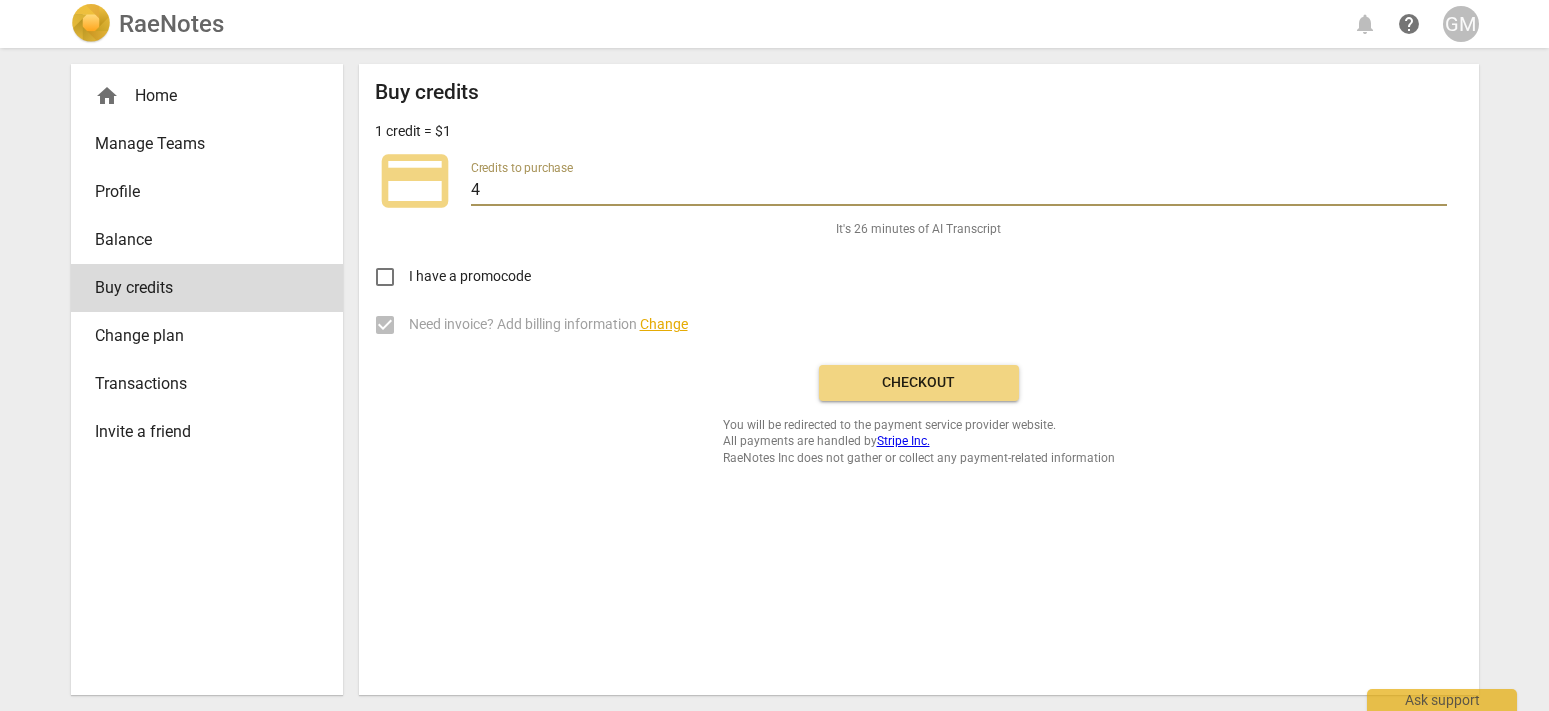 click on "4" at bounding box center [959, 191] 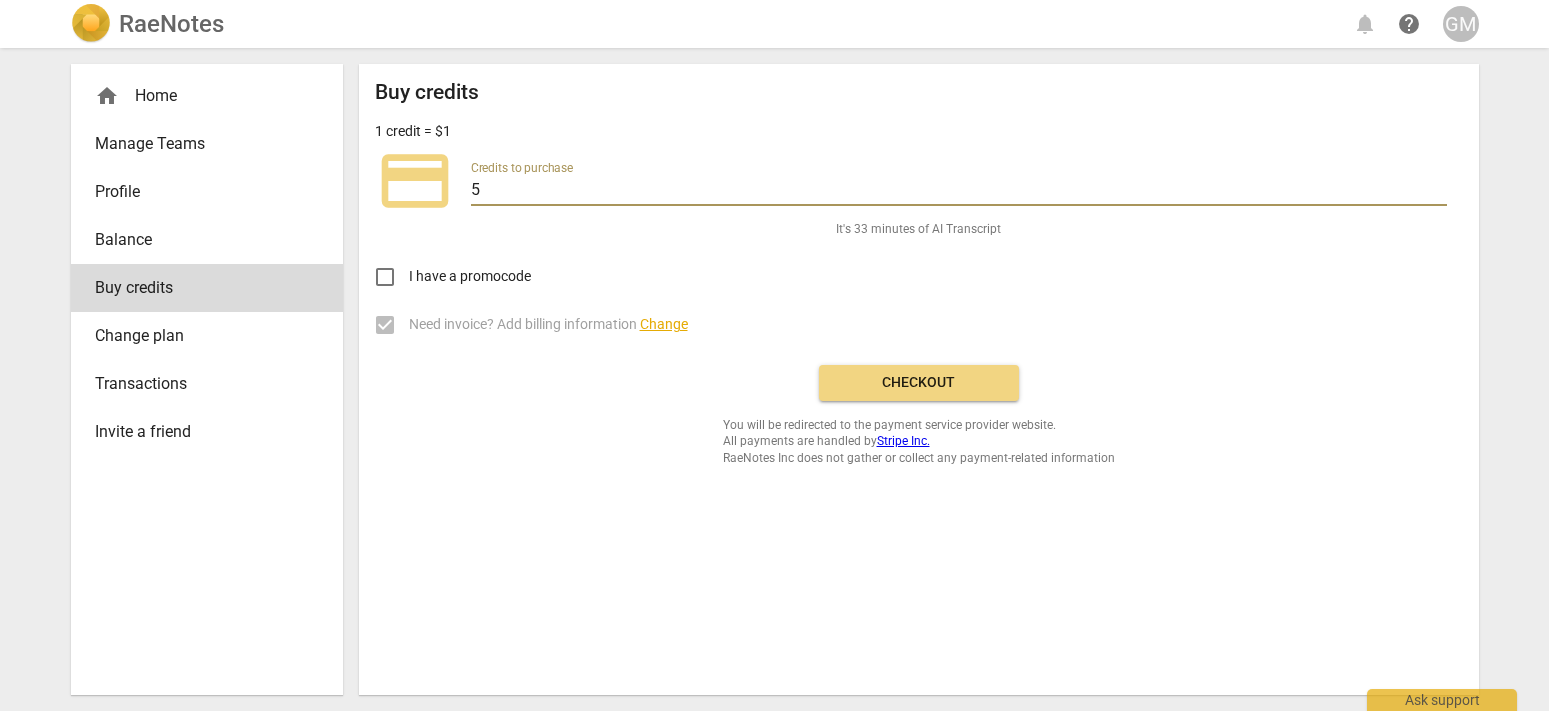 click on "5" at bounding box center (959, 191) 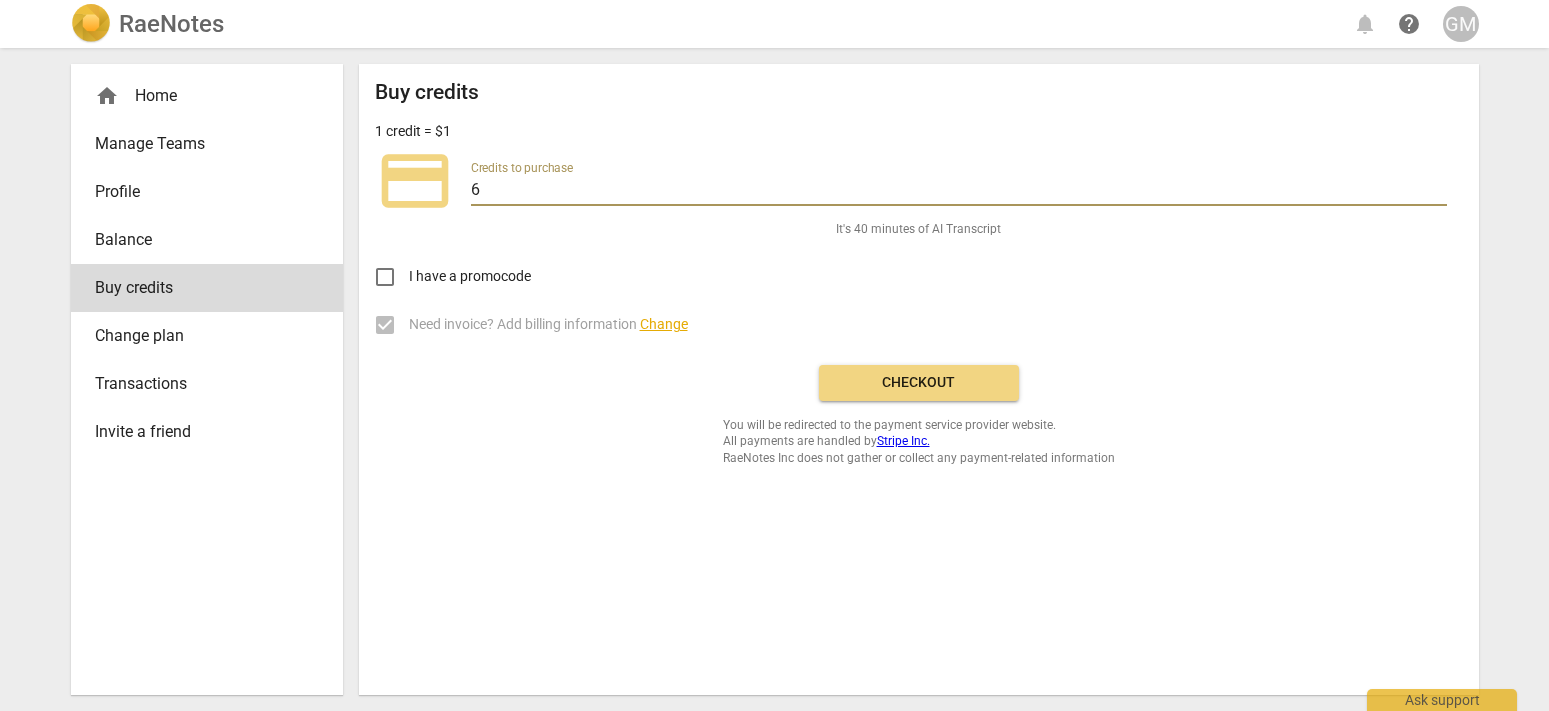 click on "6" at bounding box center [959, 191] 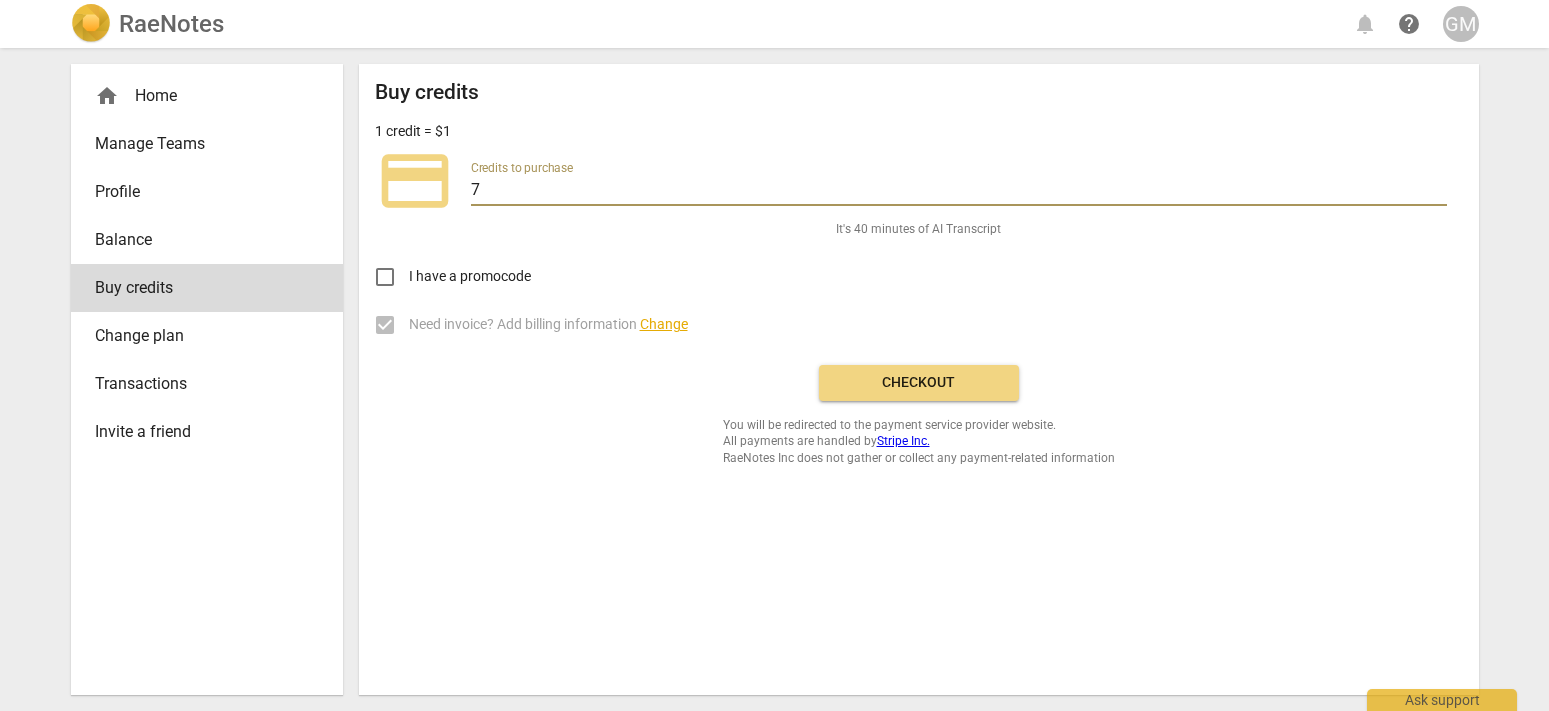 click on "7" at bounding box center (959, 191) 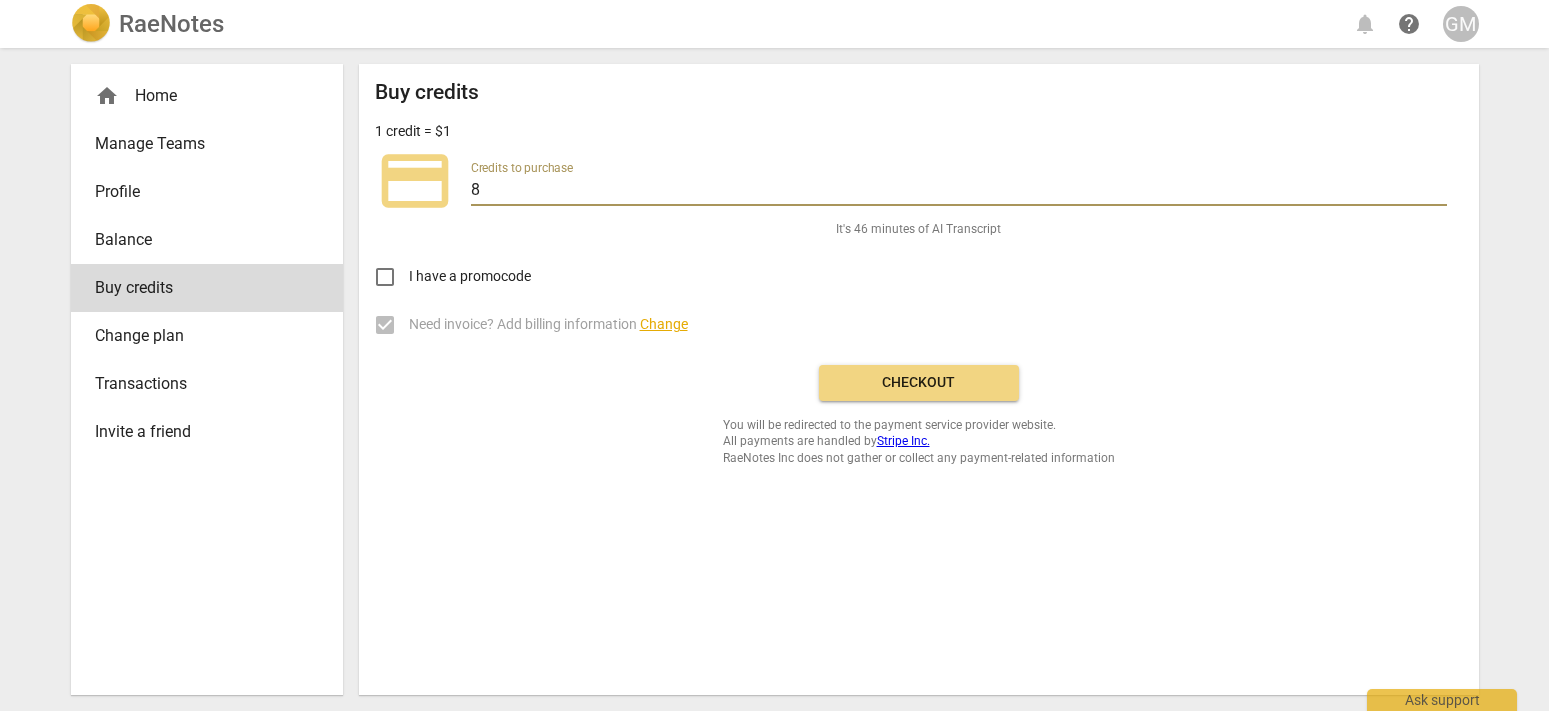 click on "8" at bounding box center [959, 191] 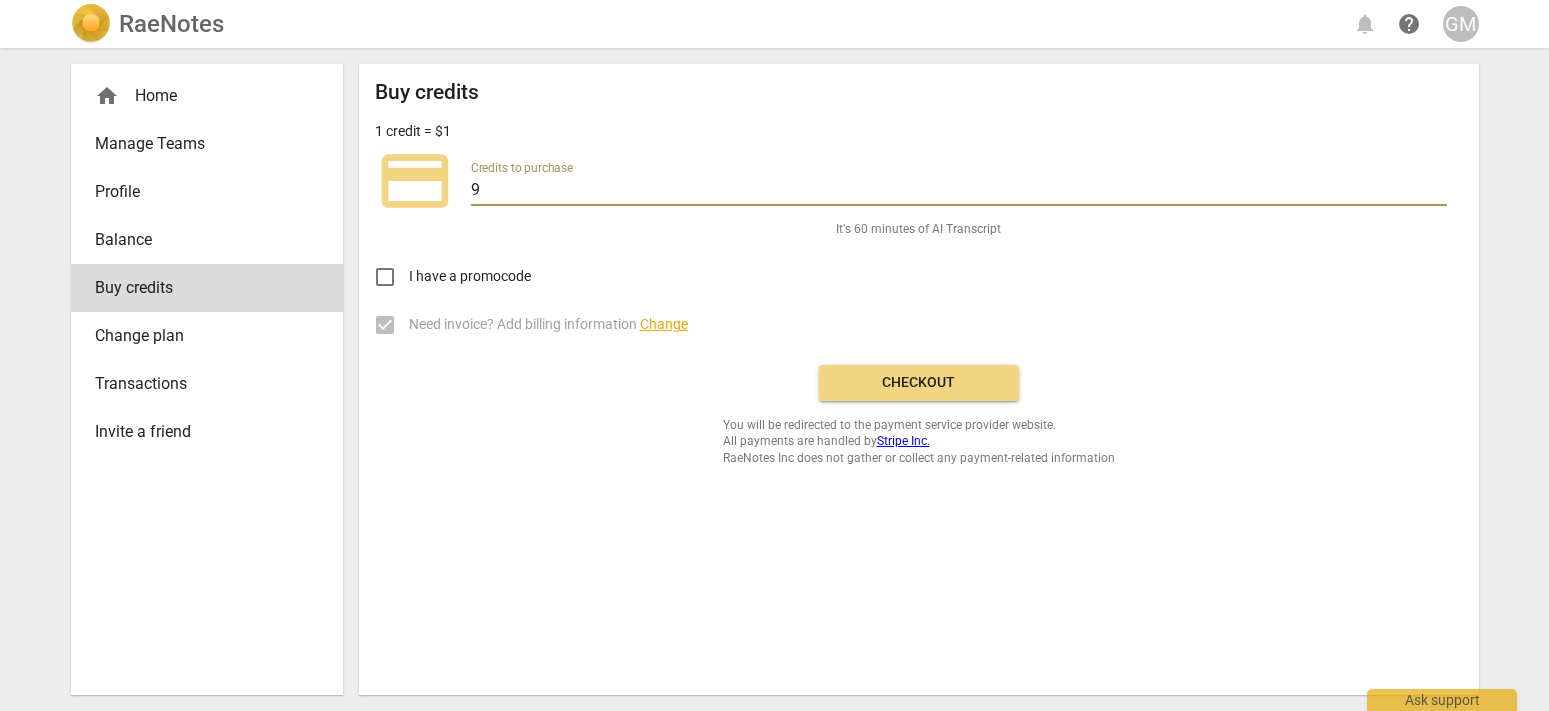 click on "9" at bounding box center [959, 191] 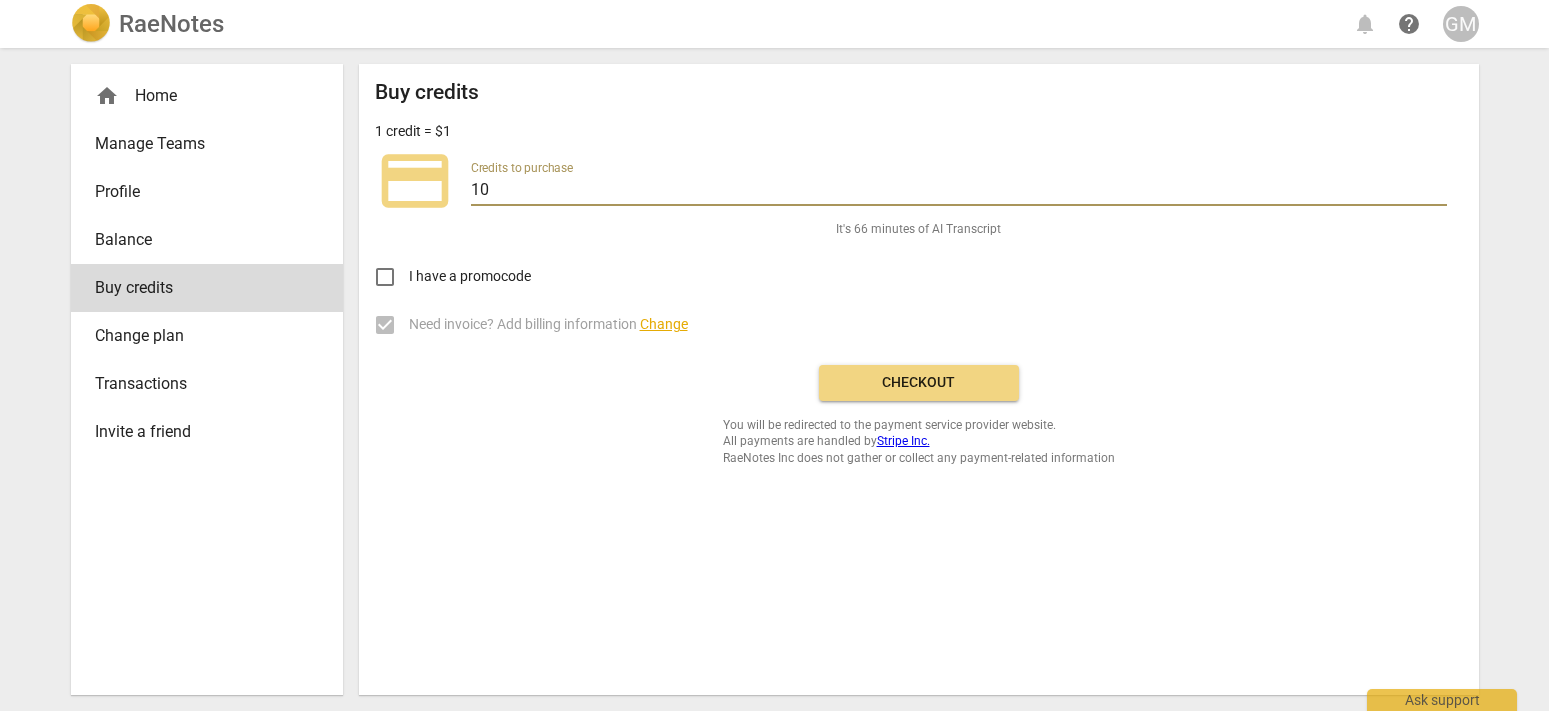 click on "10" at bounding box center (959, 191) 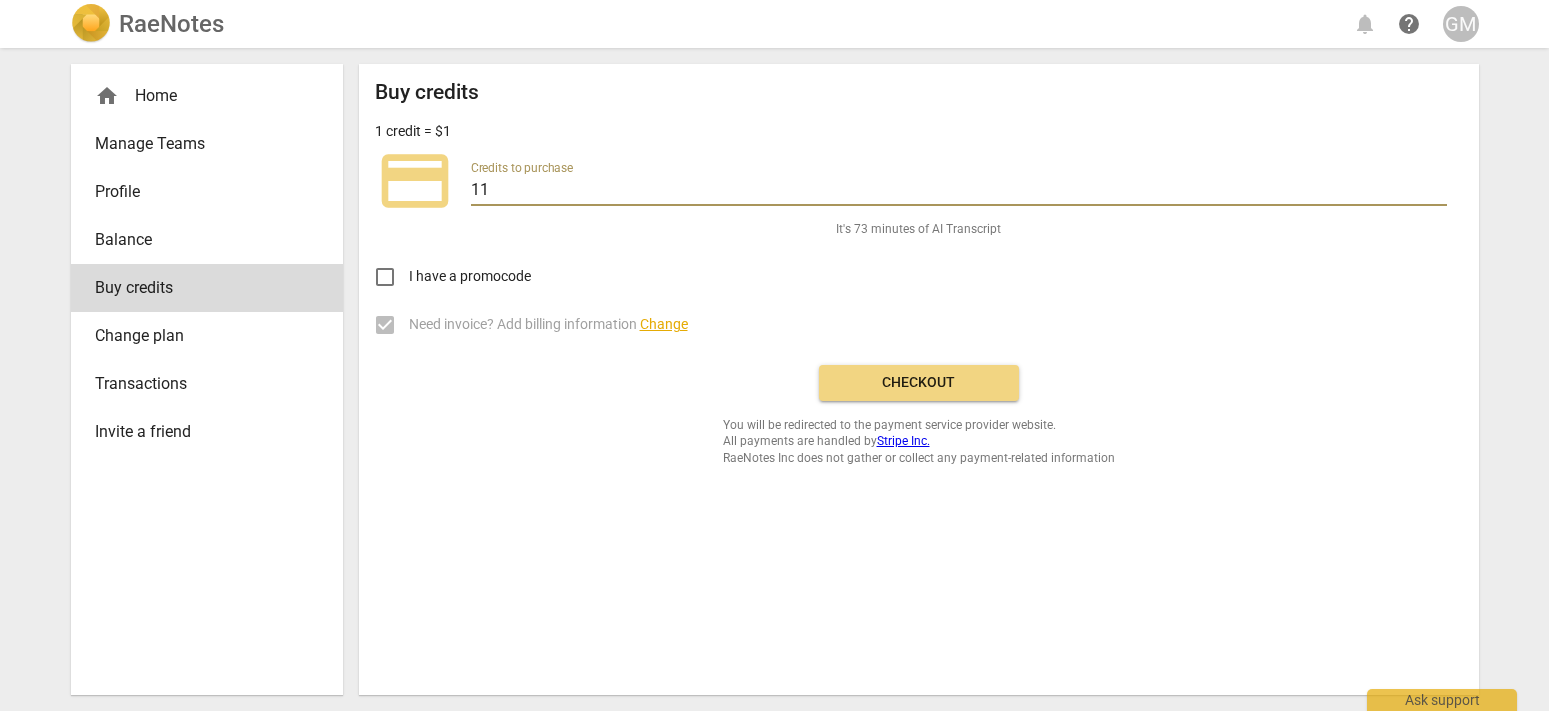 click on "11" at bounding box center [959, 191] 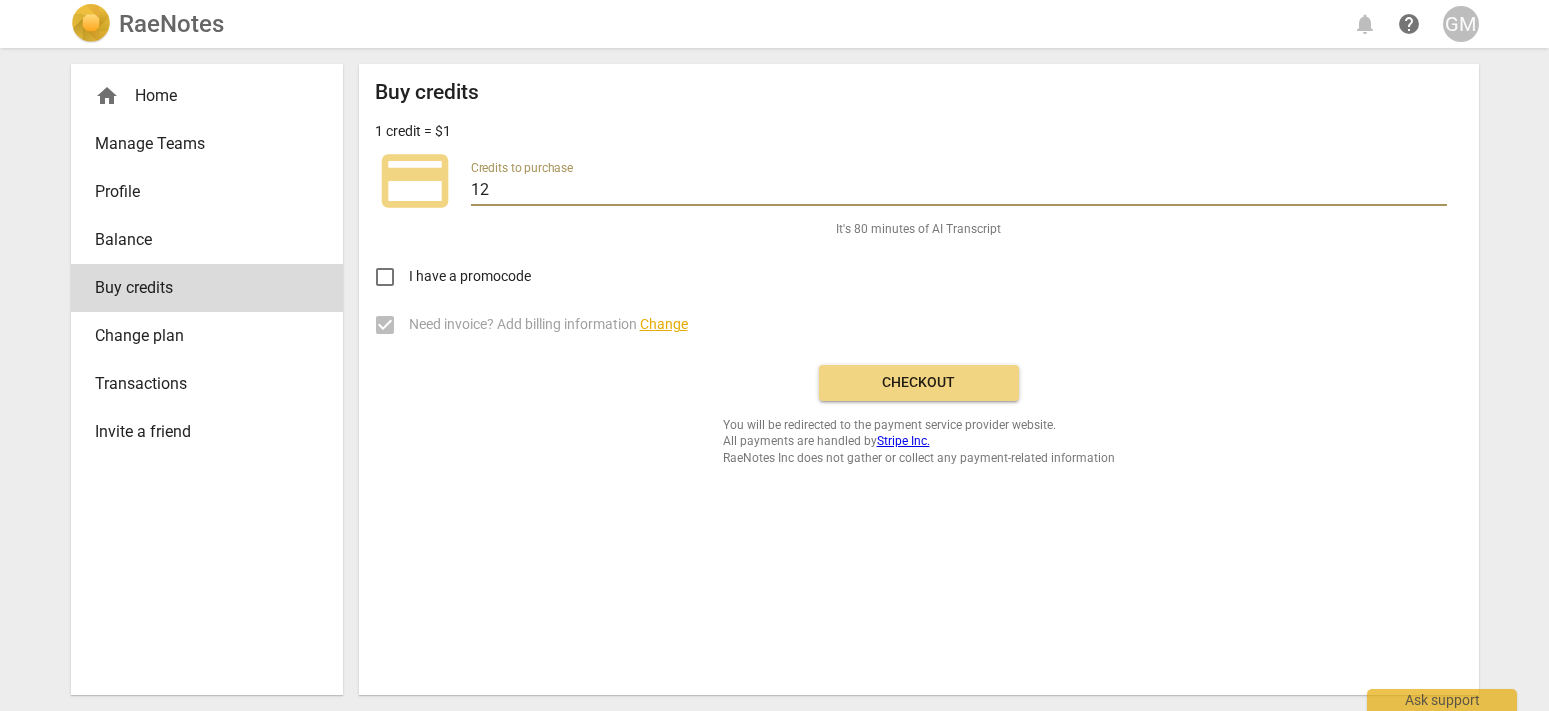 click on "12" at bounding box center [959, 191] 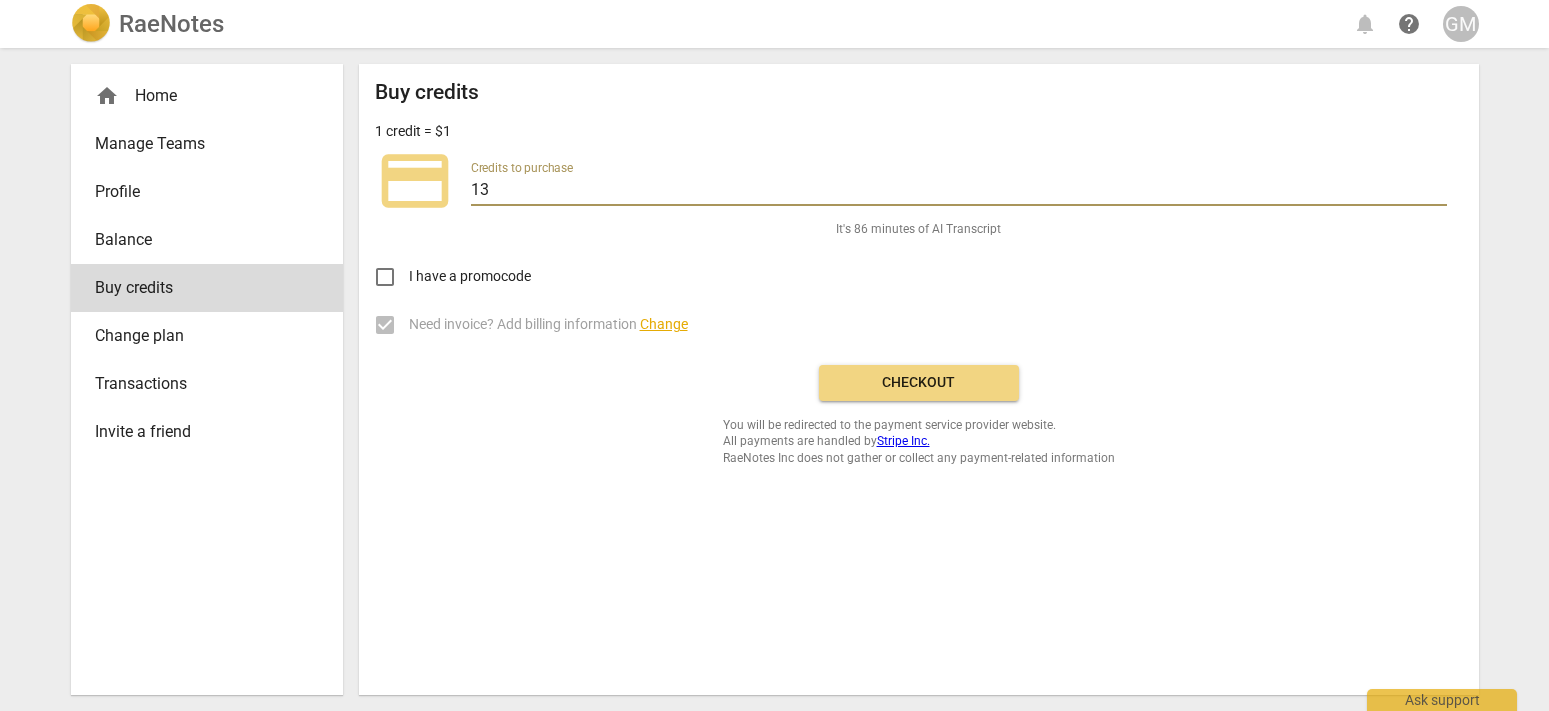 click on "13" at bounding box center (959, 191) 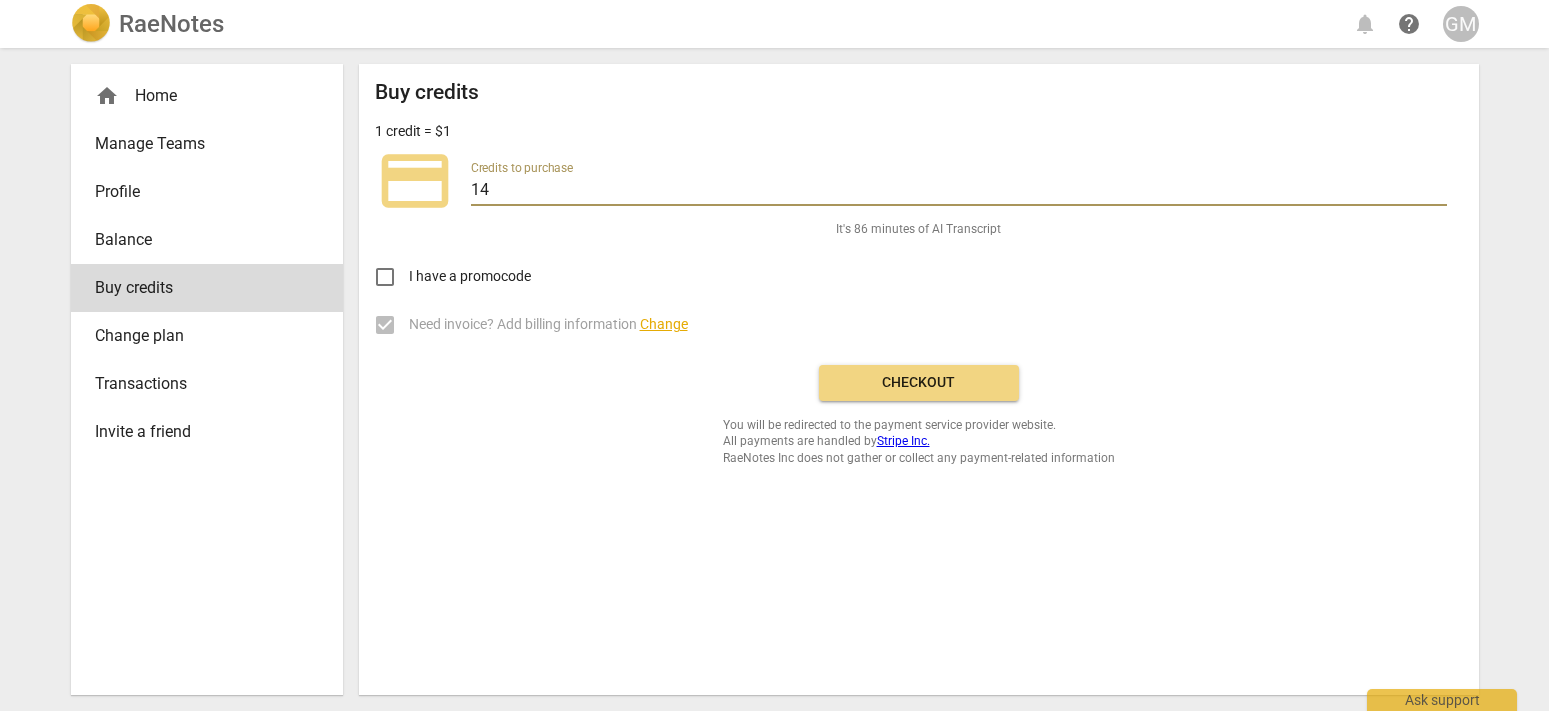 click on "14" at bounding box center [959, 191] 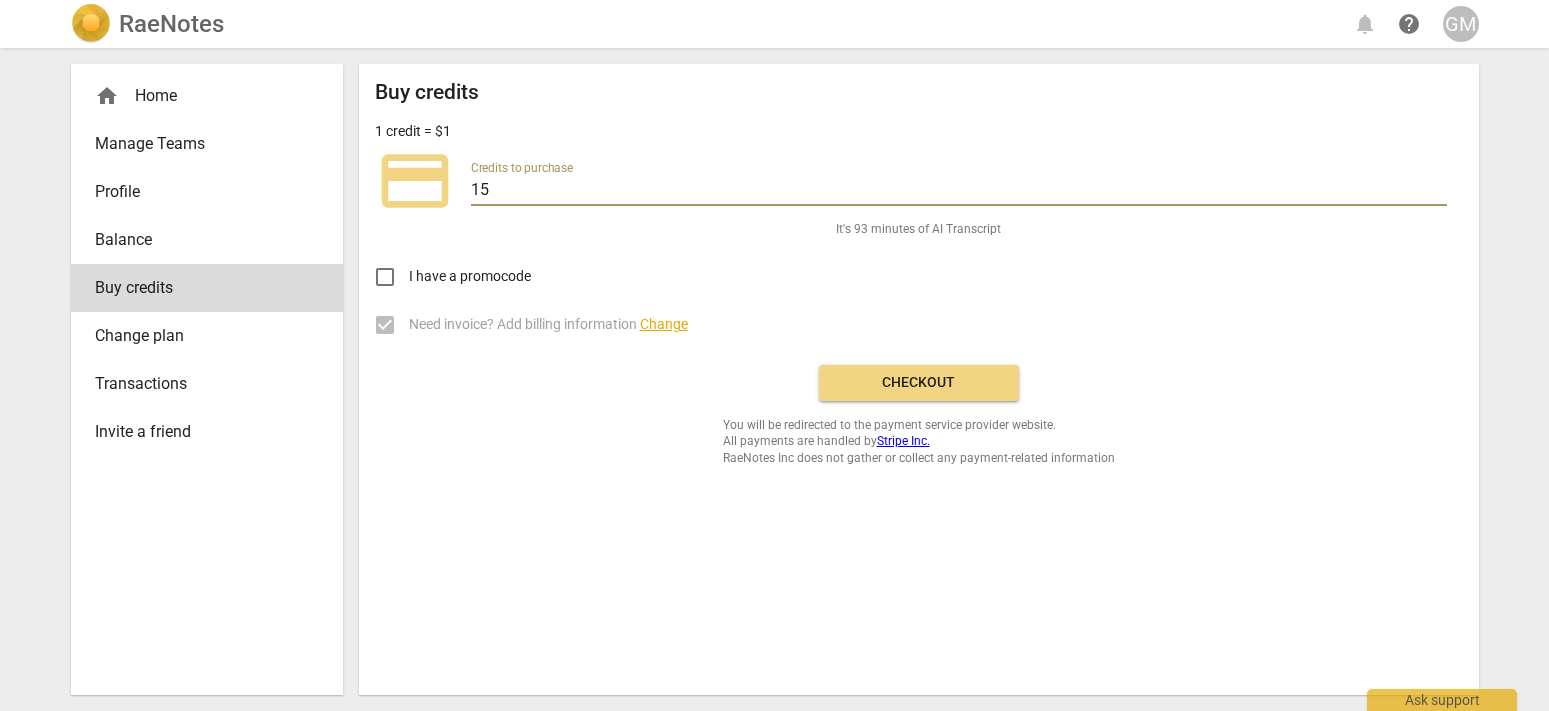 click on "15" at bounding box center [959, 191] 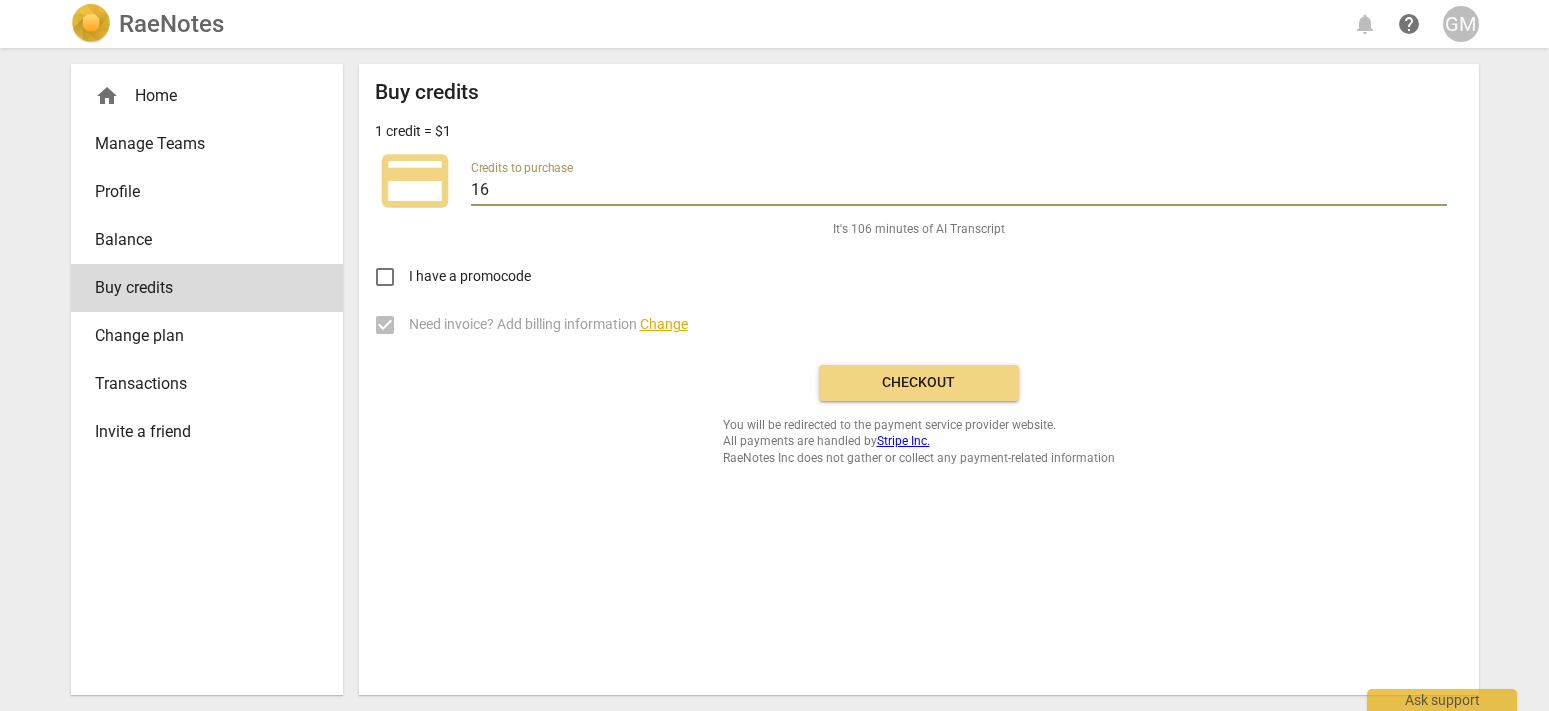 click on "16" at bounding box center (959, 191) 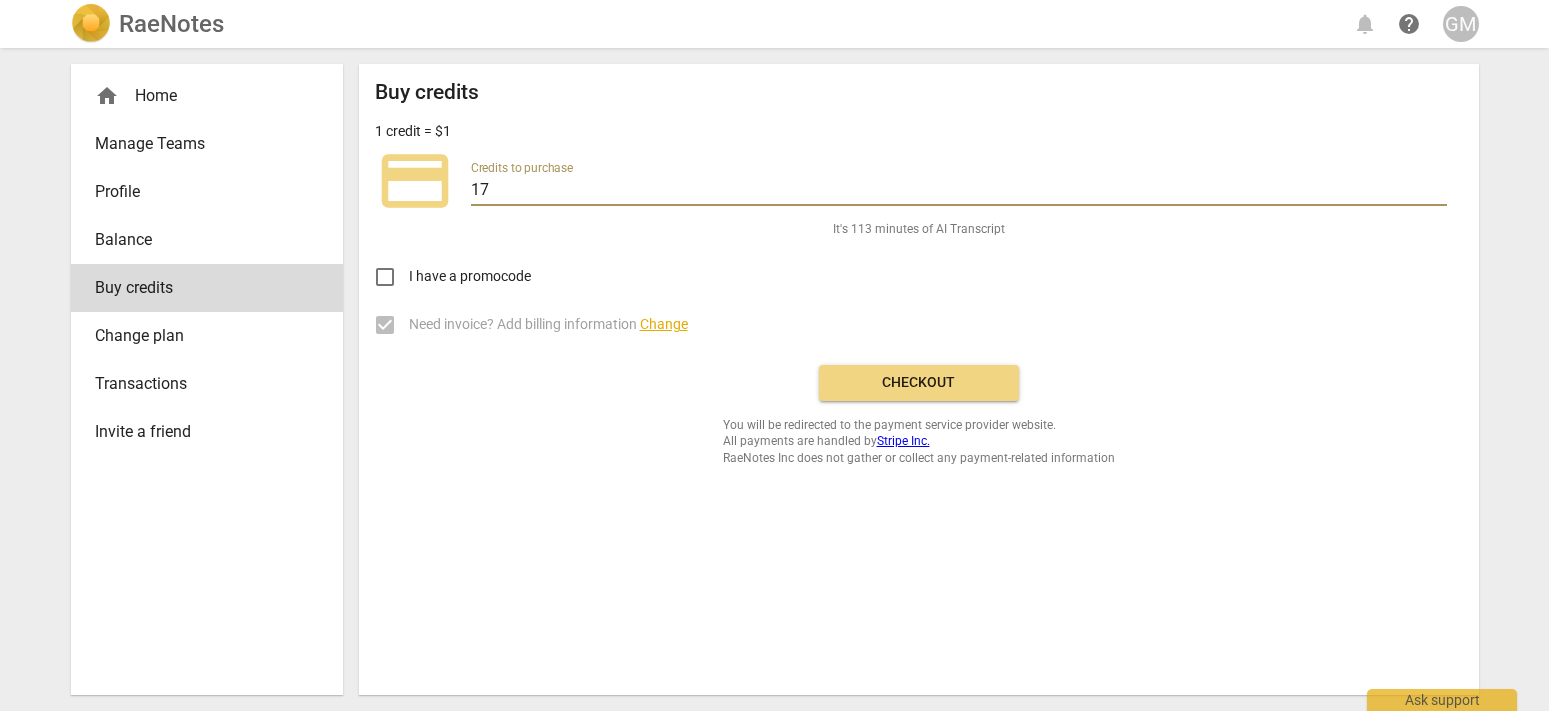 click on "17" at bounding box center (959, 191) 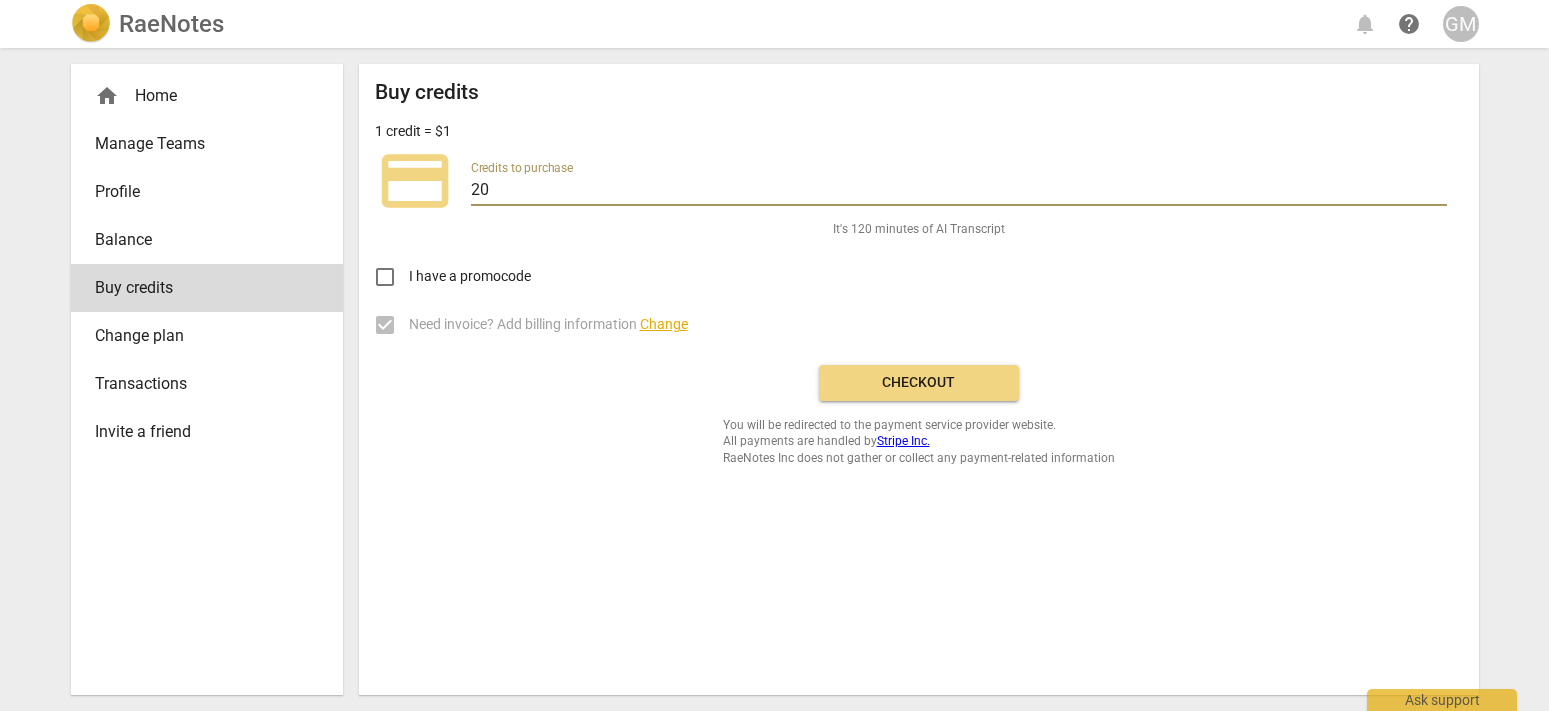 click on "20" at bounding box center (959, 191) 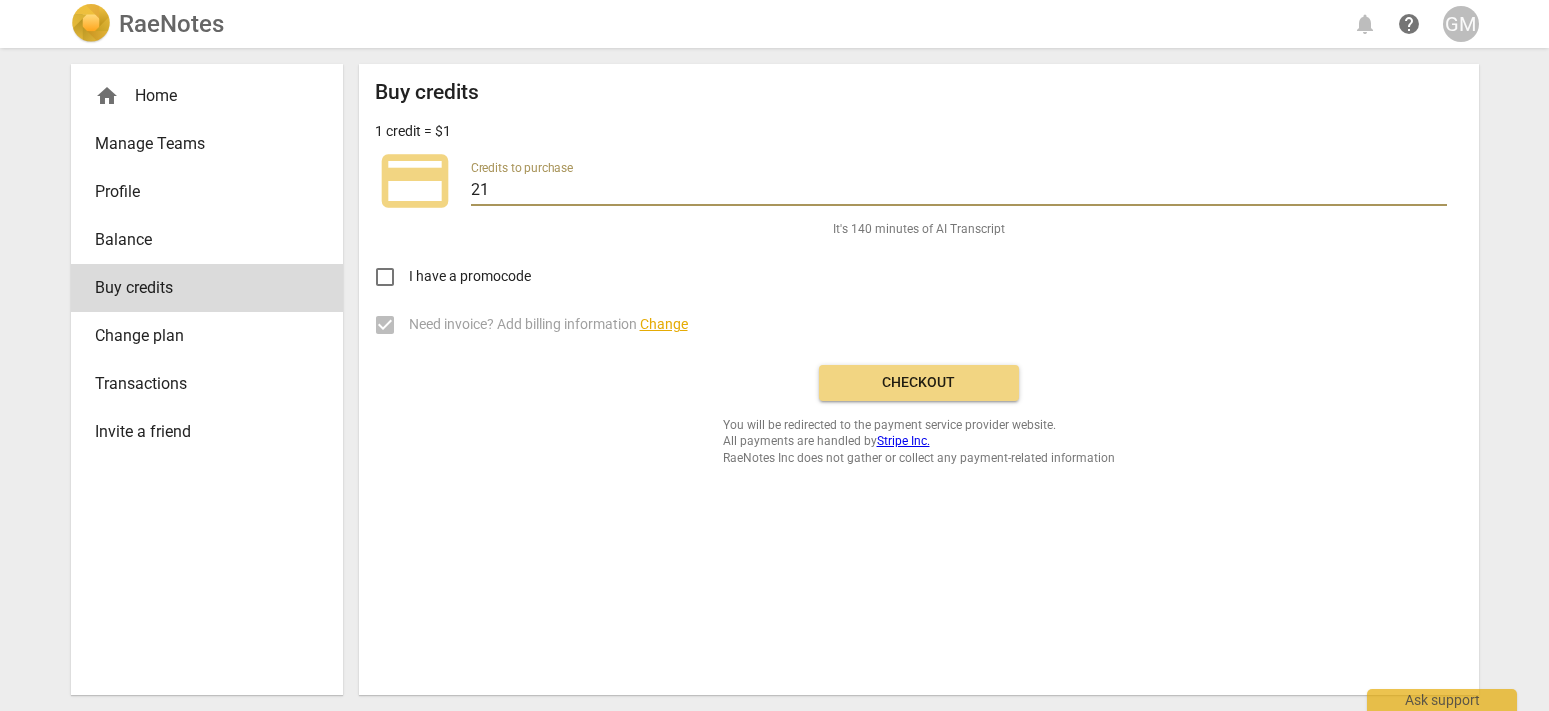 click on "21" at bounding box center (959, 191) 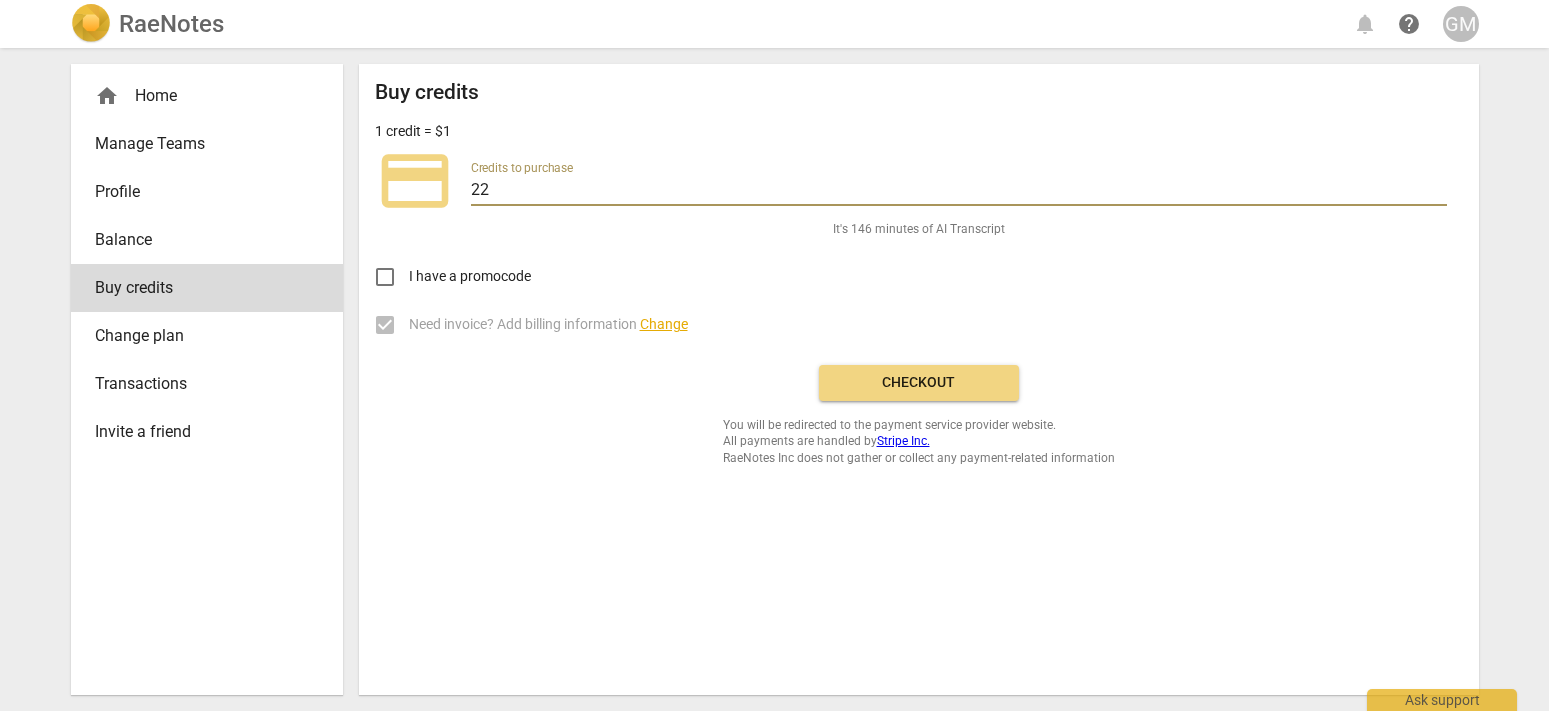 click on "22" at bounding box center [959, 191] 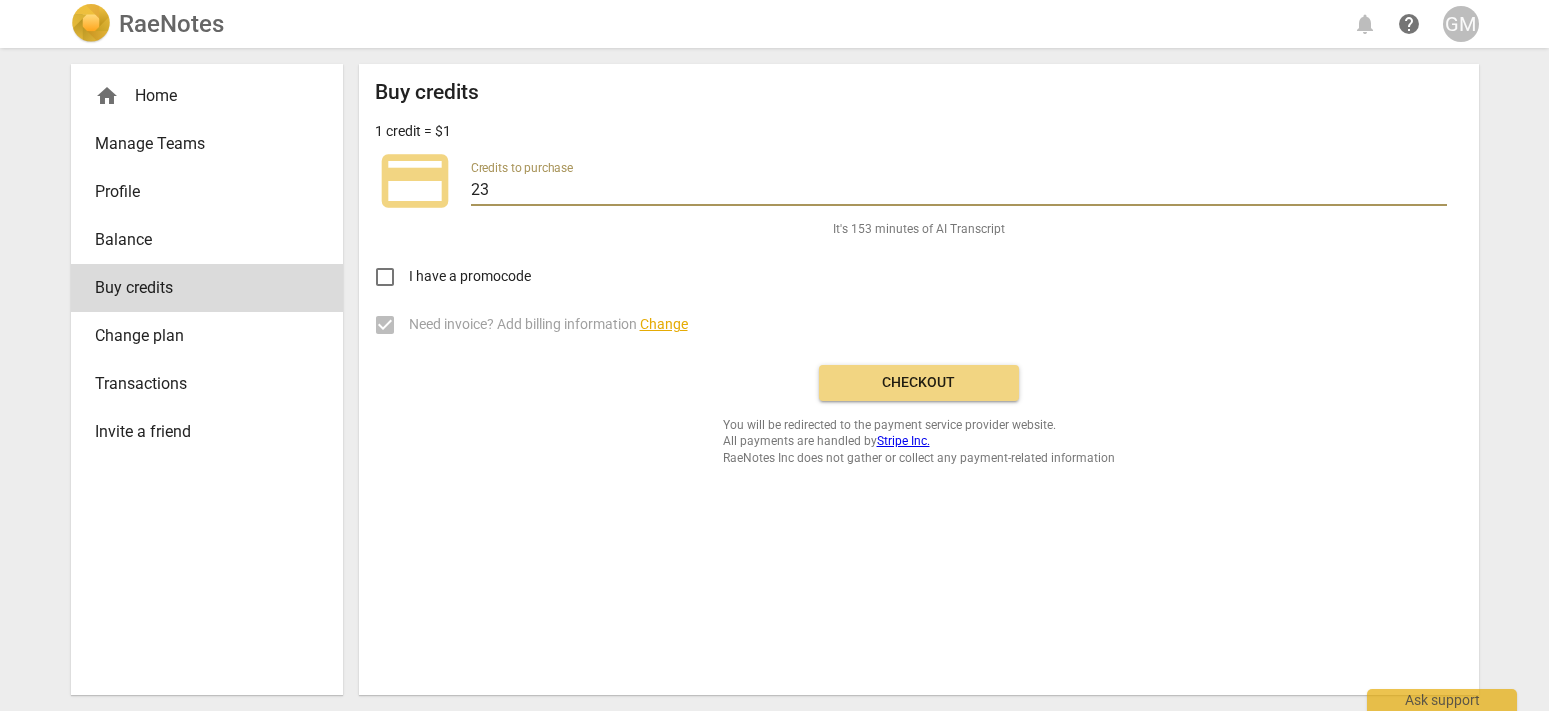 click on "23" at bounding box center [959, 191] 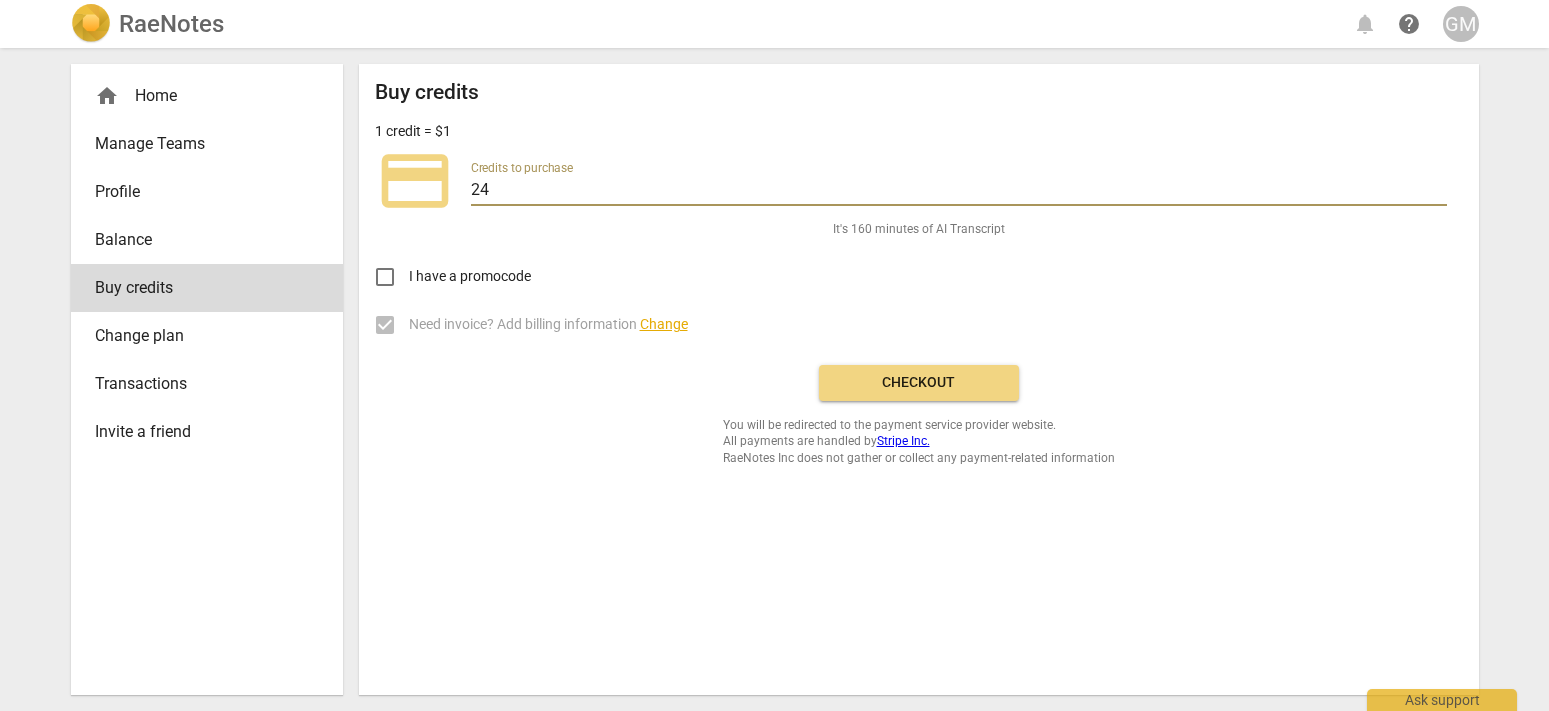 click on "24" at bounding box center [959, 191] 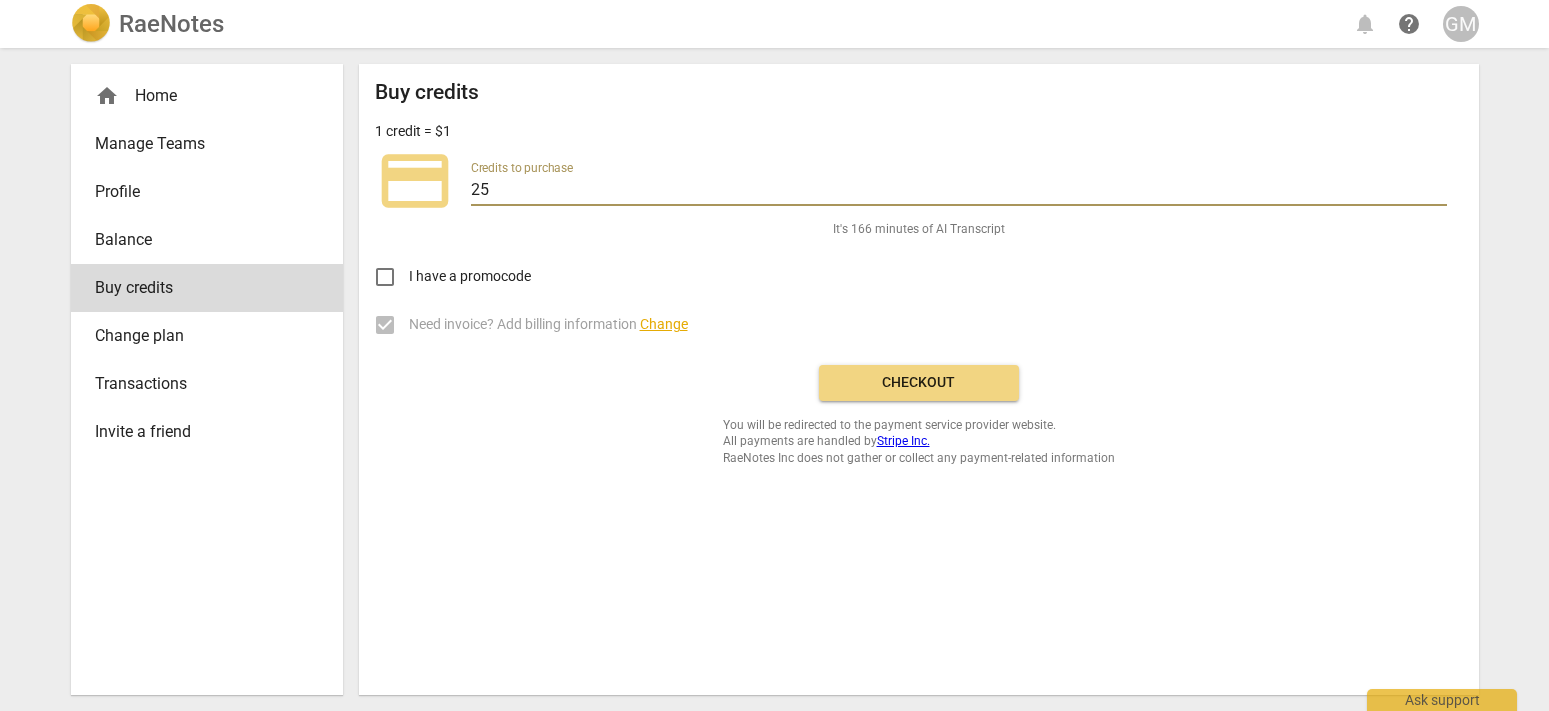 click on "25" at bounding box center [959, 191] 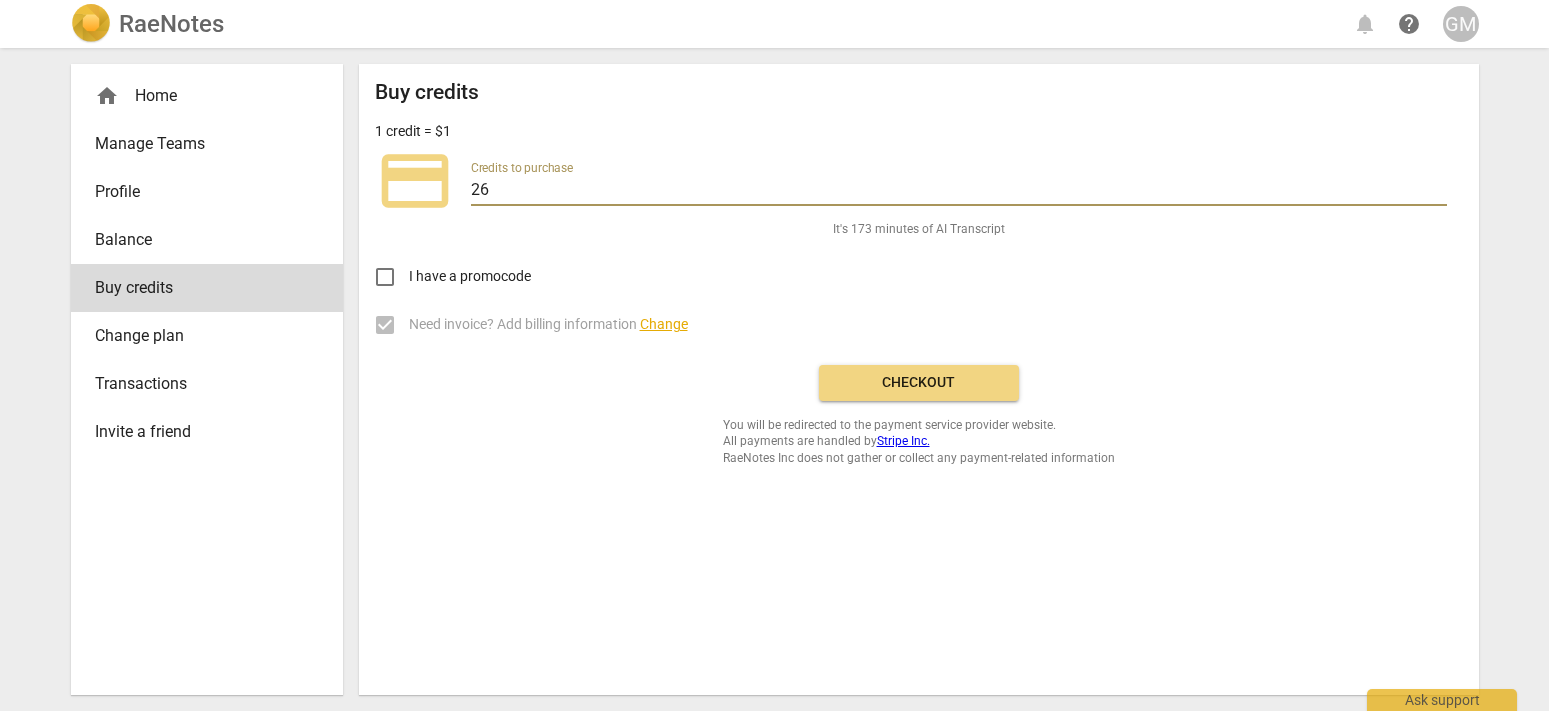 click on "26" at bounding box center [959, 191] 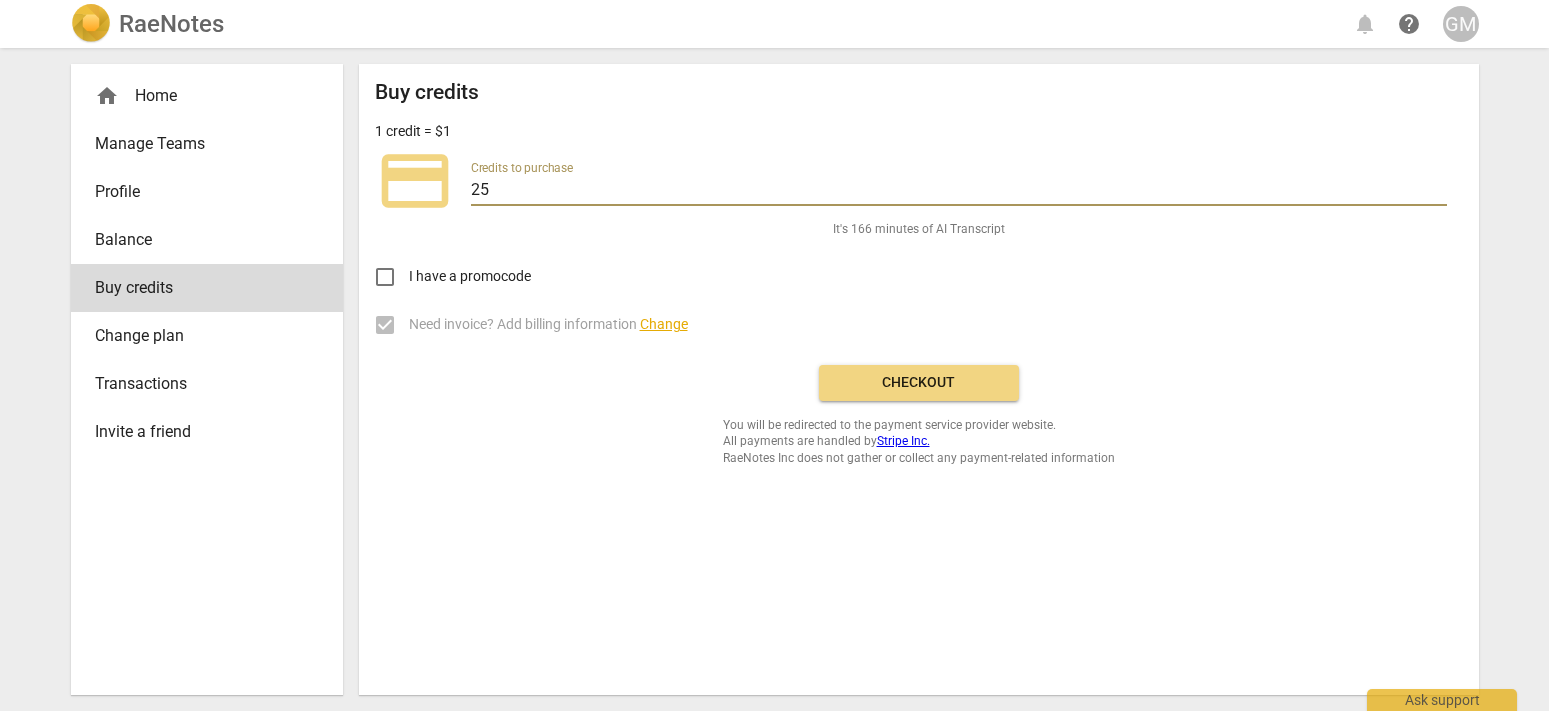 click on "25" at bounding box center (959, 191) 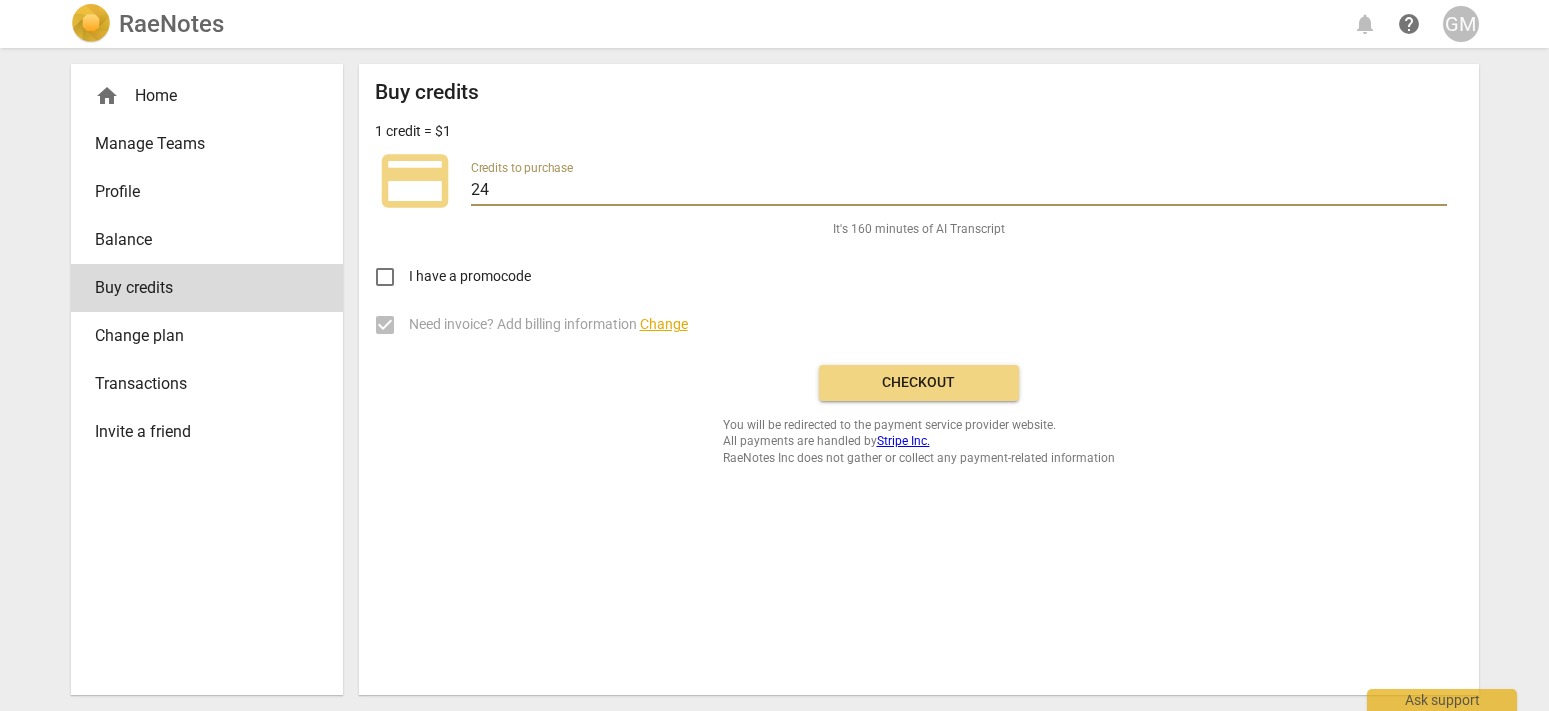 click on "24" at bounding box center (959, 191) 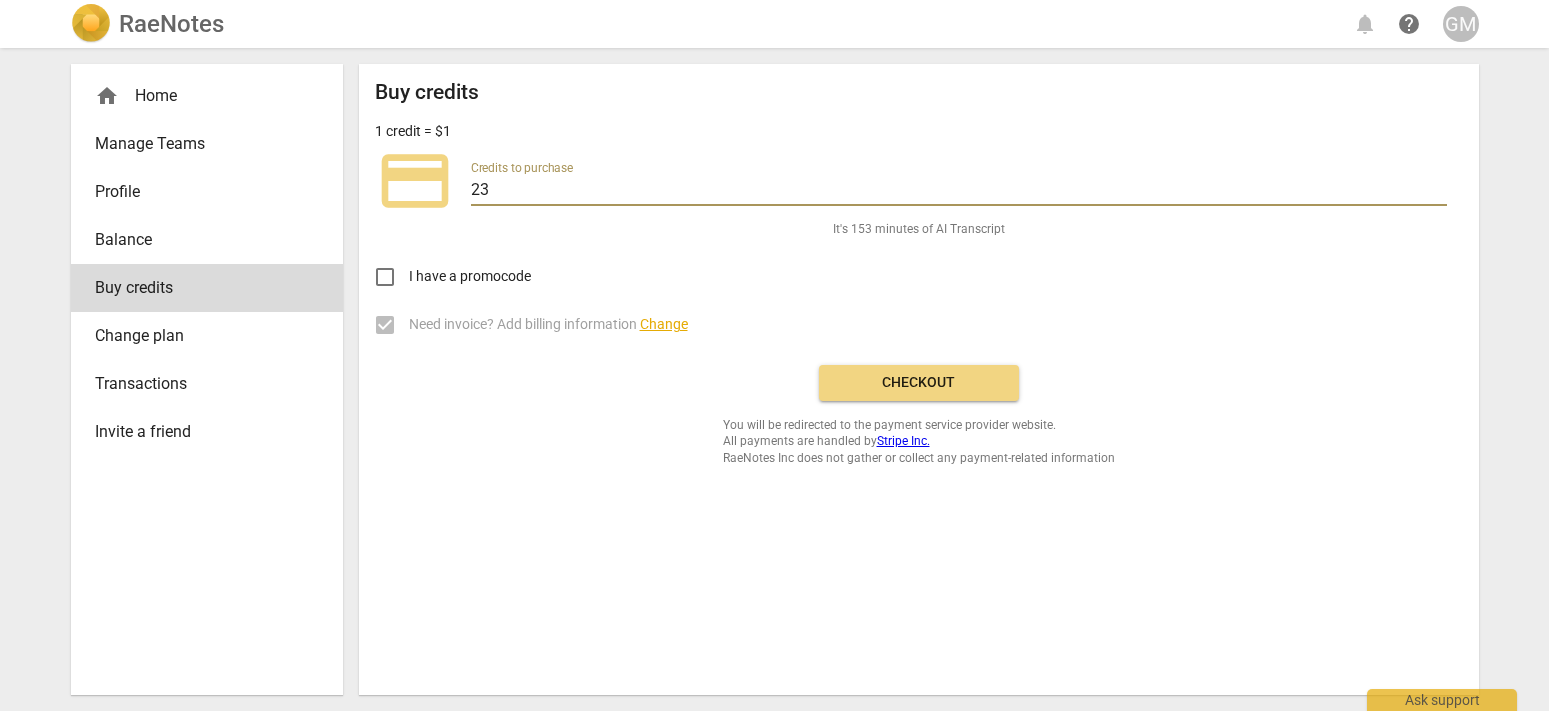 click on "23" at bounding box center [959, 191] 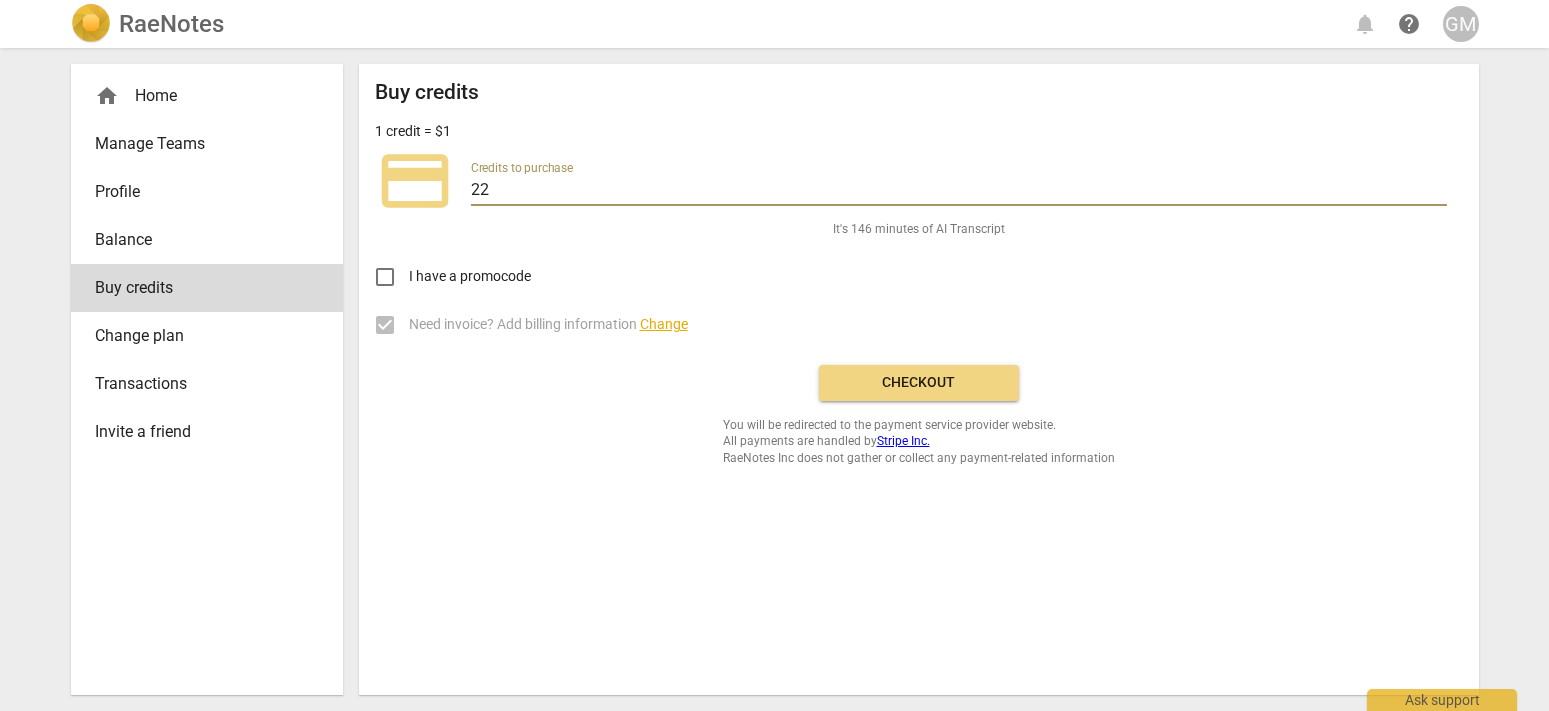 click on "22" at bounding box center (959, 191) 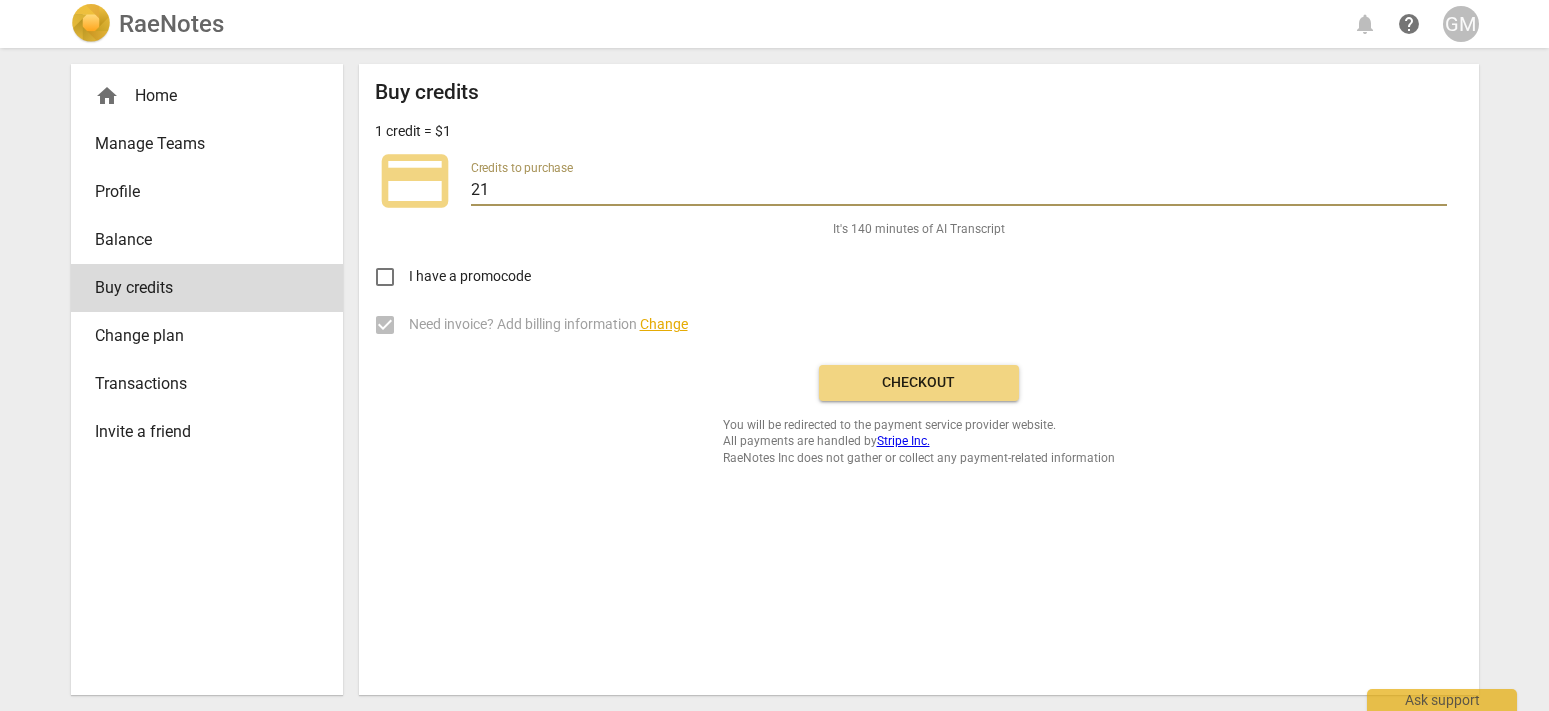 click on "21" at bounding box center [959, 191] 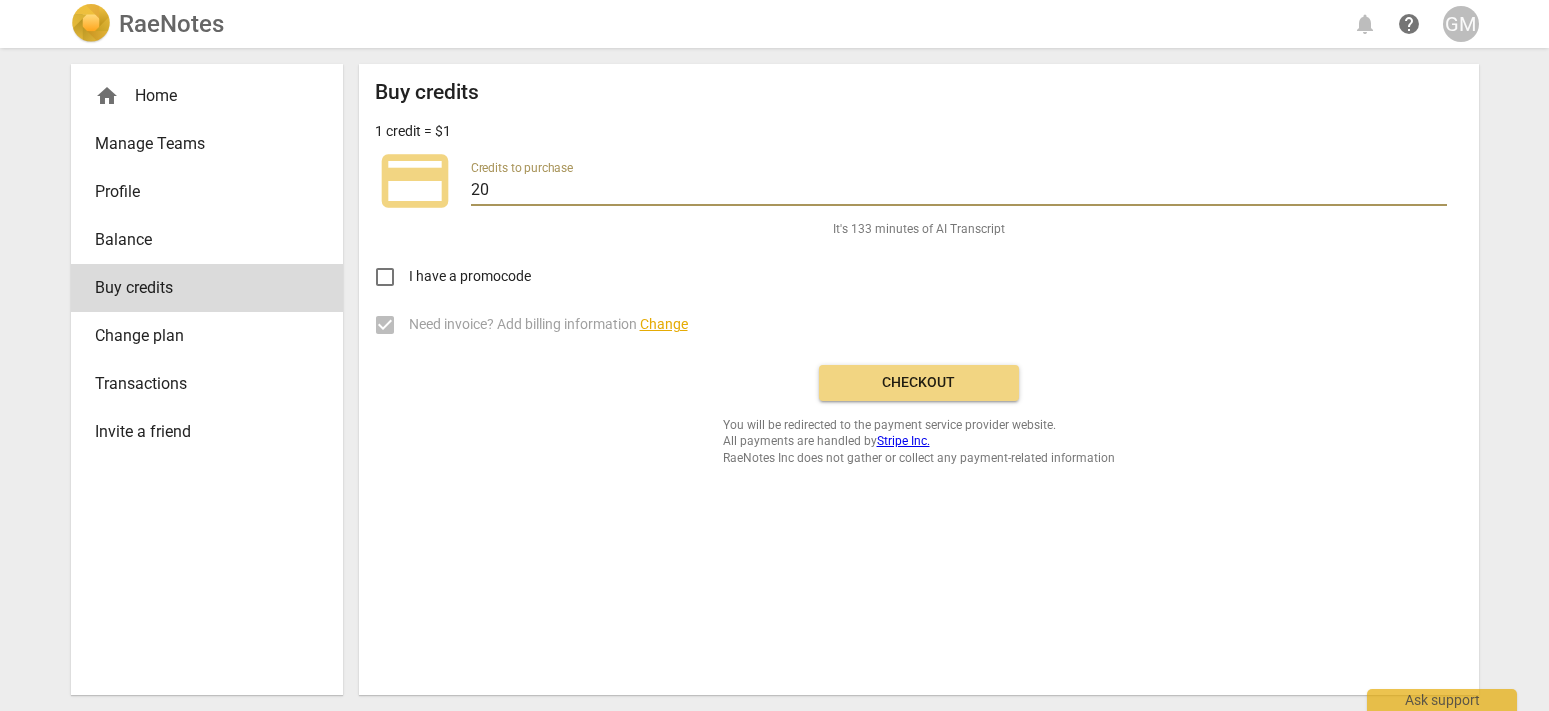 type on "20" 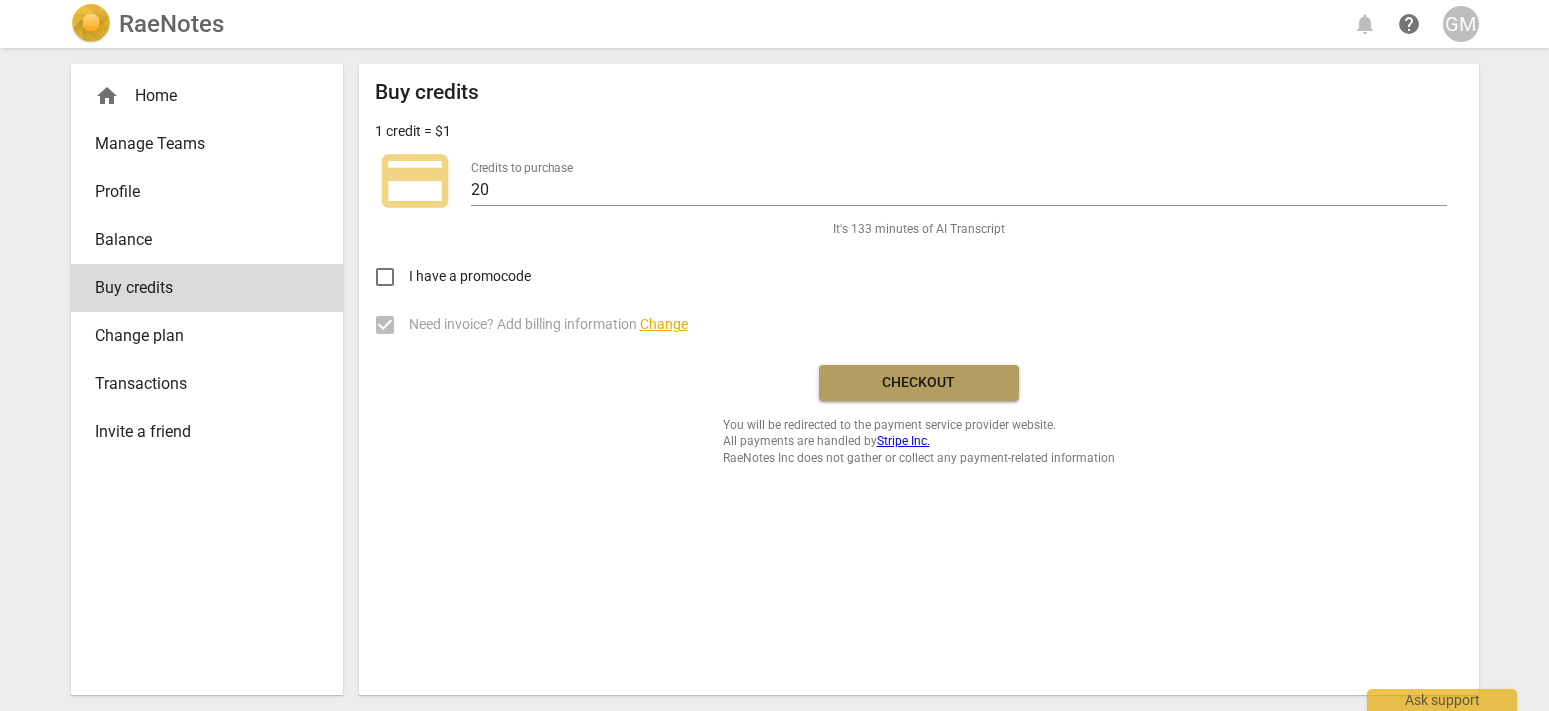 click on "Checkout" at bounding box center [919, 383] 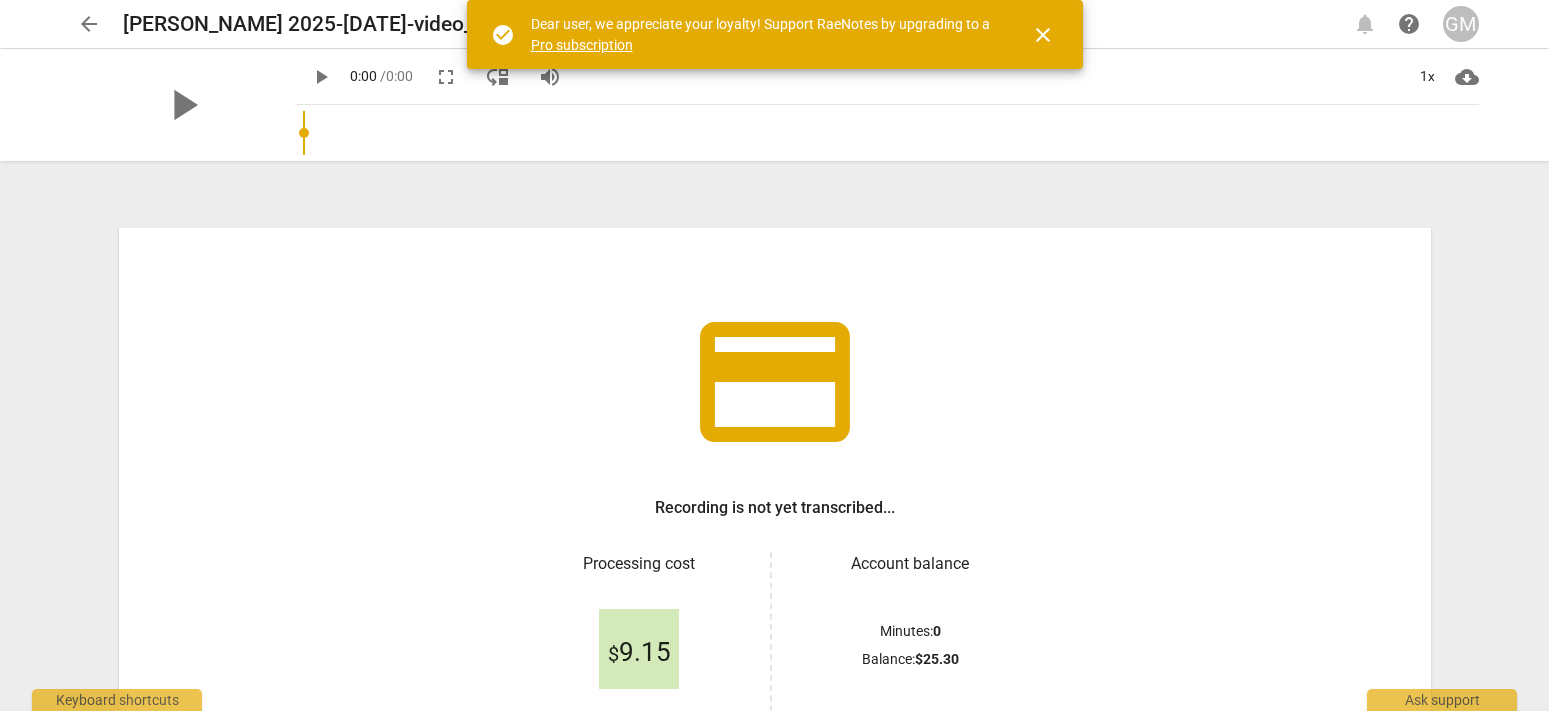 scroll, scrollTop: 0, scrollLeft: 0, axis: both 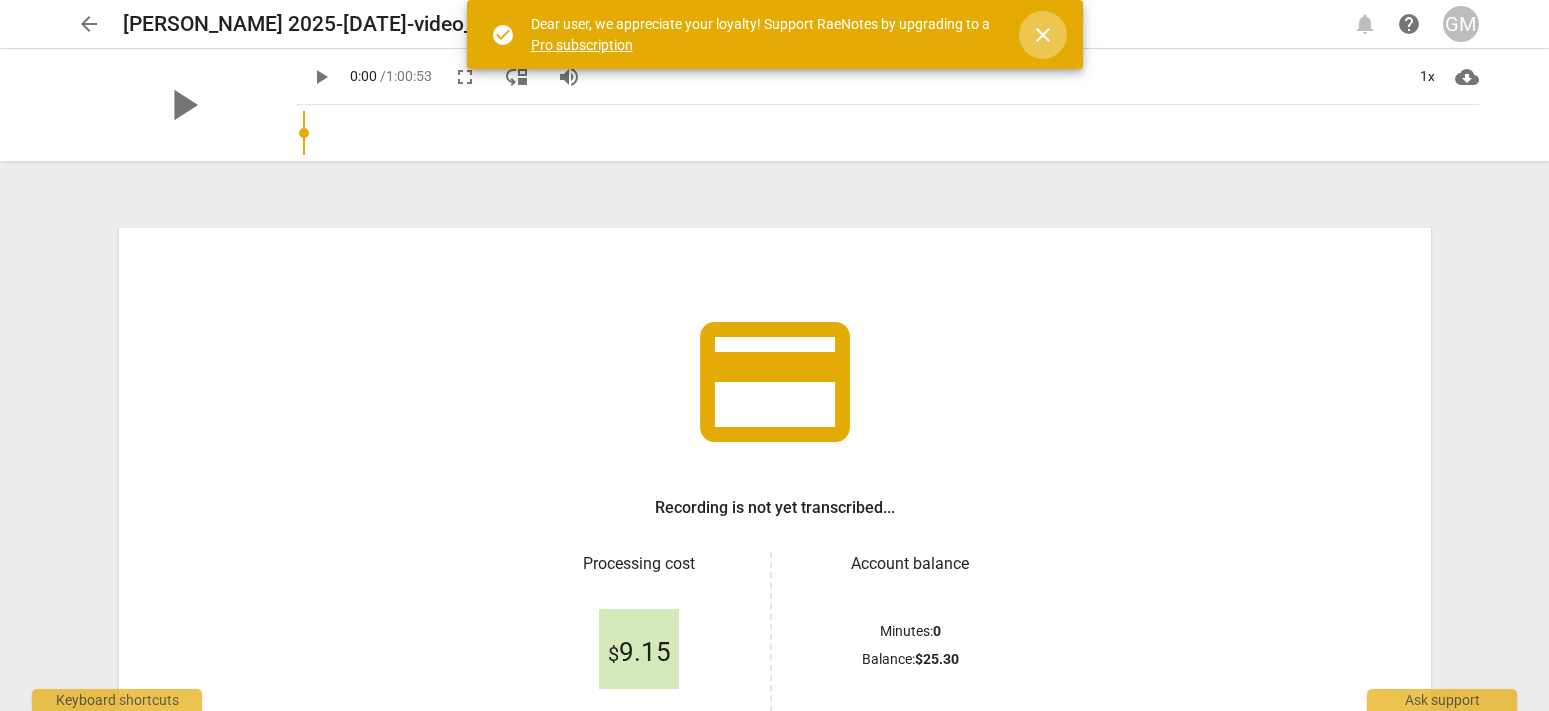 click on "close" at bounding box center (1043, 35) 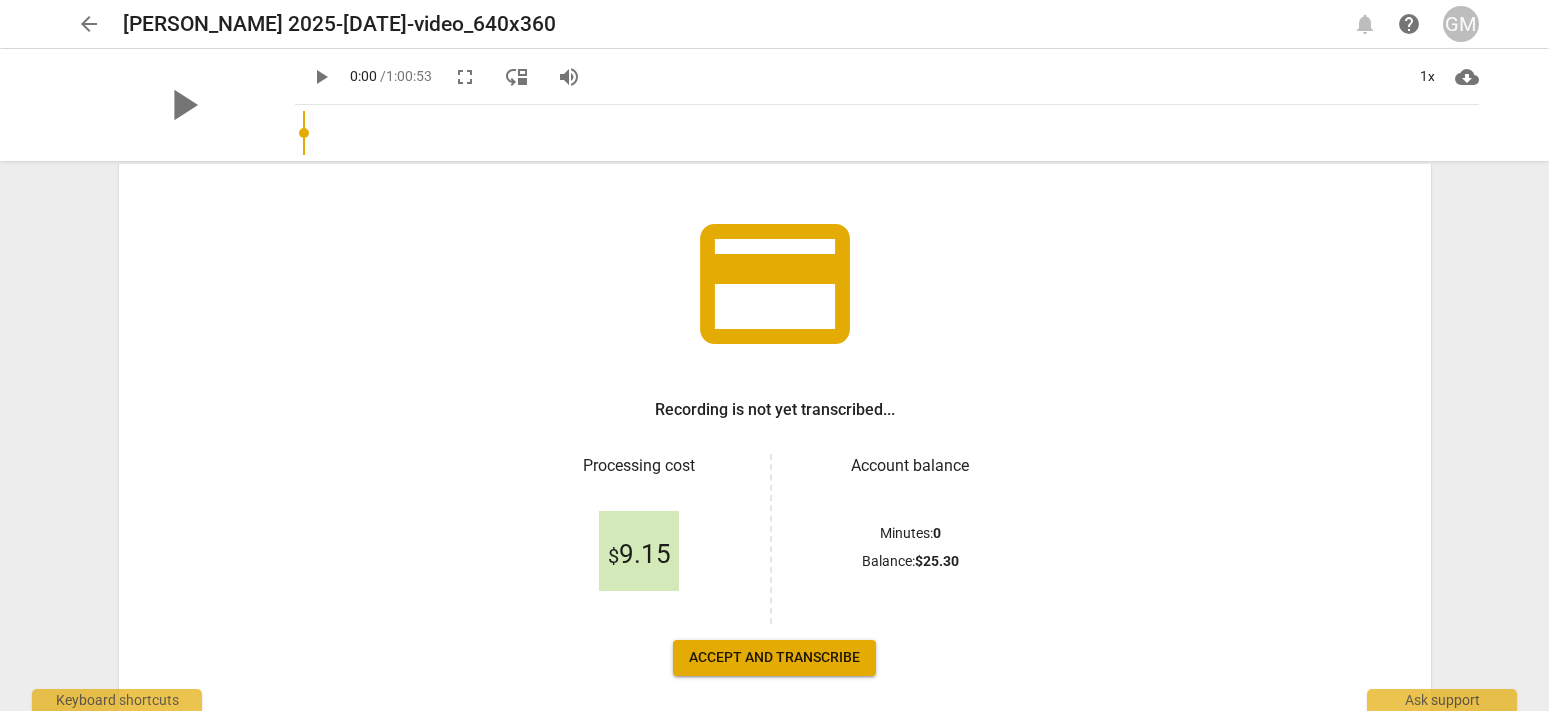 scroll, scrollTop: 96, scrollLeft: 0, axis: vertical 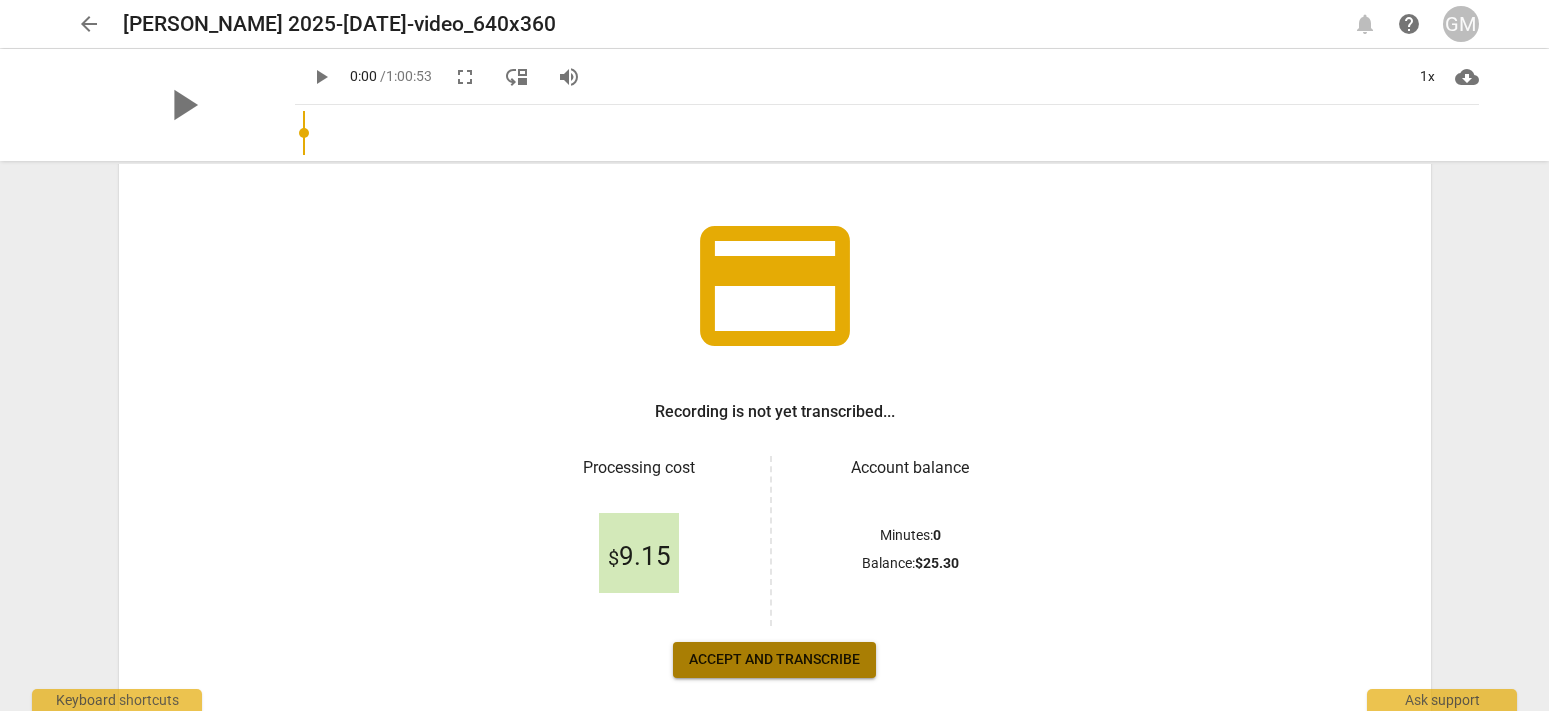 click on "Accept and transcribe" at bounding box center [774, 660] 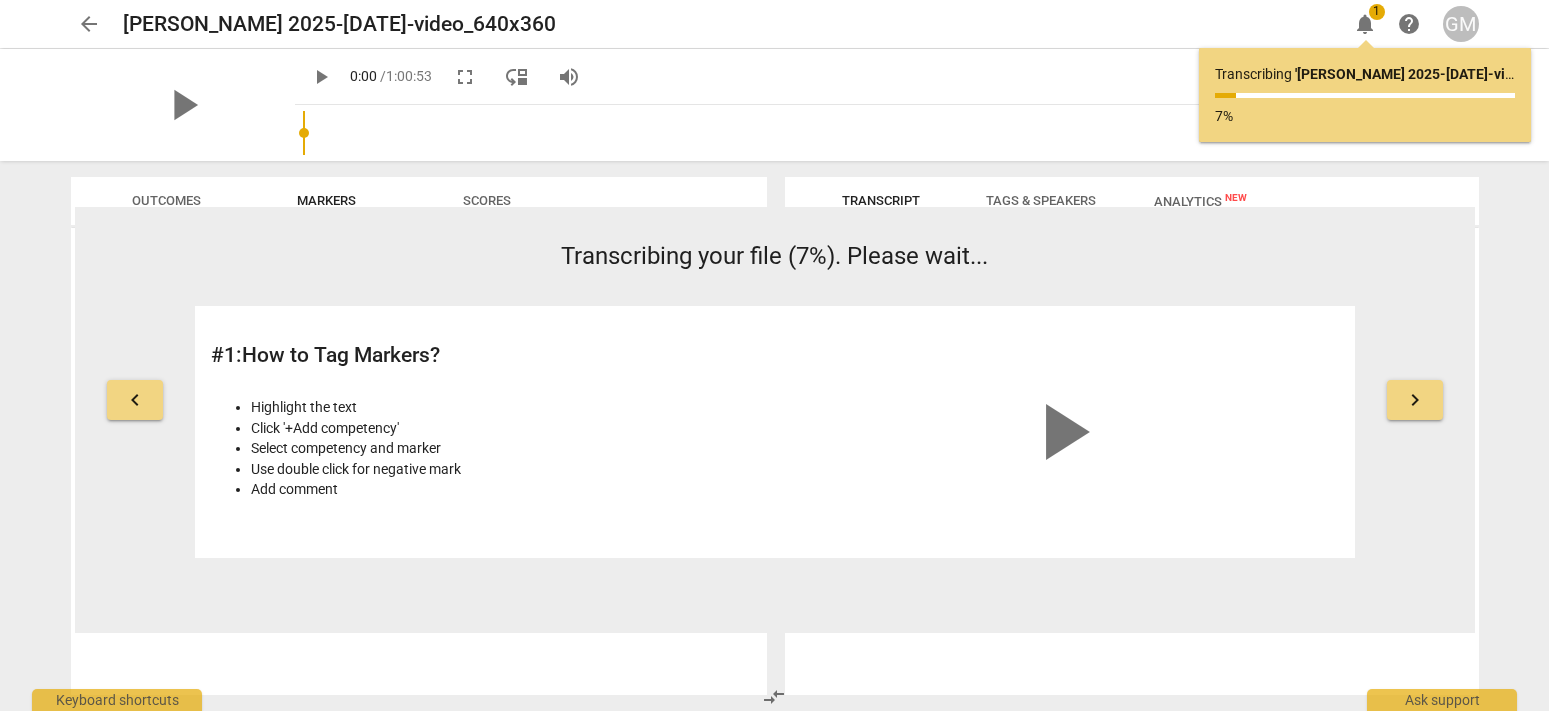 click on "keyboard_arrow_right" at bounding box center (1415, 400) 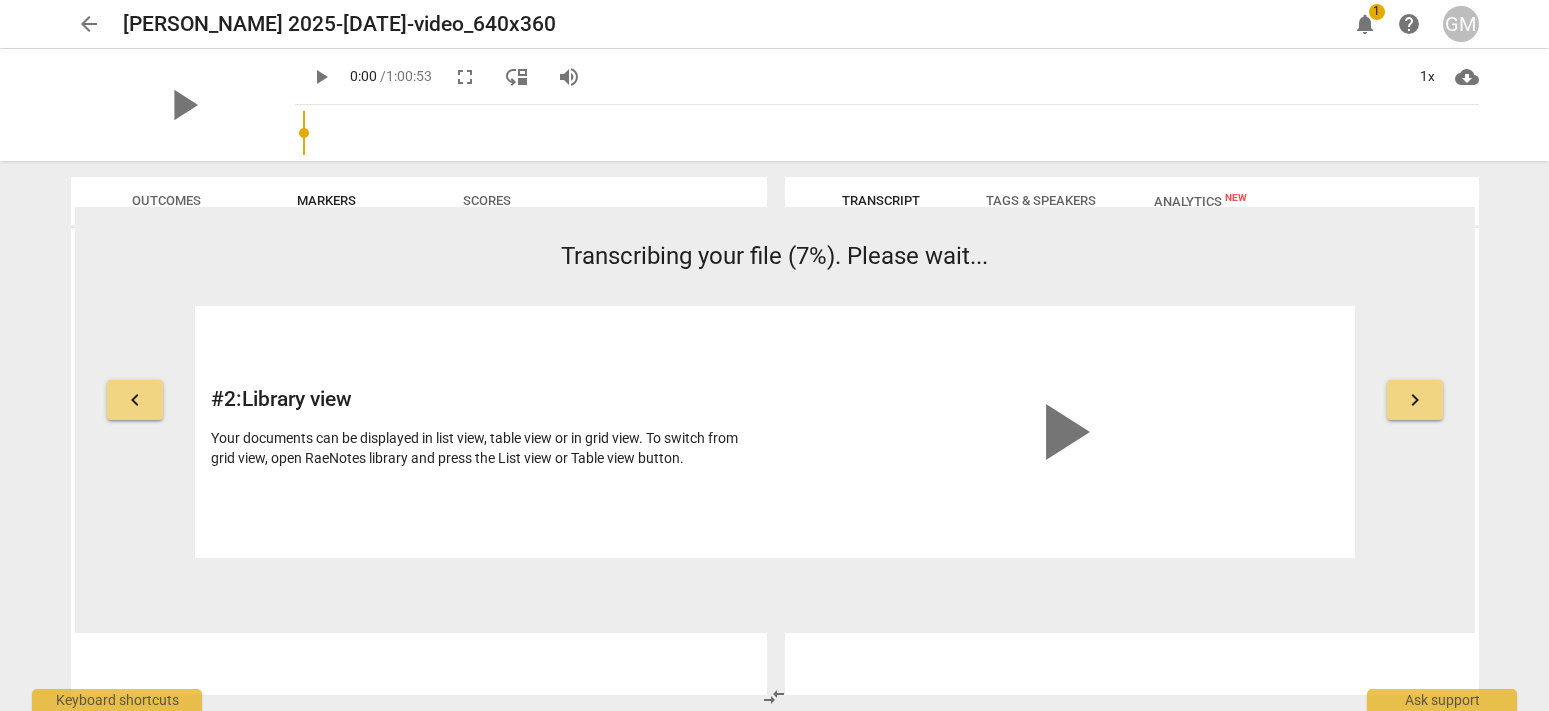 click on "keyboard_arrow_right" at bounding box center [1415, 400] 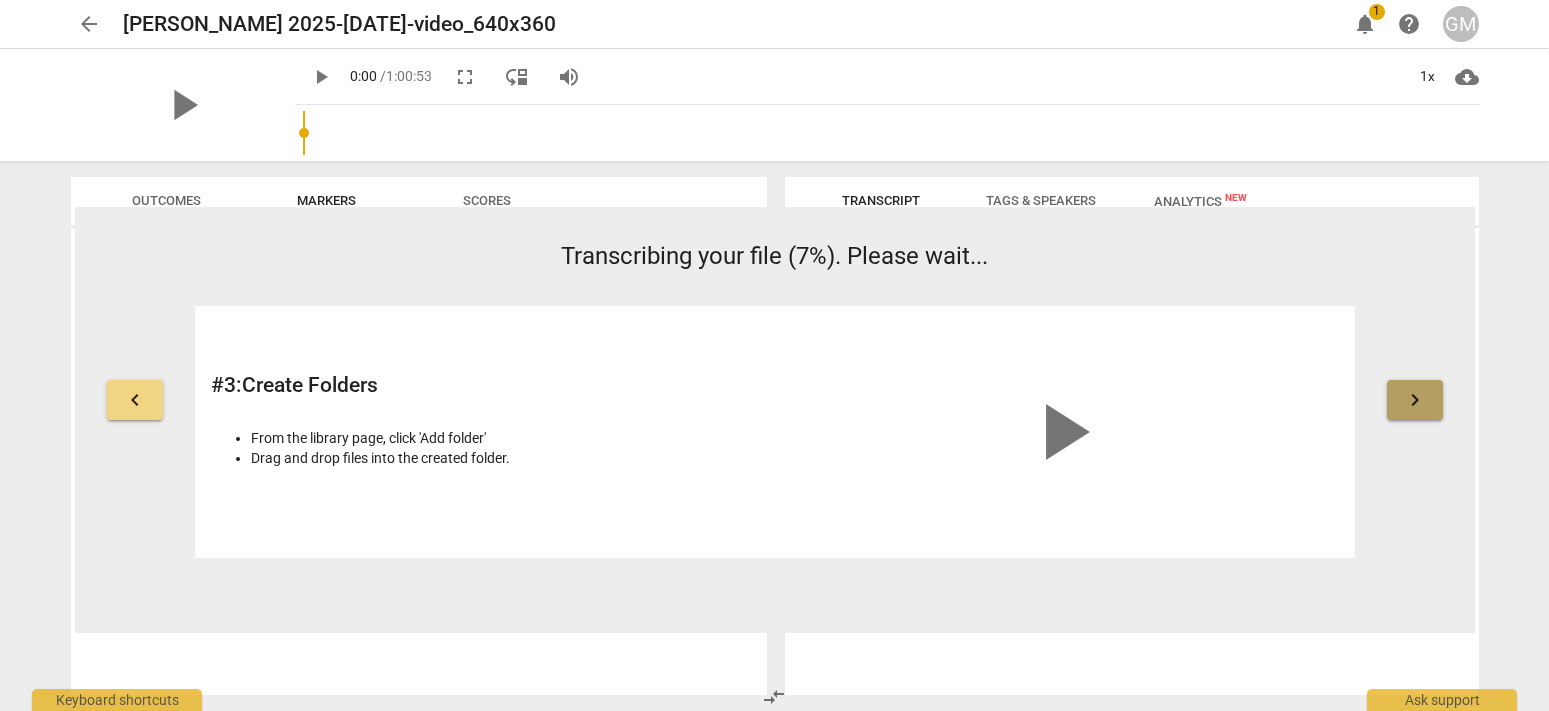 click on "keyboard_arrow_right" at bounding box center [1415, 400] 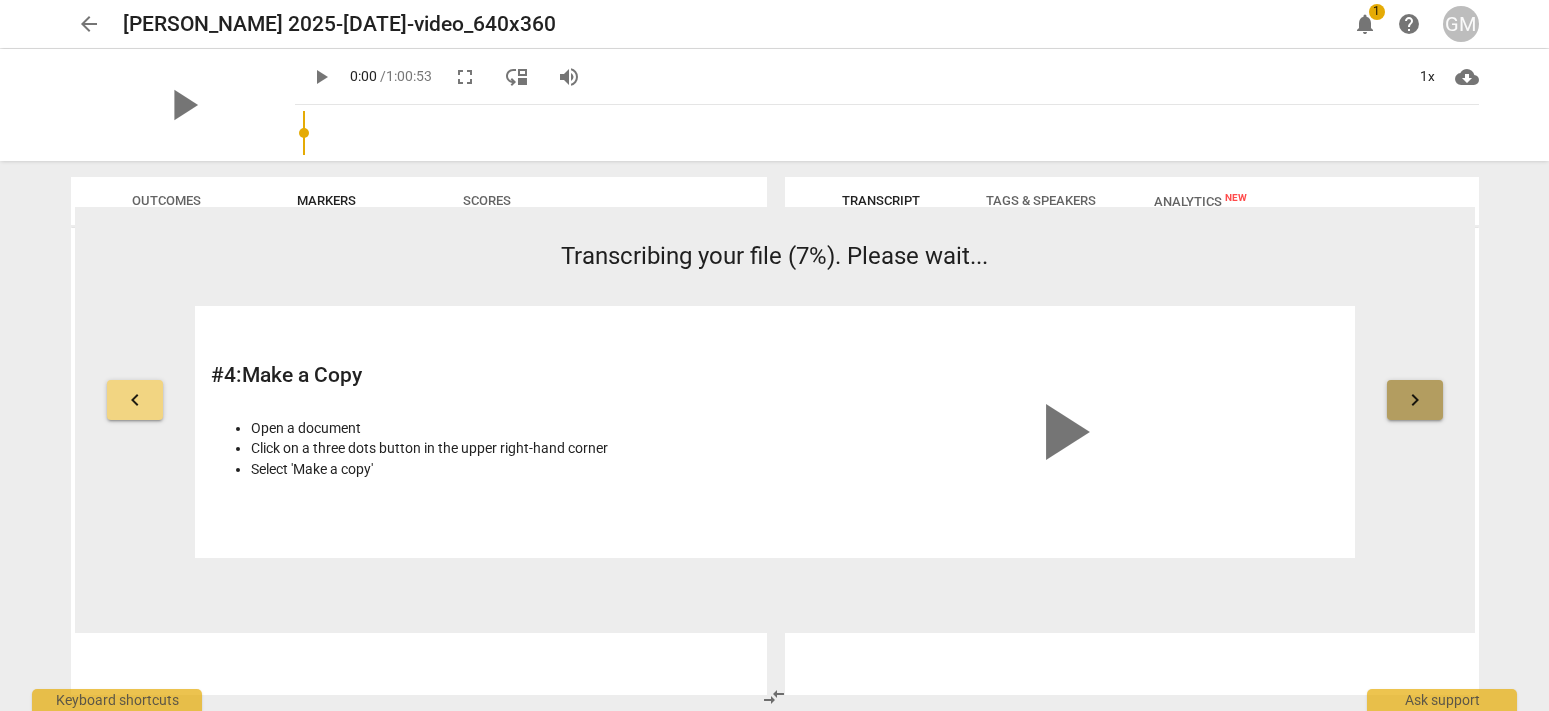 click on "keyboard_arrow_right" at bounding box center [1415, 400] 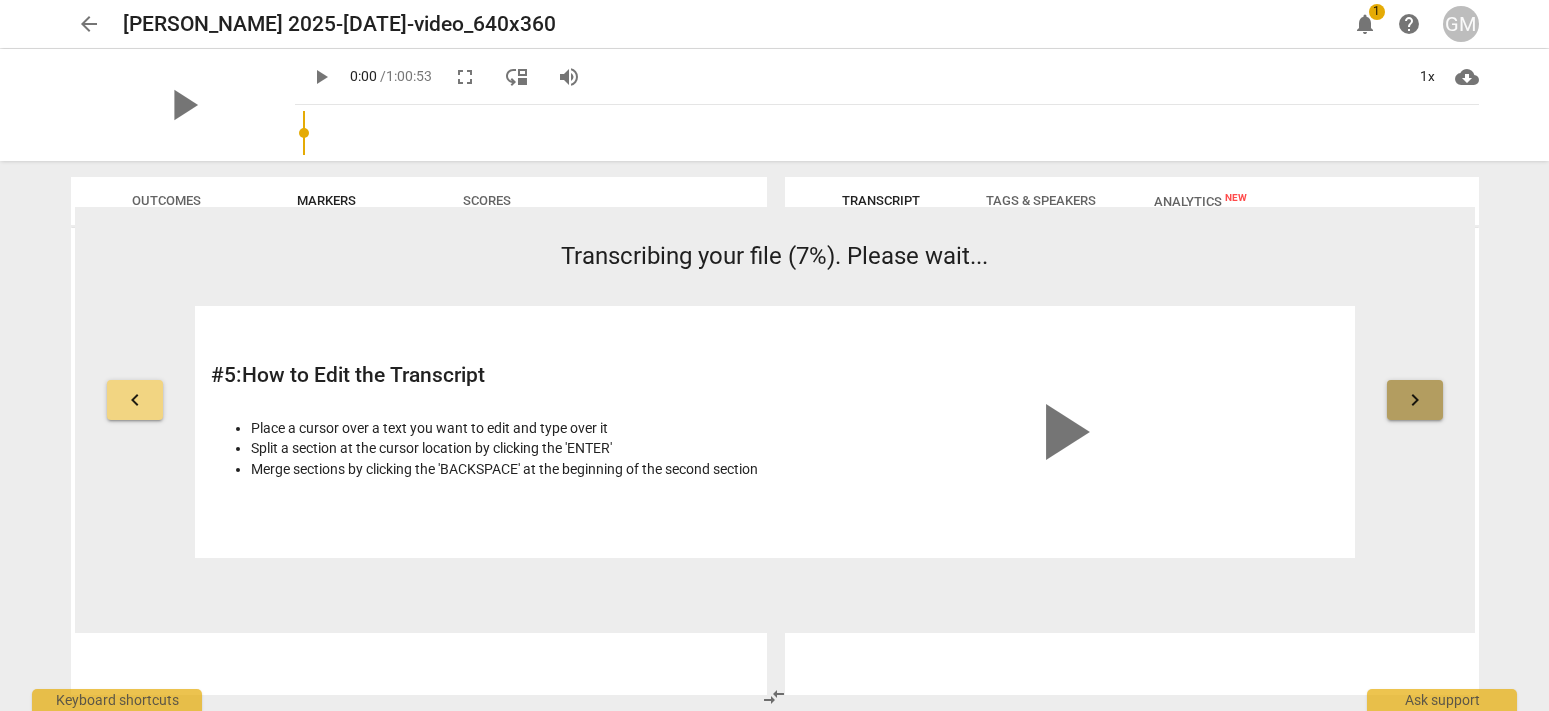 click on "keyboard_arrow_right" at bounding box center (1415, 400) 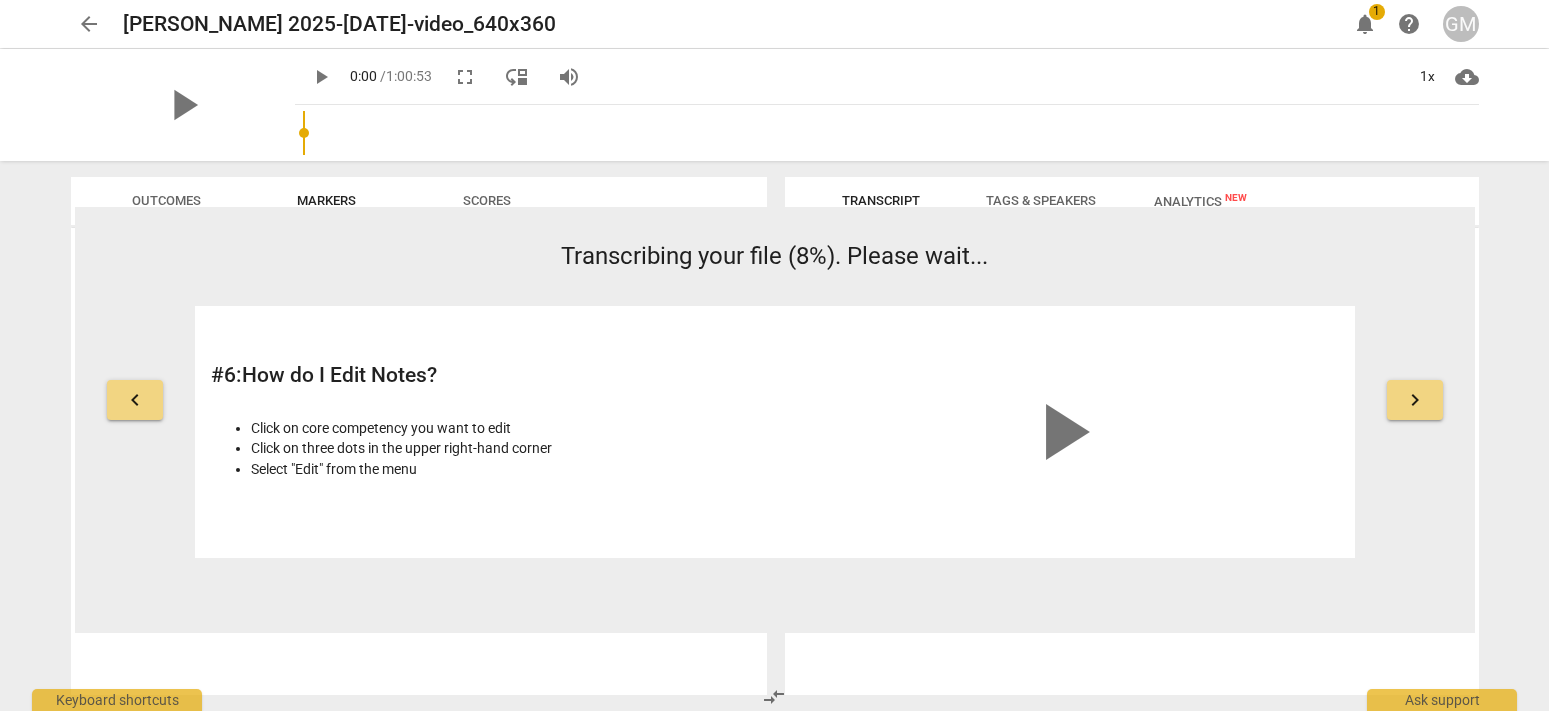 click on "keyboard_arrow_right" at bounding box center (1415, 400) 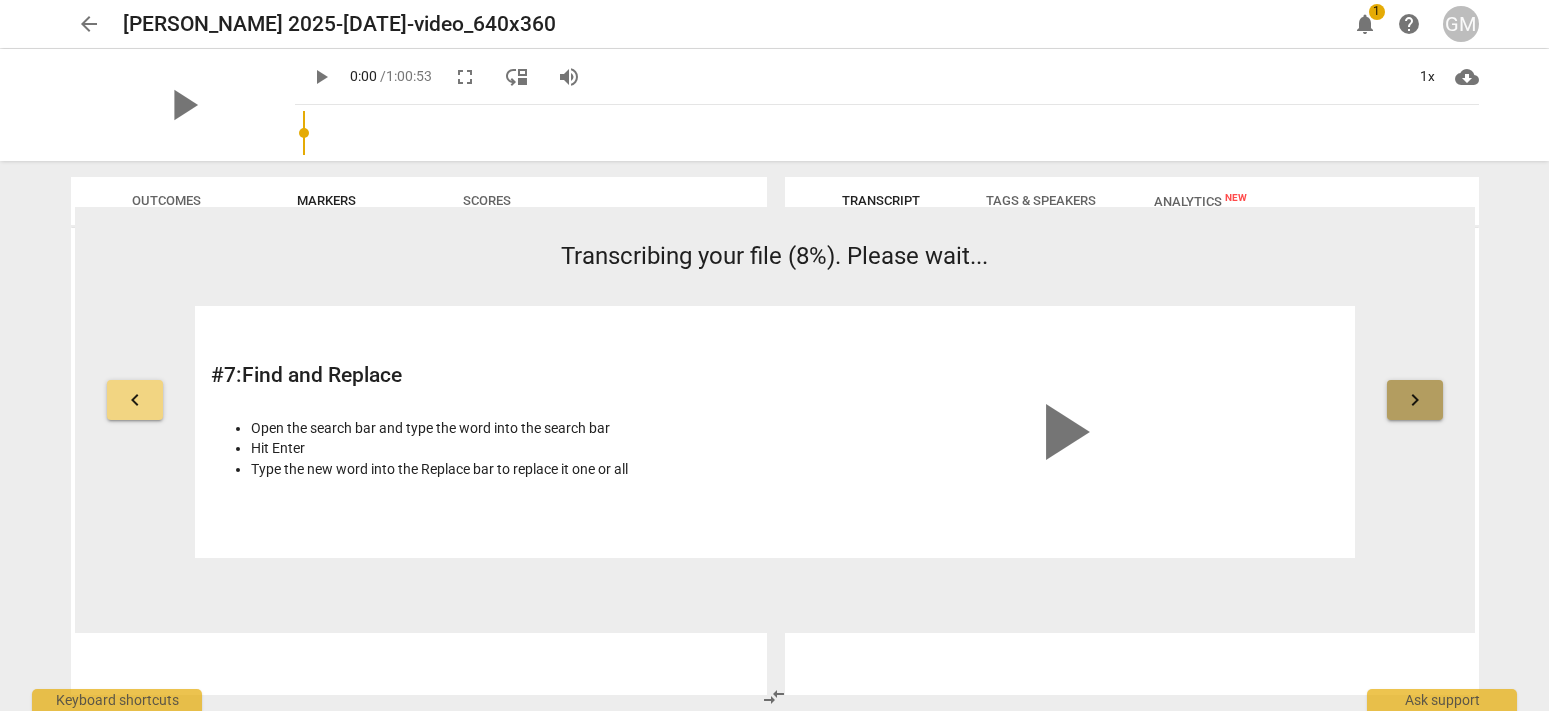 click on "keyboard_arrow_right" at bounding box center (1415, 400) 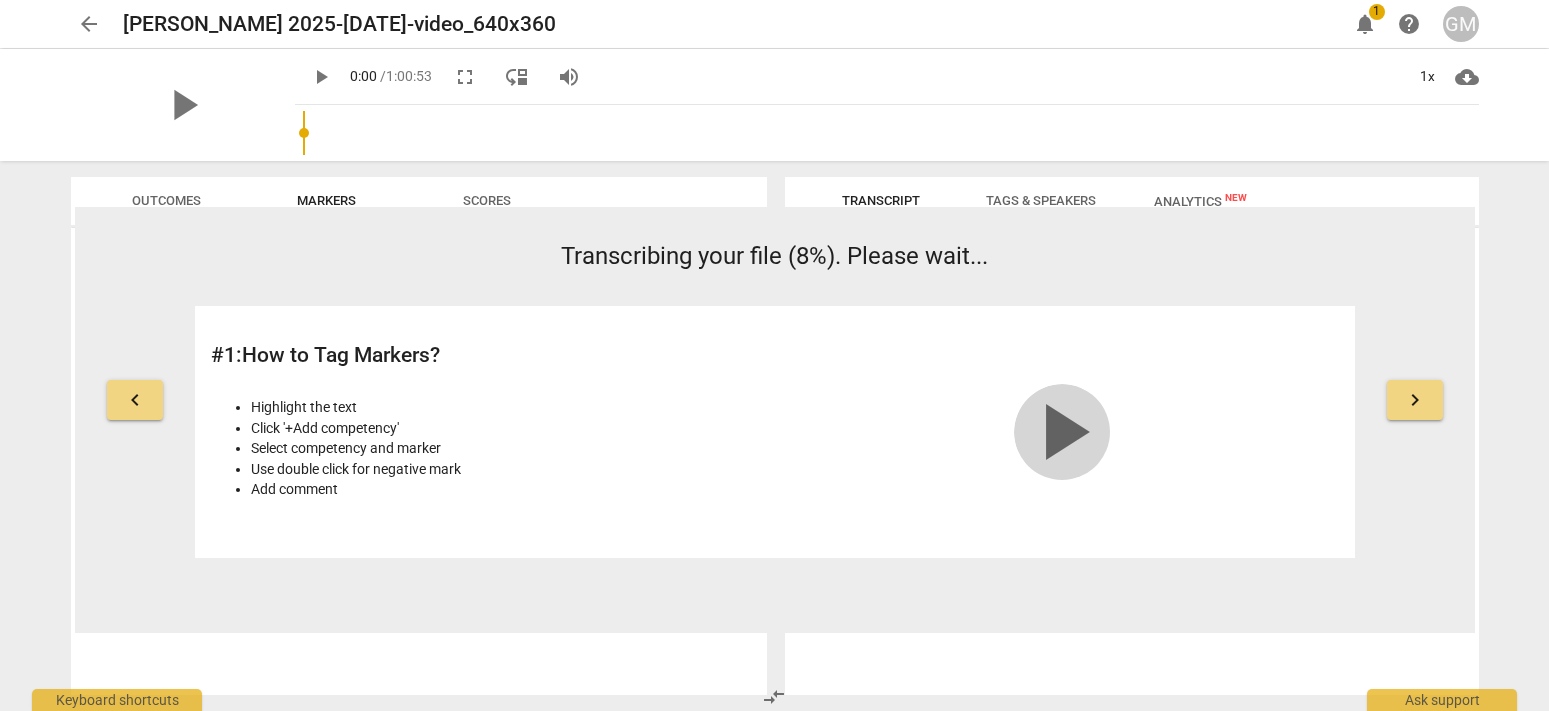 click on "play_arrow" at bounding box center (1062, 432) 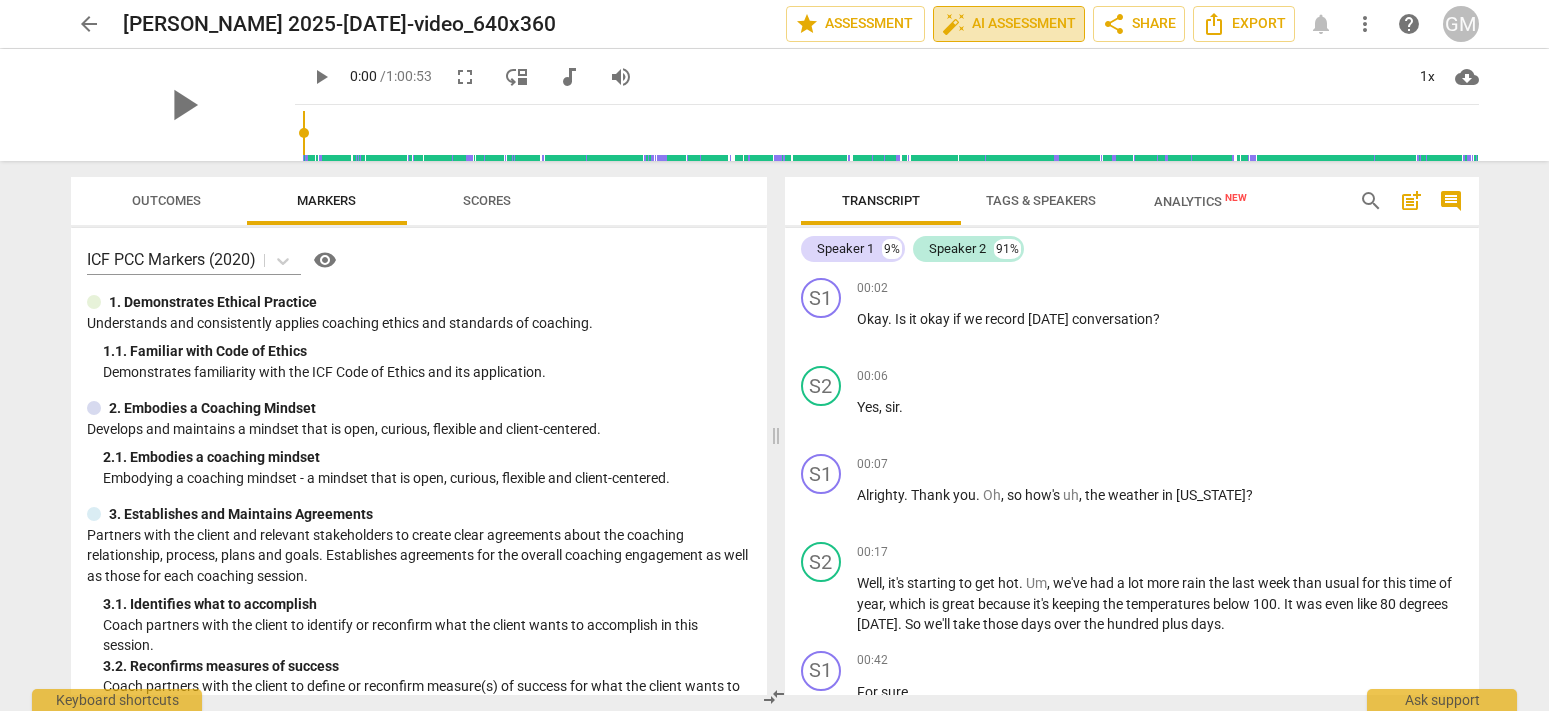 click on "auto_fix_high    AI Assessment" at bounding box center (1009, 24) 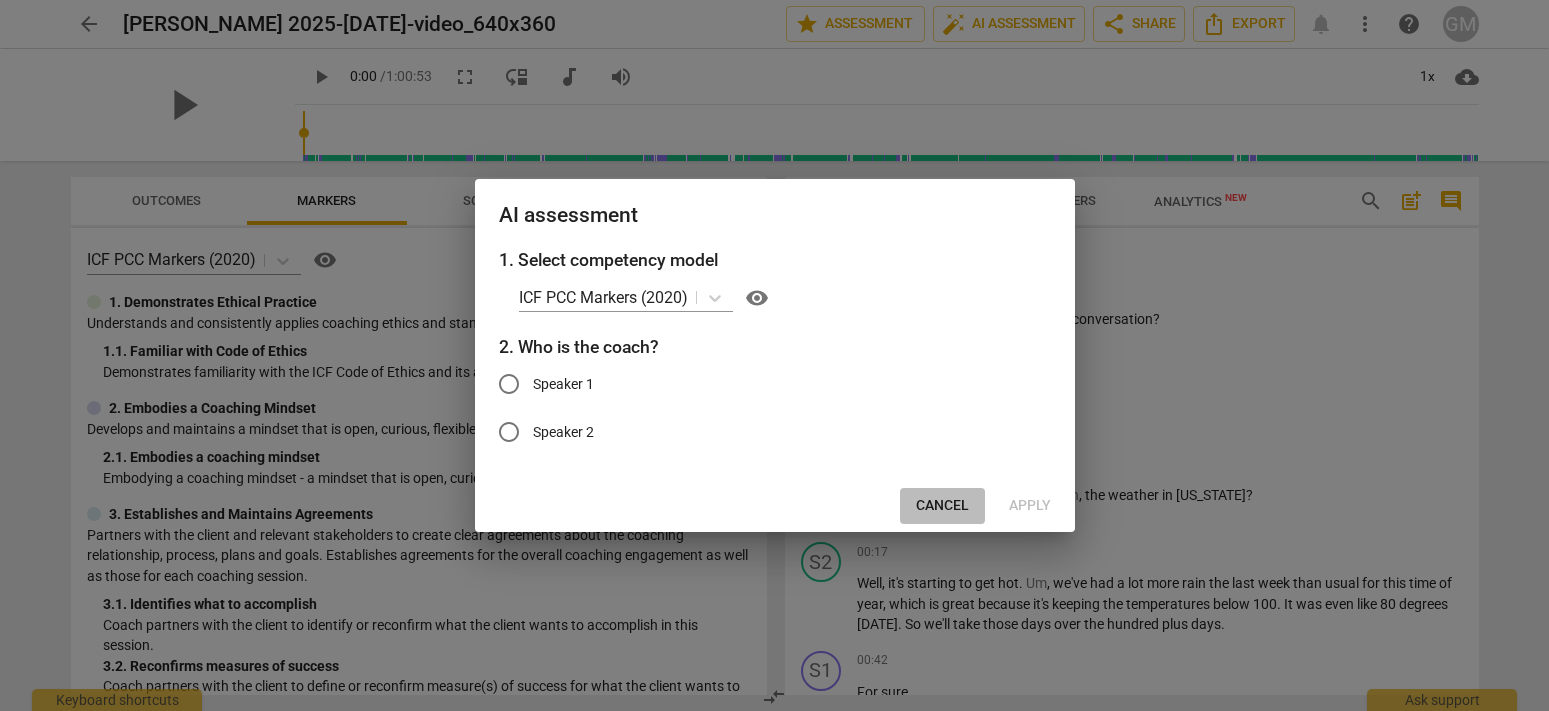 click on "Cancel" at bounding box center (942, 506) 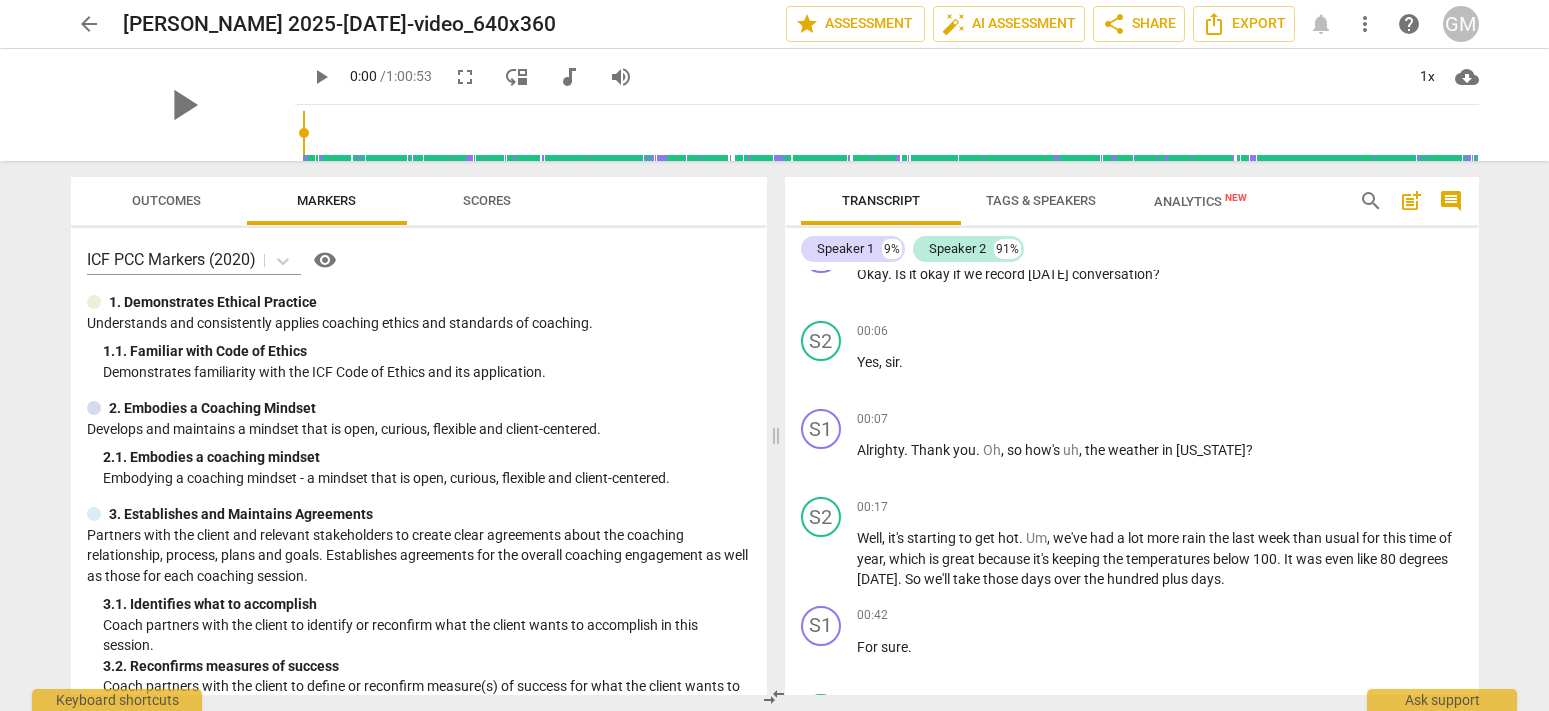 scroll, scrollTop: 0, scrollLeft: 0, axis: both 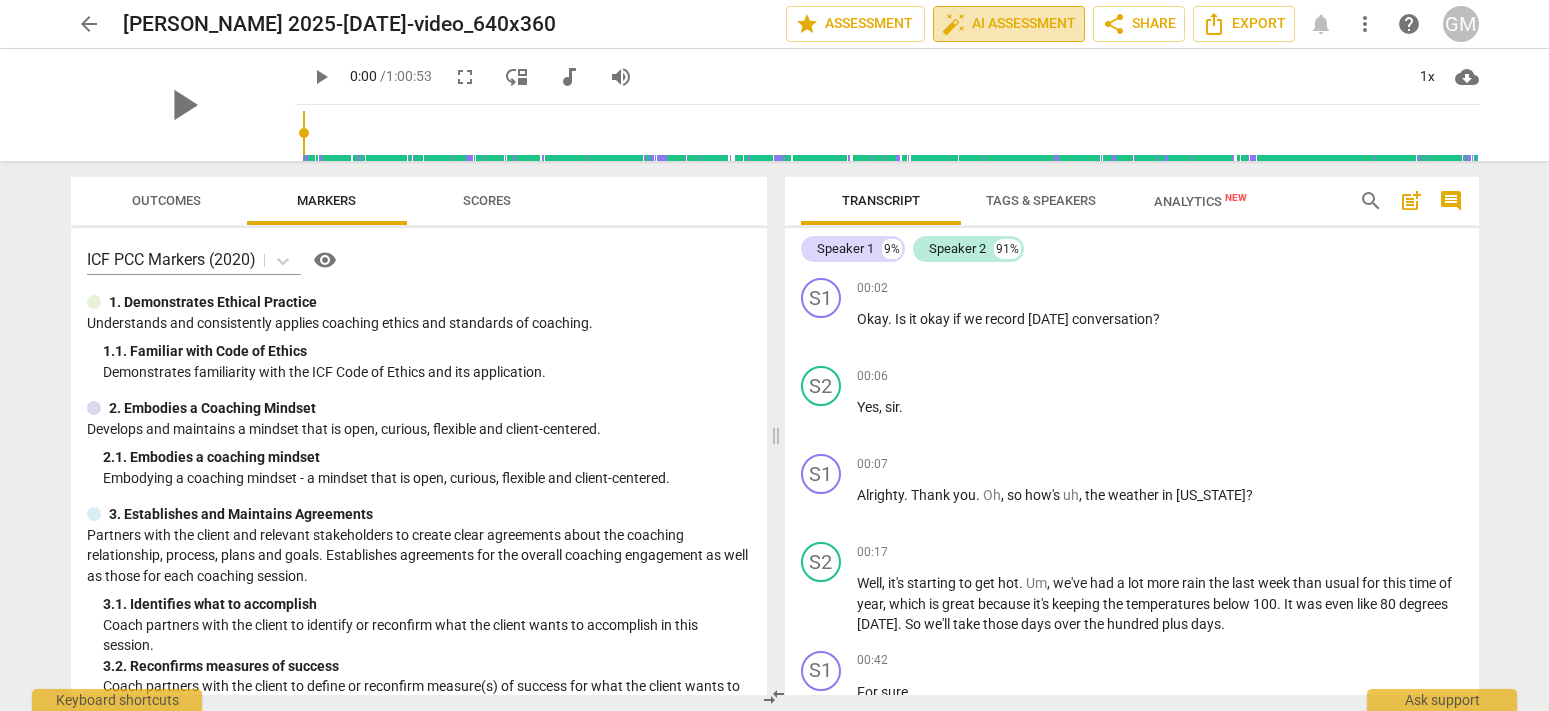 click on "auto_fix_high    AI Assessment" at bounding box center (1009, 24) 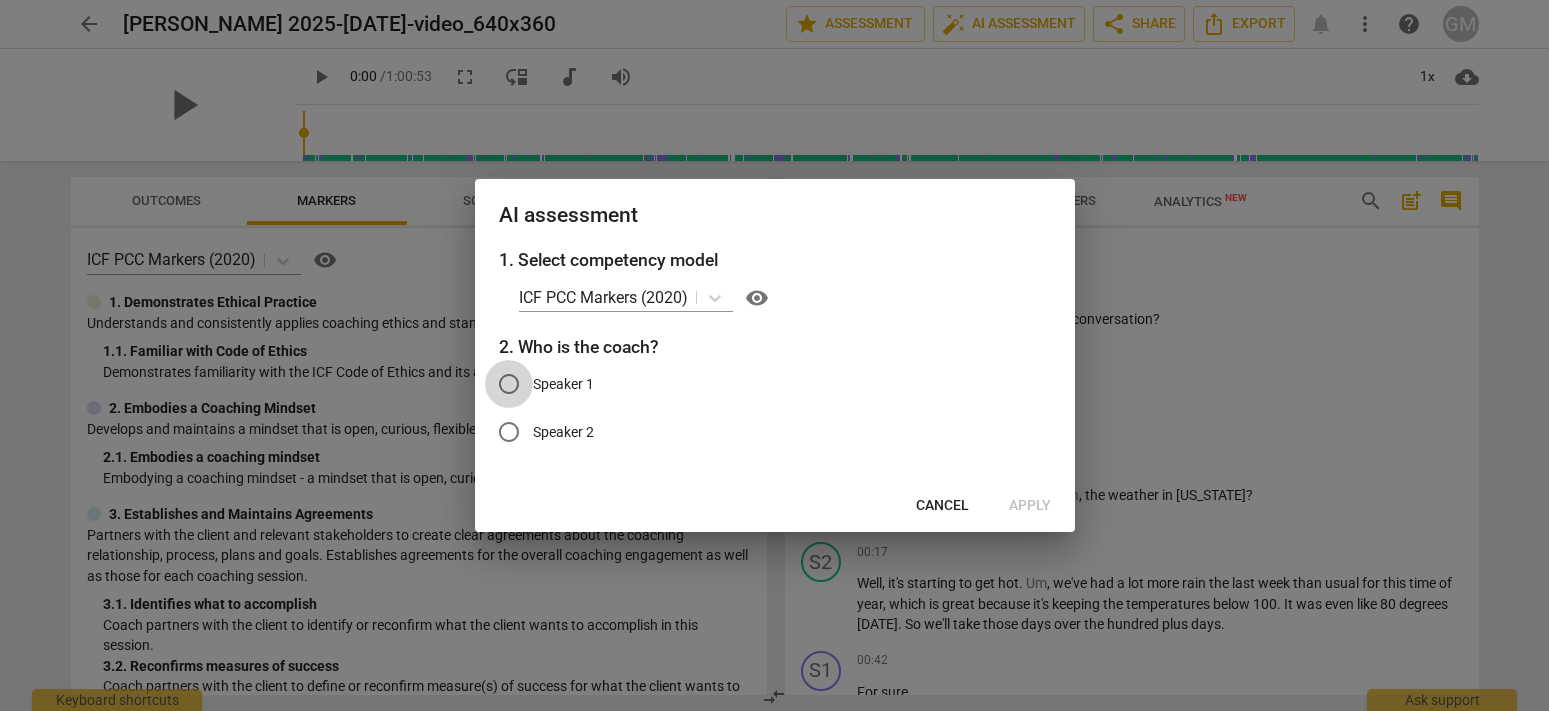 click on "Speaker 1" at bounding box center (509, 384) 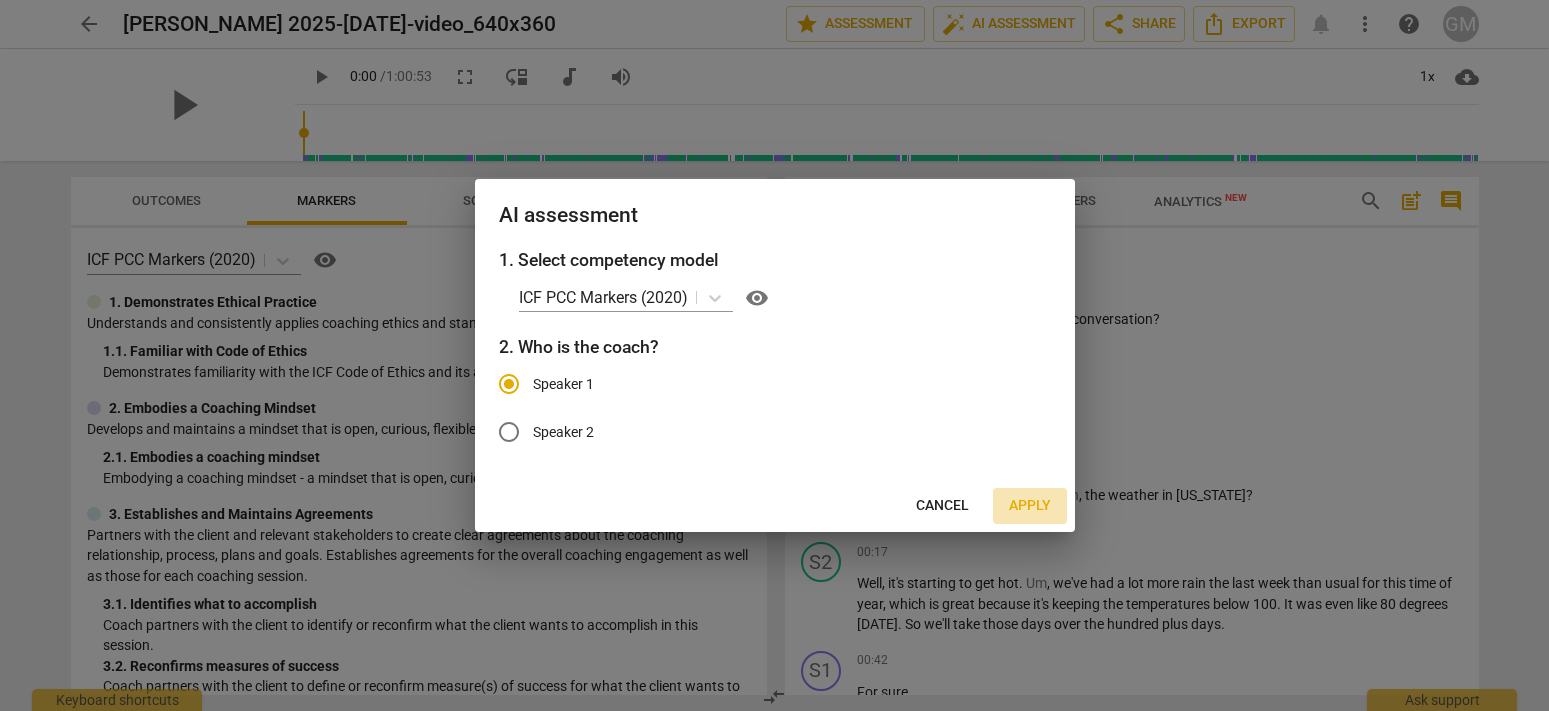 click on "Apply" at bounding box center (1030, 506) 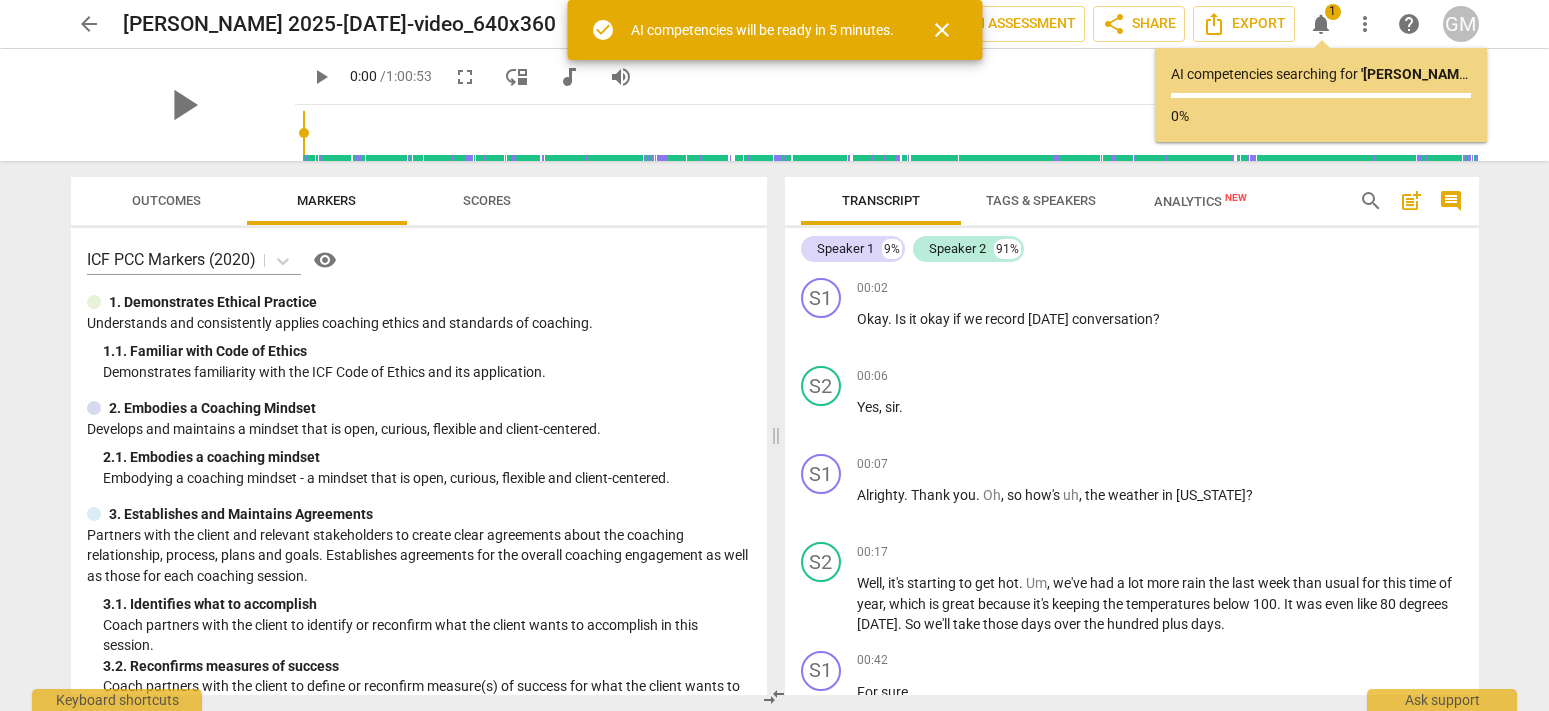 click on "Tags & Speakers" at bounding box center (1041, 200) 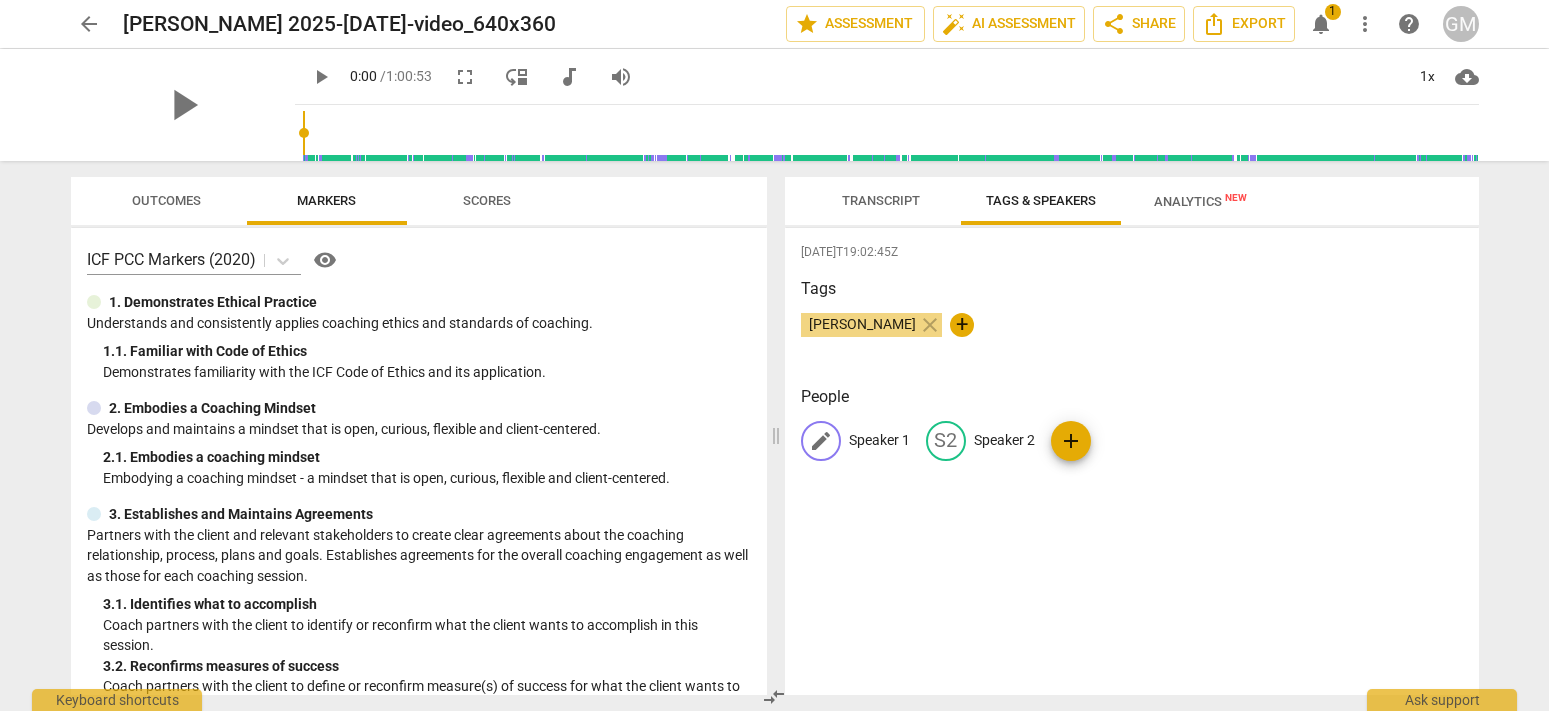 click on "edit Speaker 1" at bounding box center (855, 441) 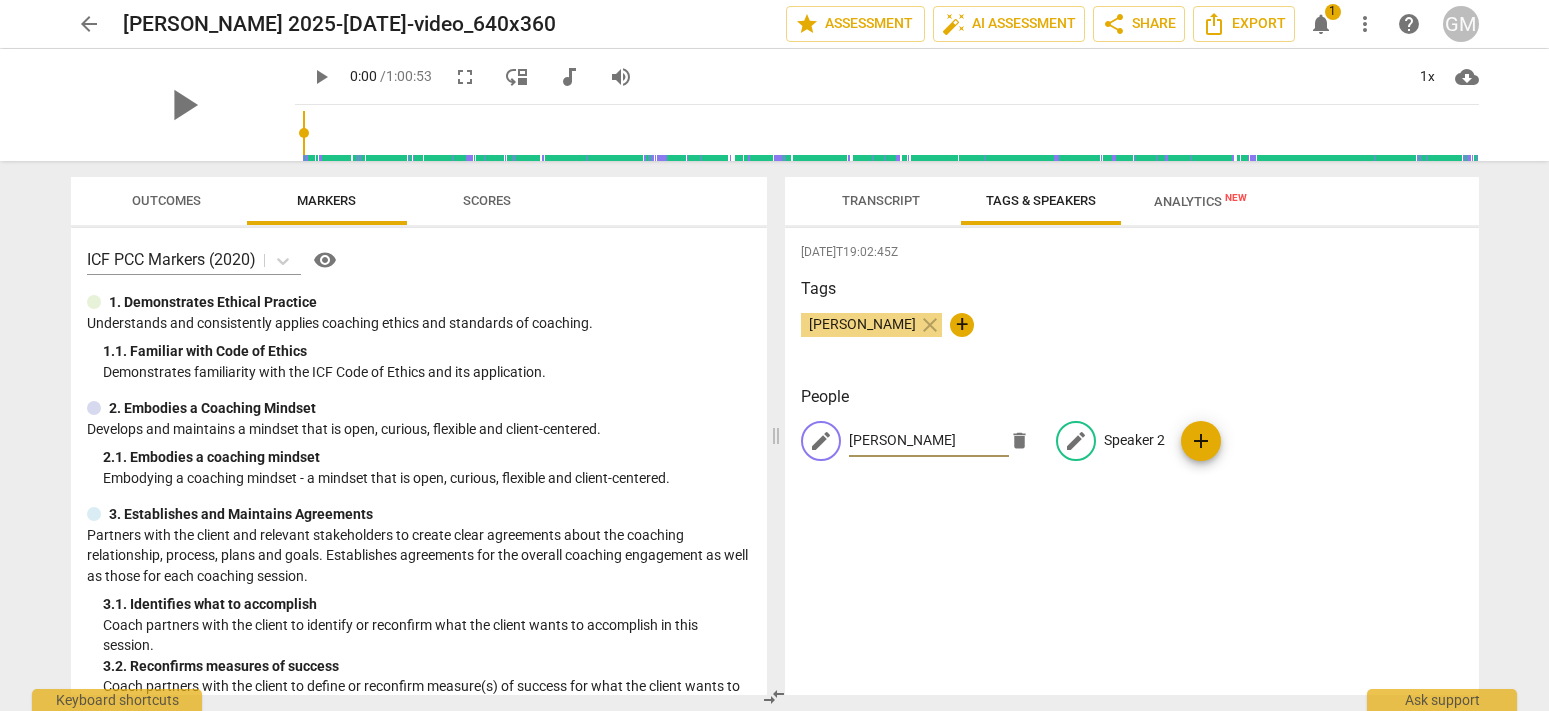 type on "[PERSON_NAME]" 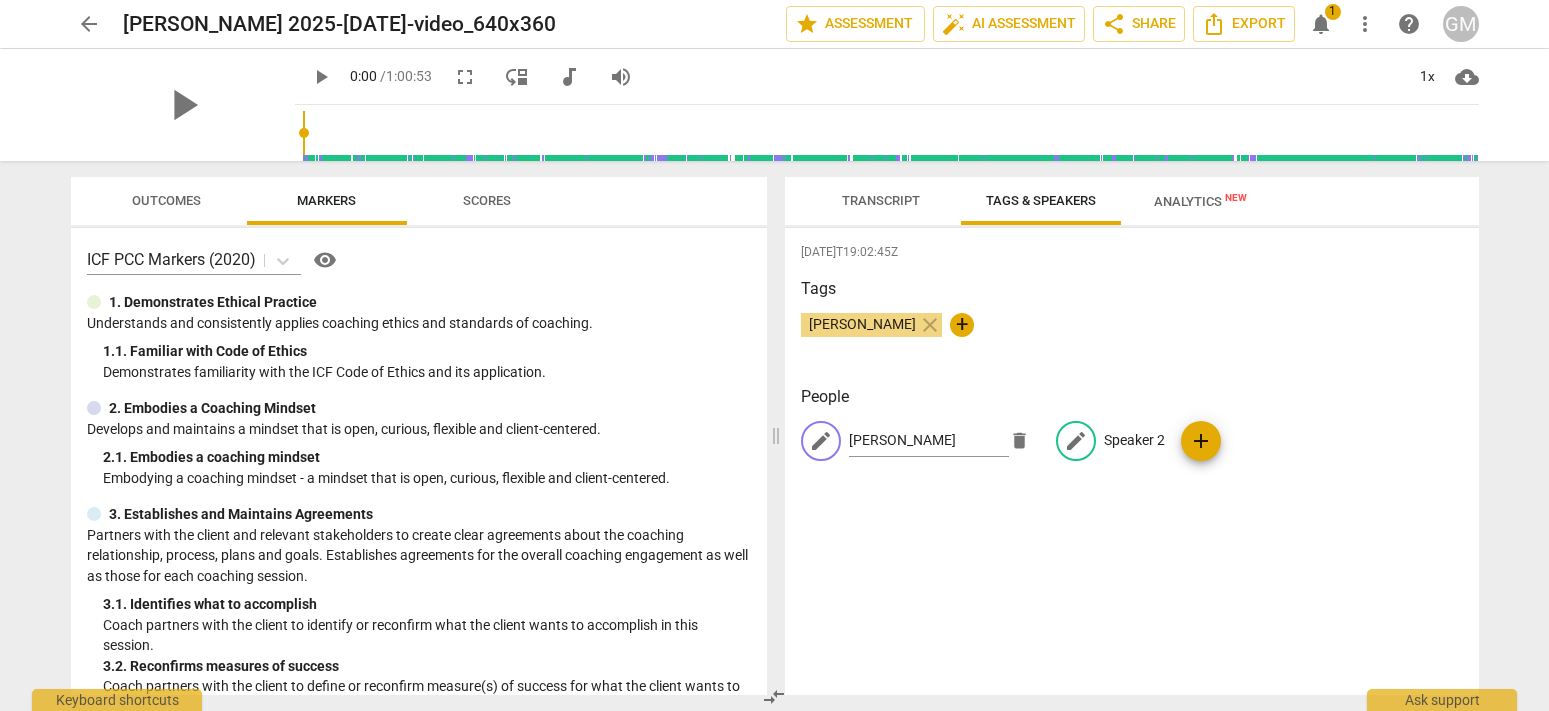 click on "edit" at bounding box center [1076, 441] 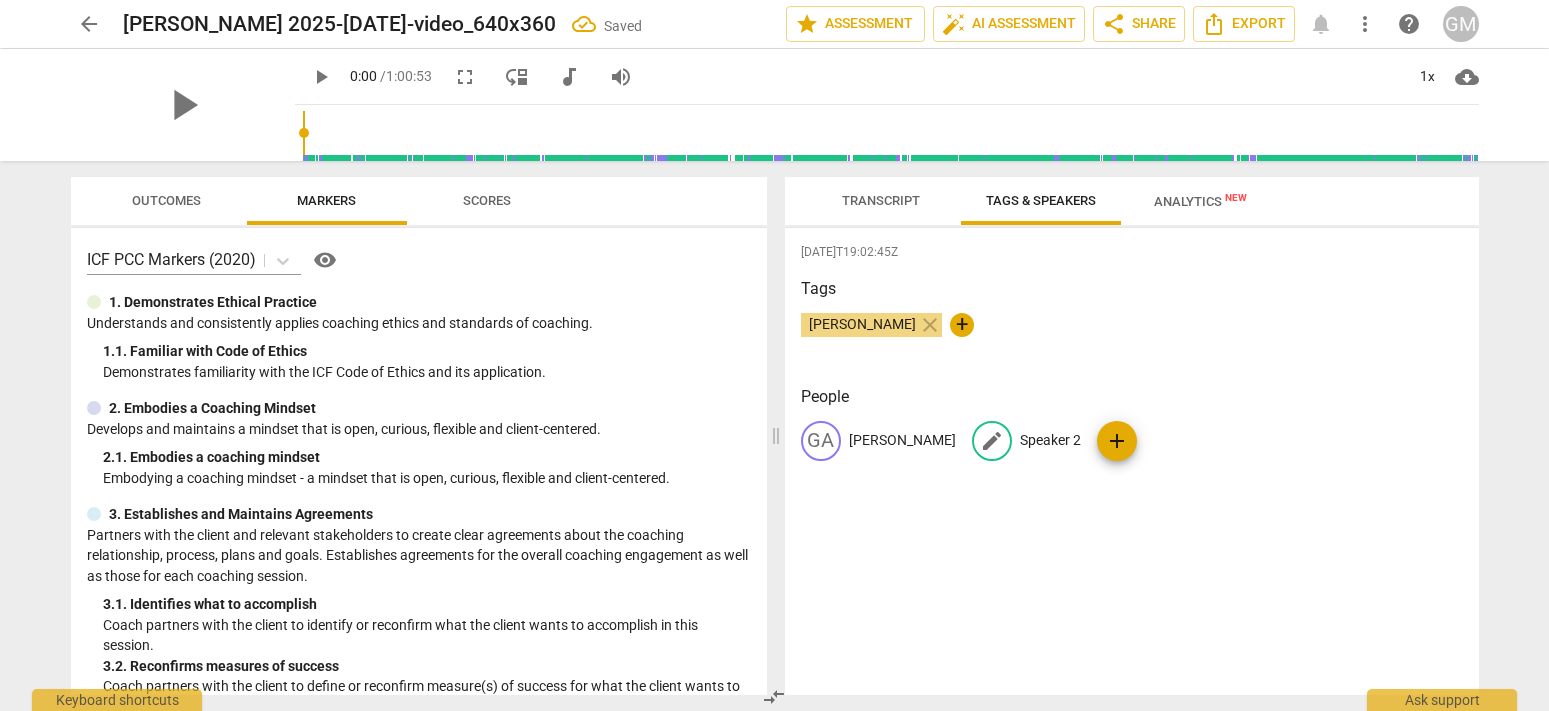 click on "Speaker 2" at bounding box center (1050, 440) 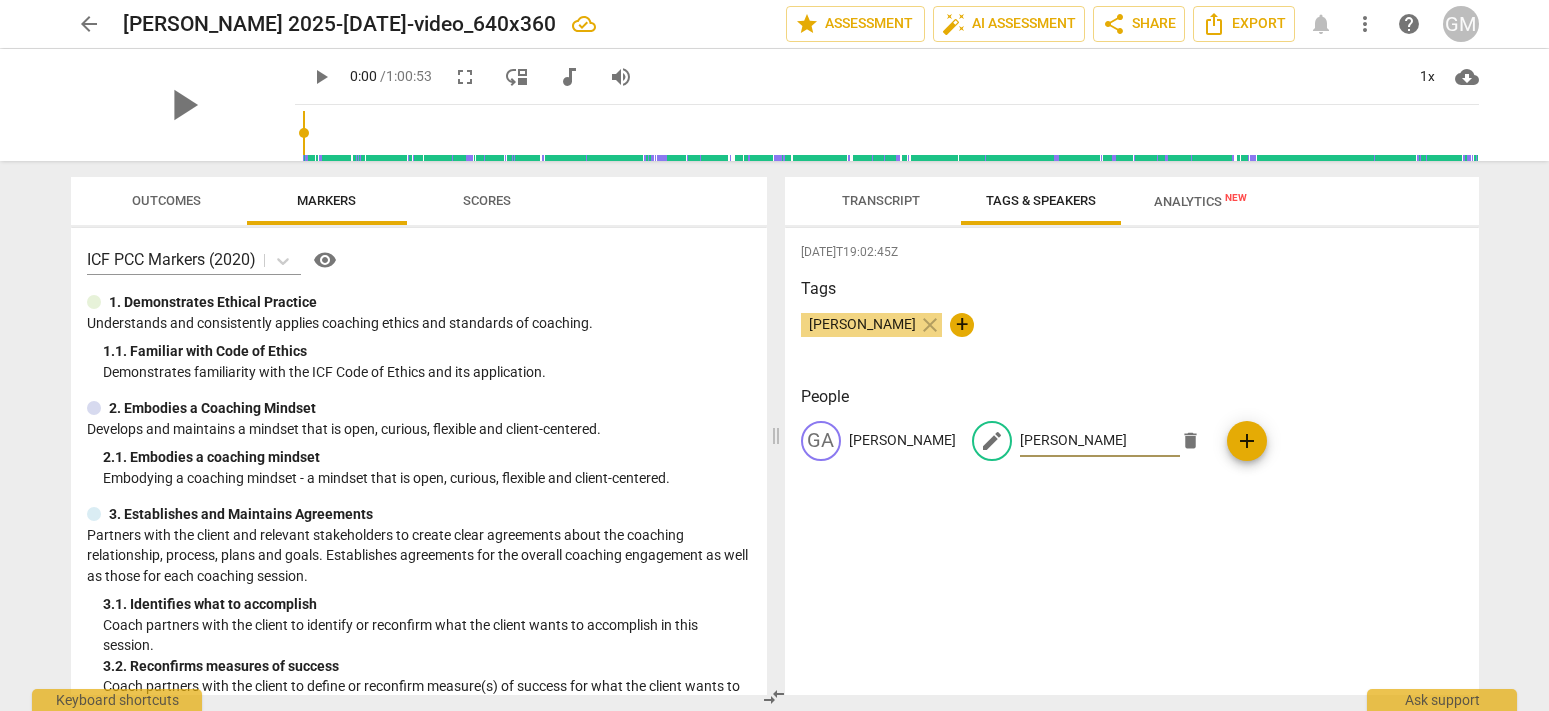 type on "[PERSON_NAME]" 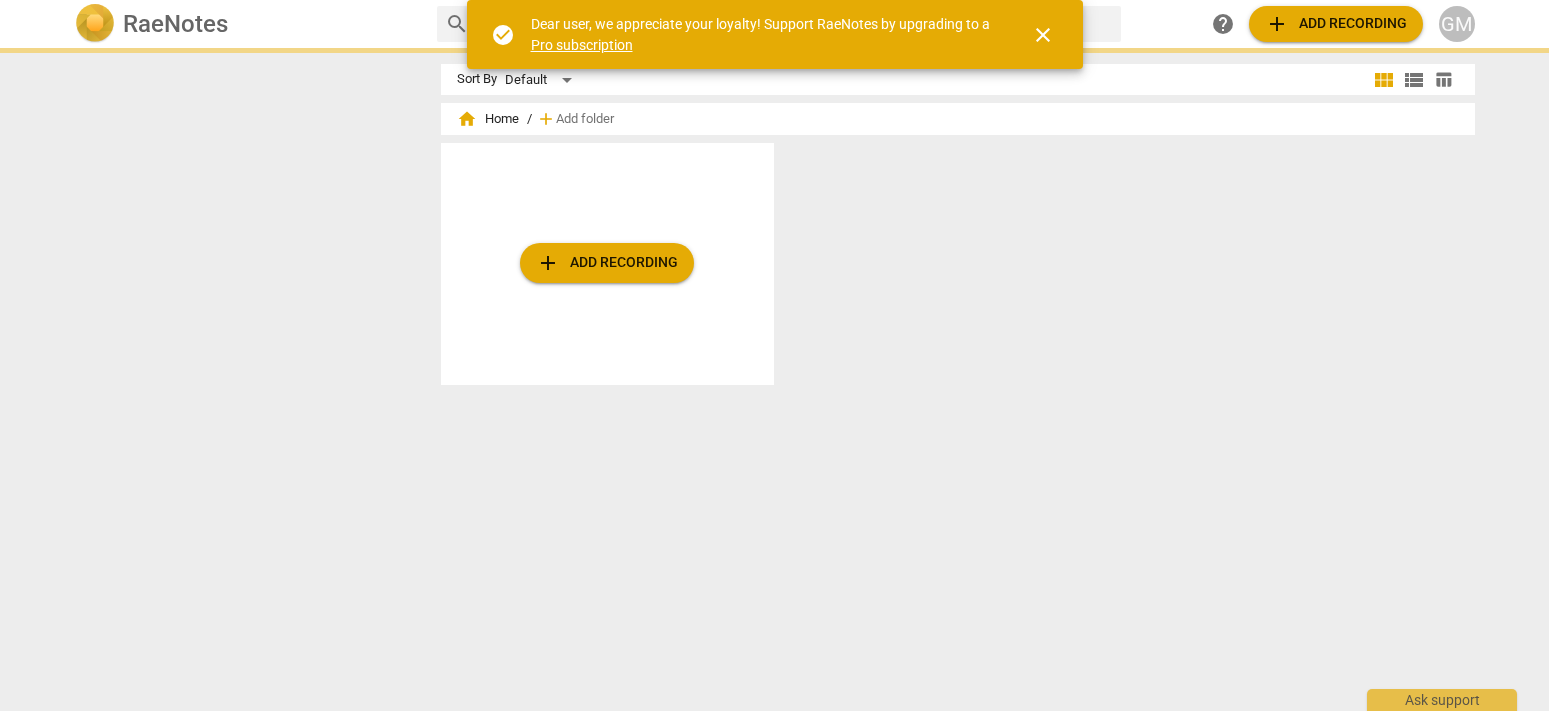 scroll, scrollTop: 0, scrollLeft: 0, axis: both 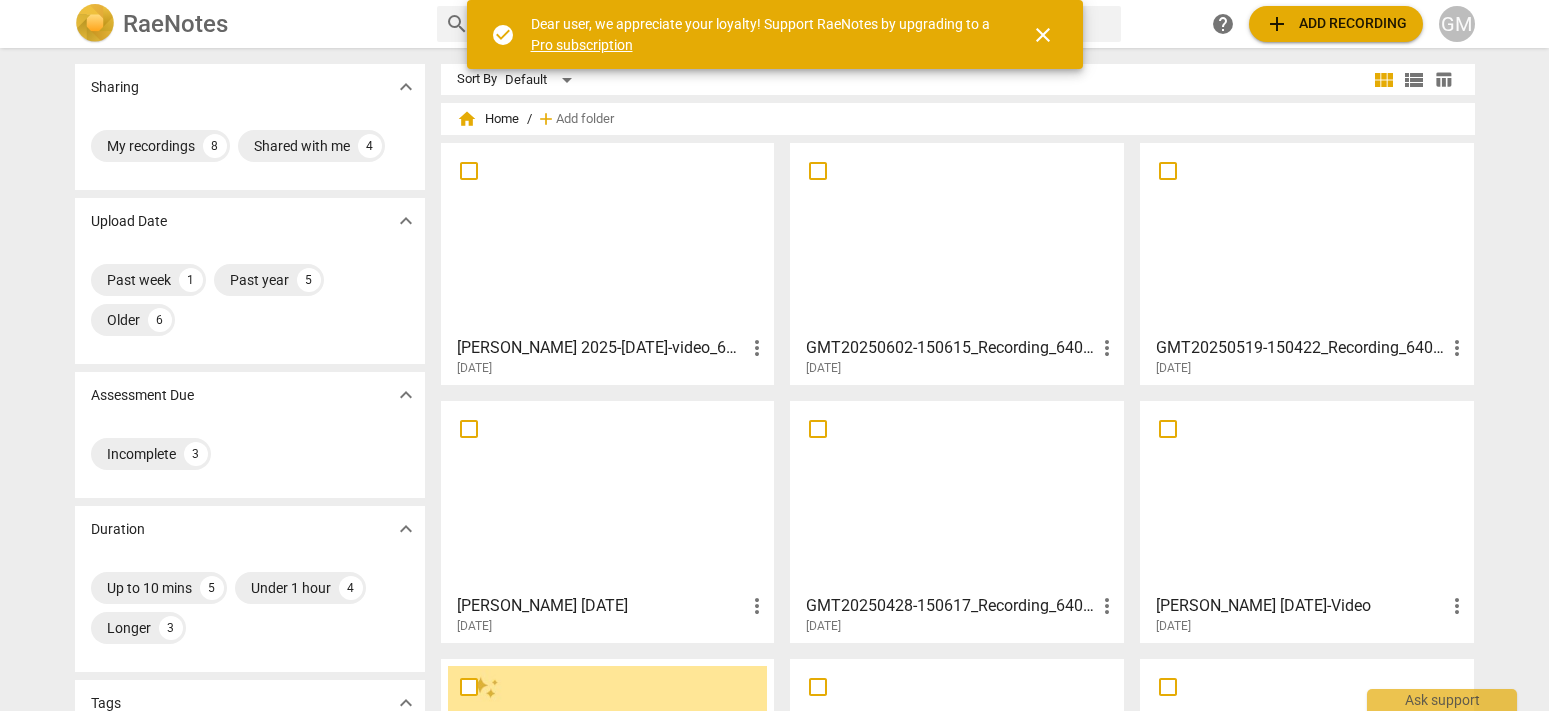 click on "close" at bounding box center [1043, 35] 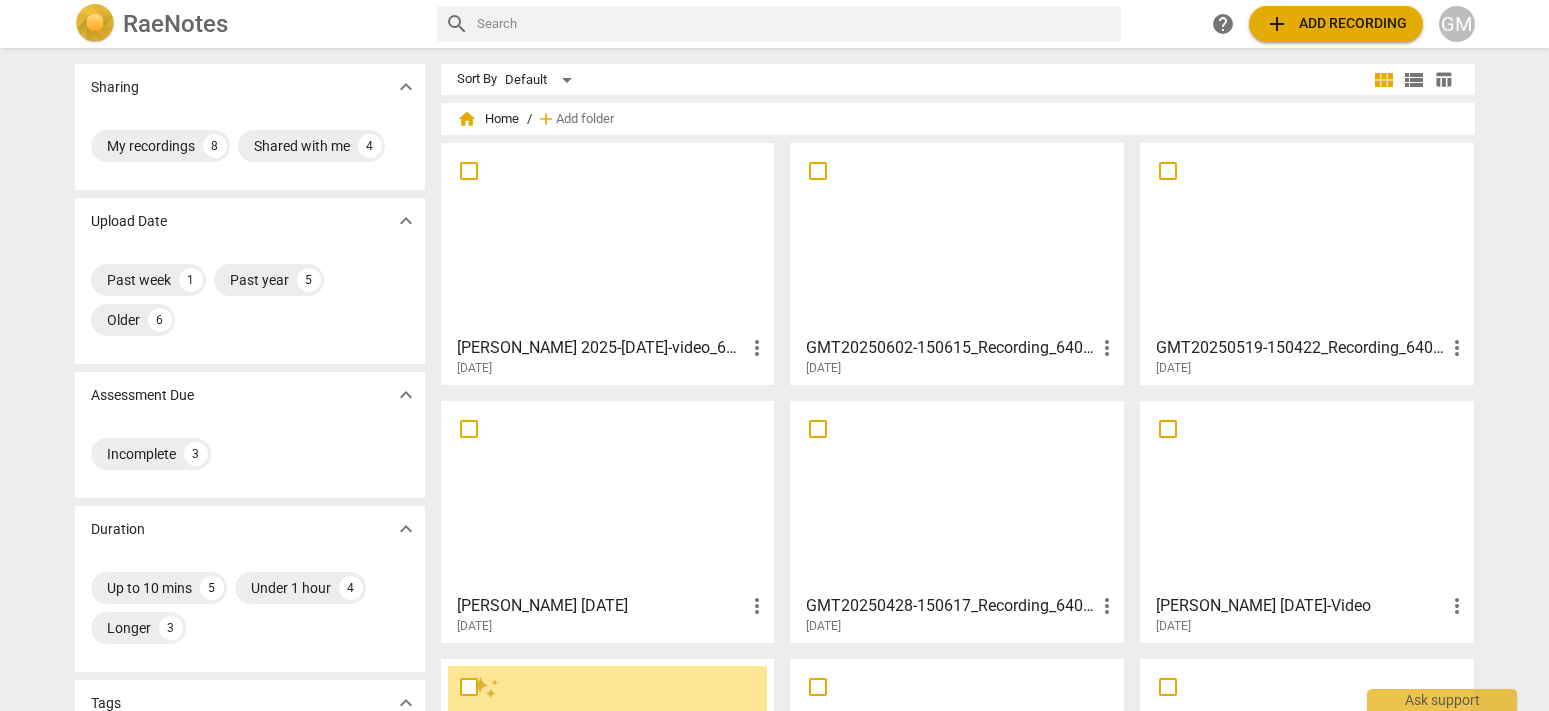 click on "add   Add recording" at bounding box center [1336, 24] 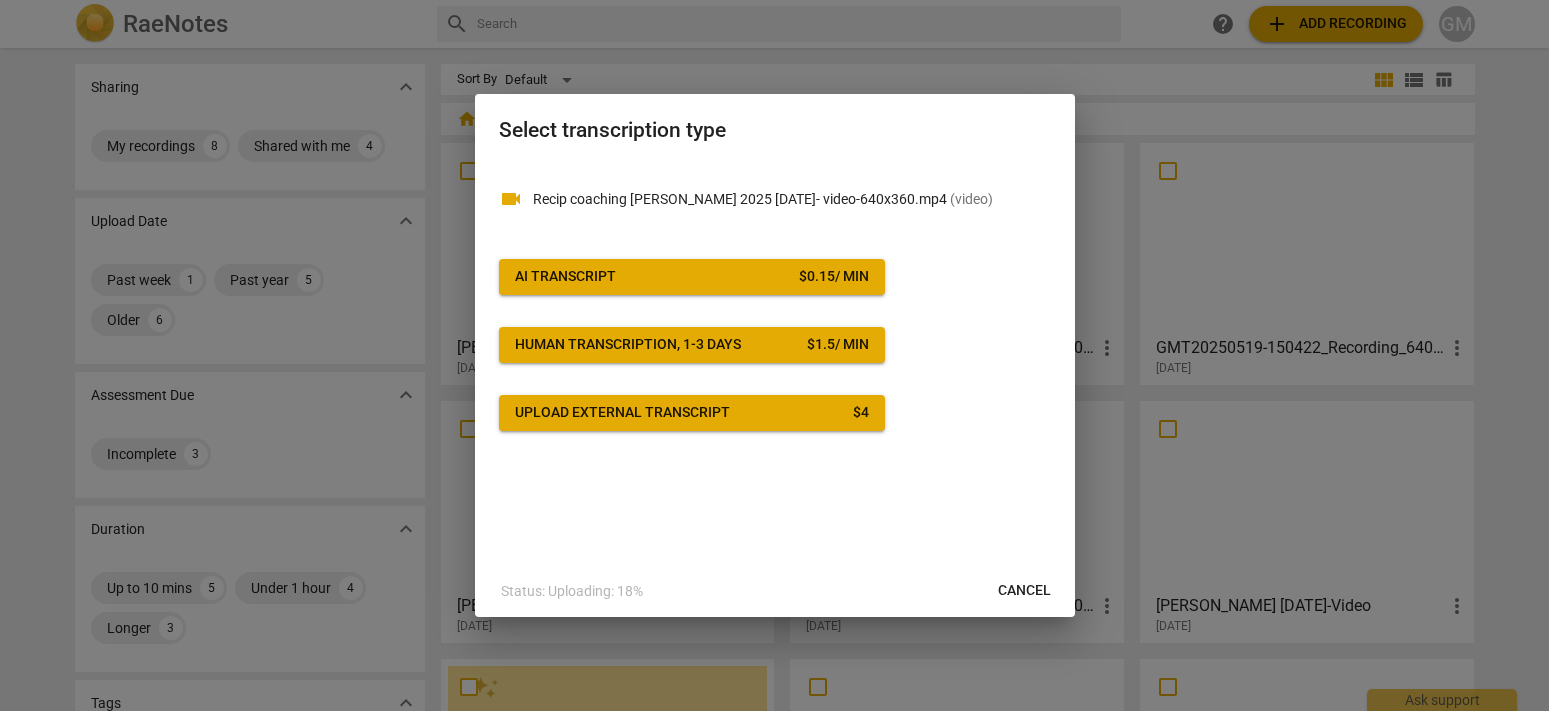 drag, startPoint x: 760, startPoint y: 279, endPoint x: 759, endPoint y: 289, distance: 10.049875 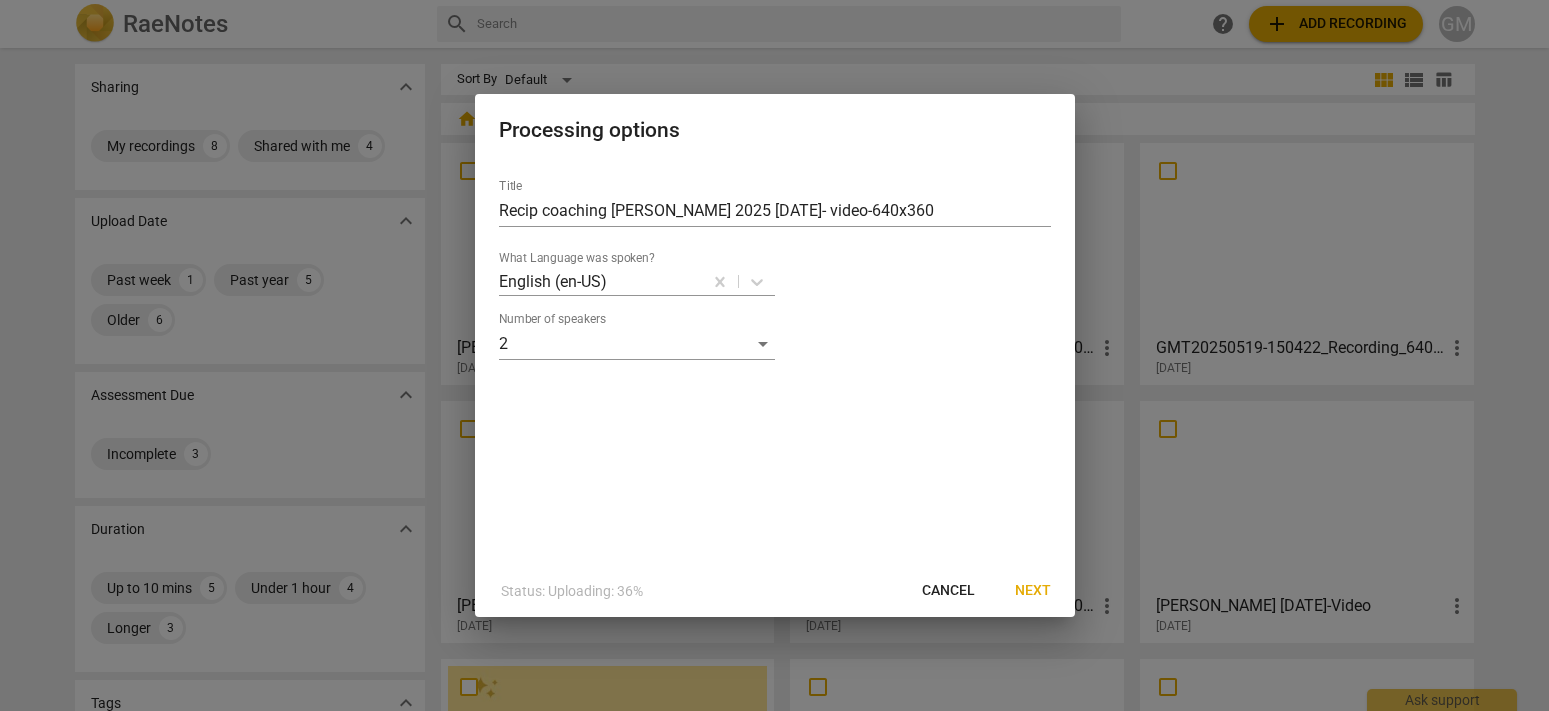 click on "Next" at bounding box center (1033, 591) 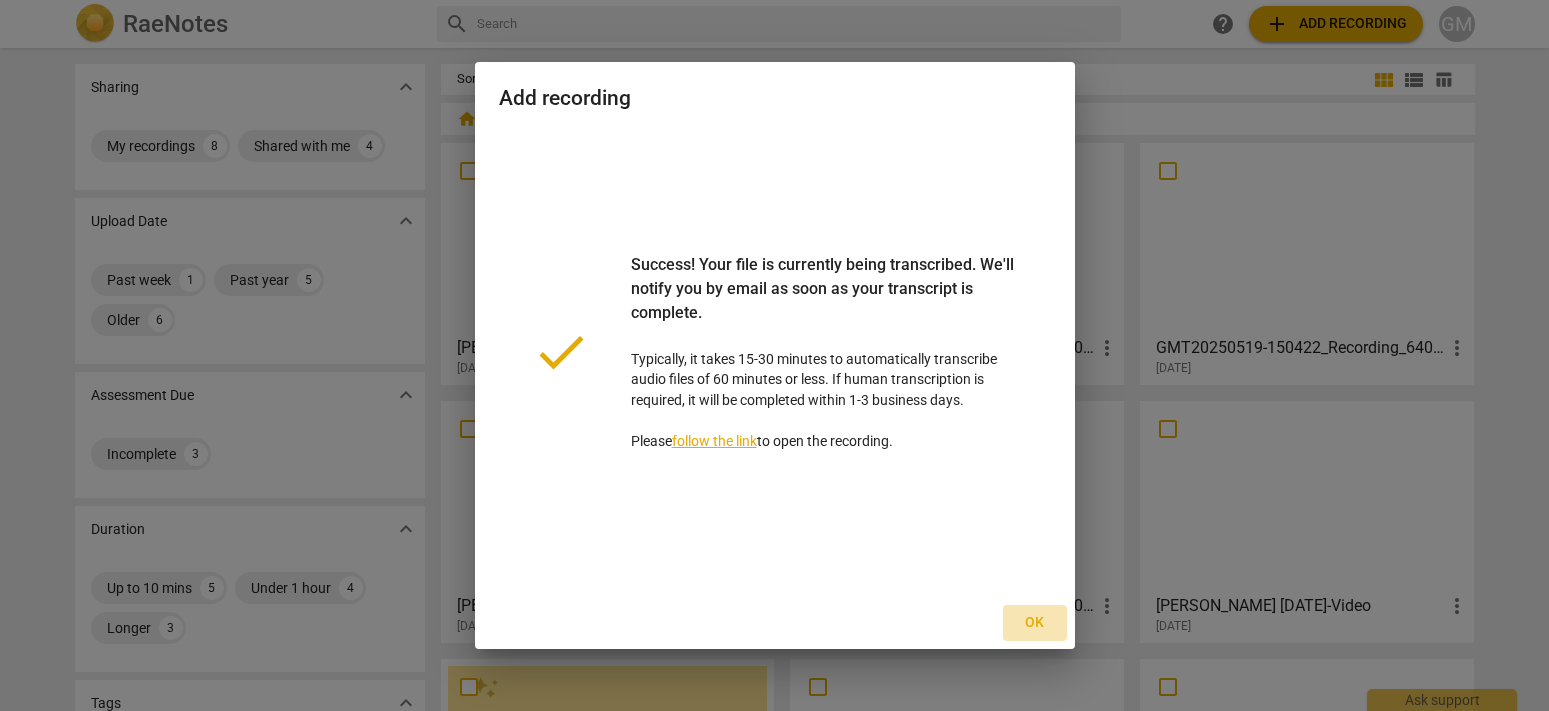 click on "Ok" at bounding box center (1035, 623) 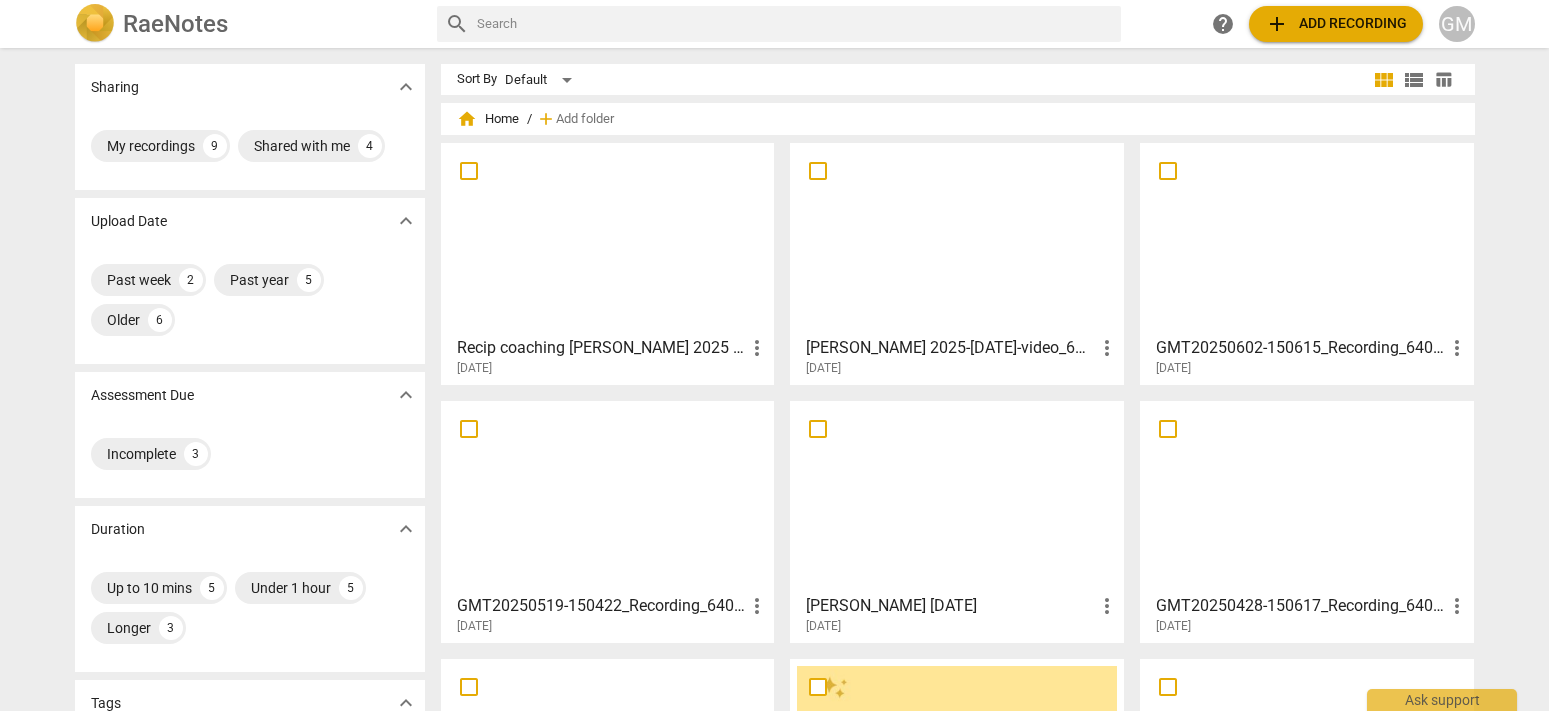 click at bounding box center (957, 238) 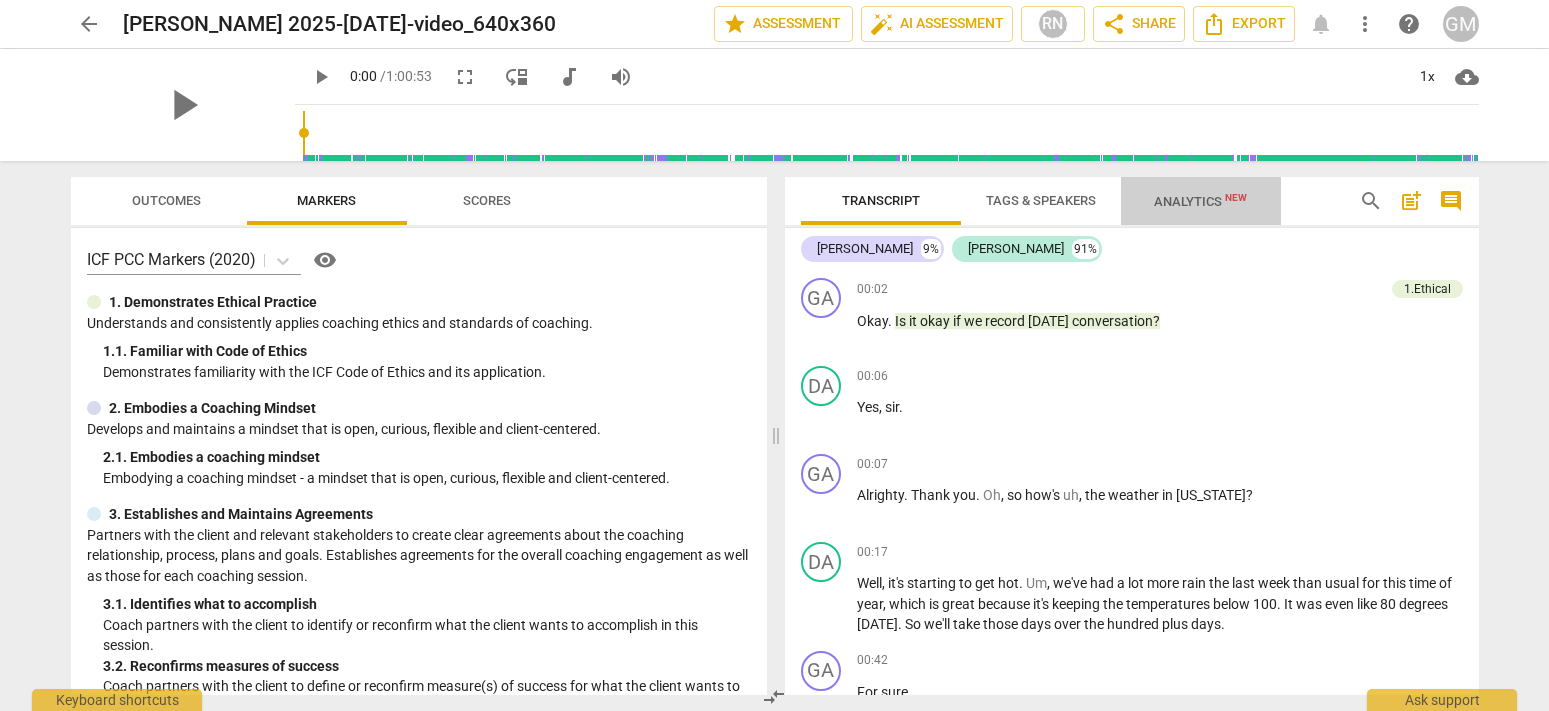 click on "Analytics   New" at bounding box center [1200, 201] 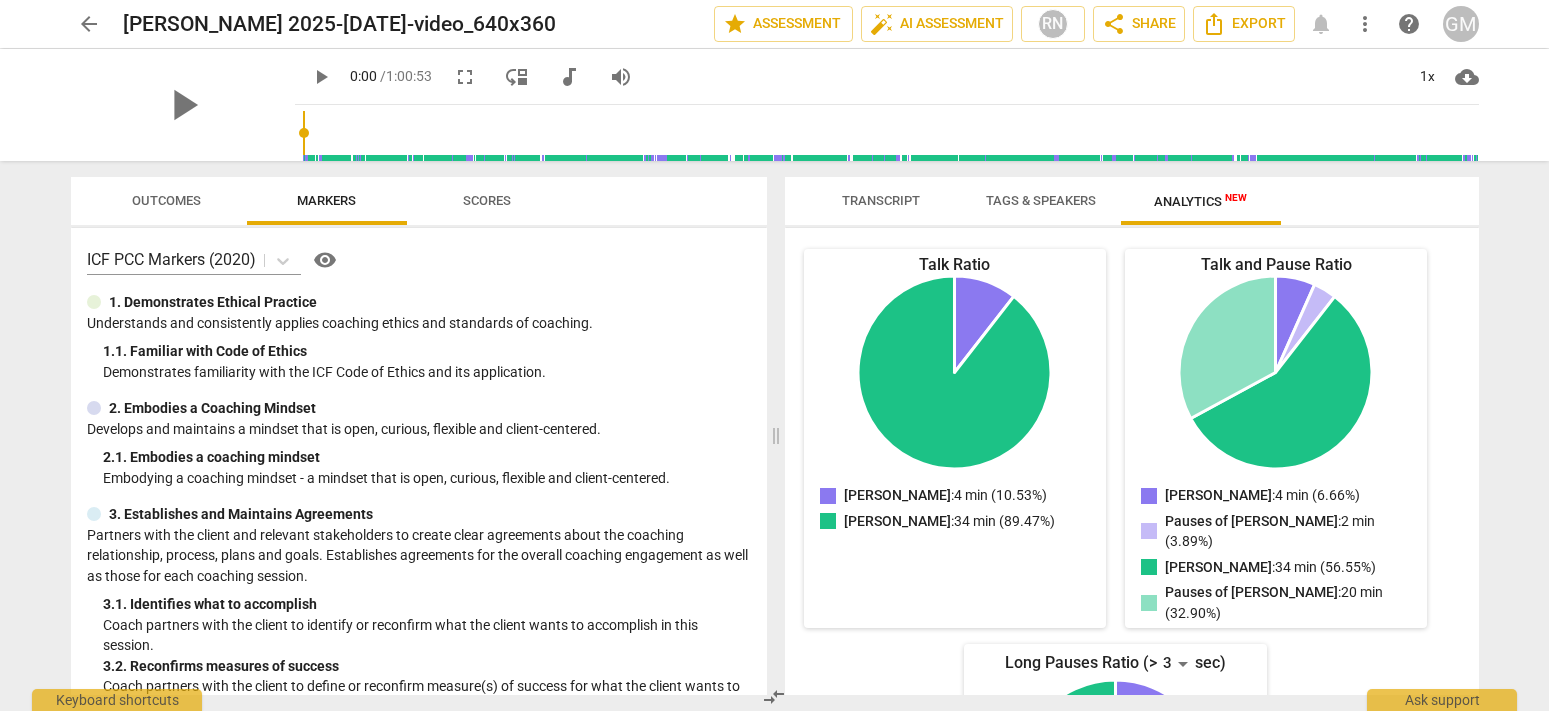 scroll, scrollTop: 0, scrollLeft: 0, axis: both 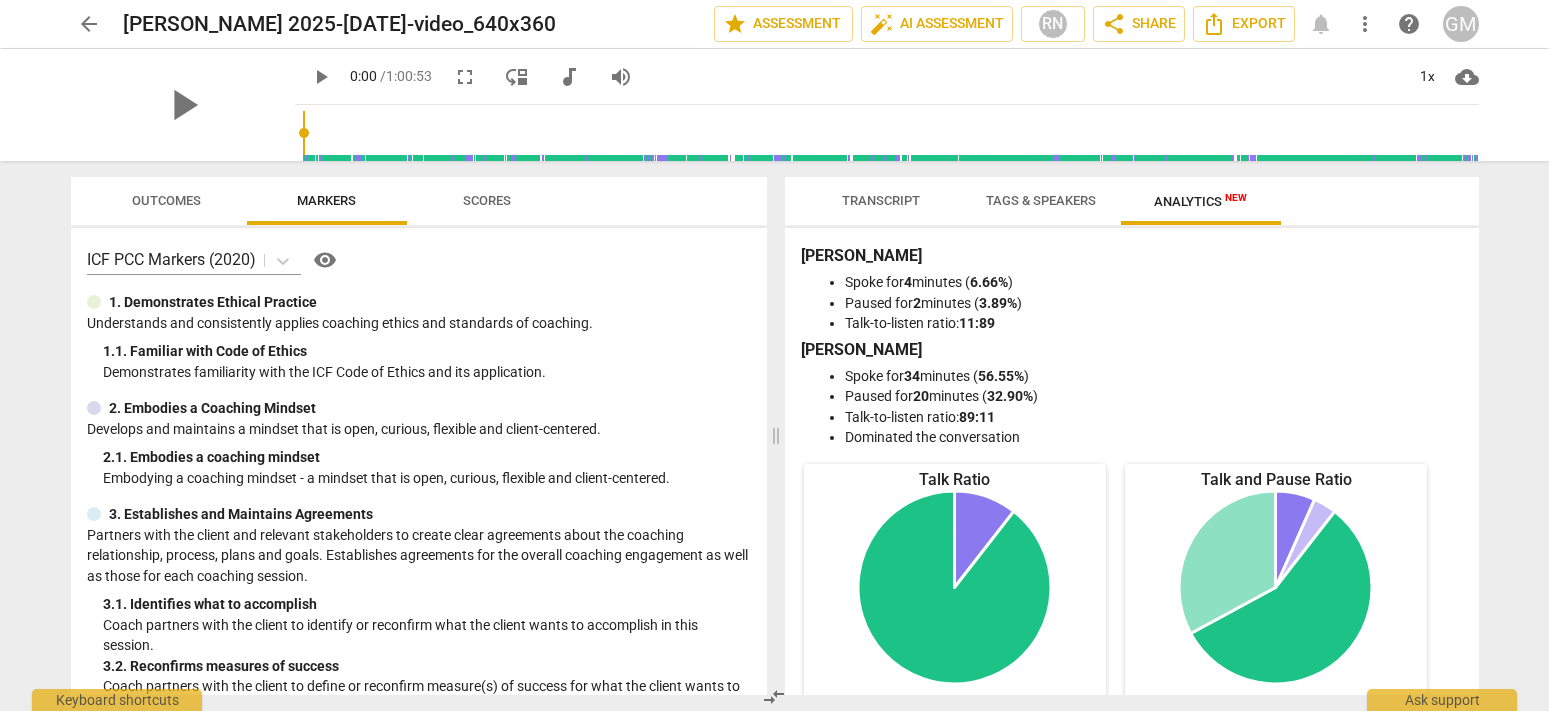 click on "Analytics   New" at bounding box center (1200, 201) 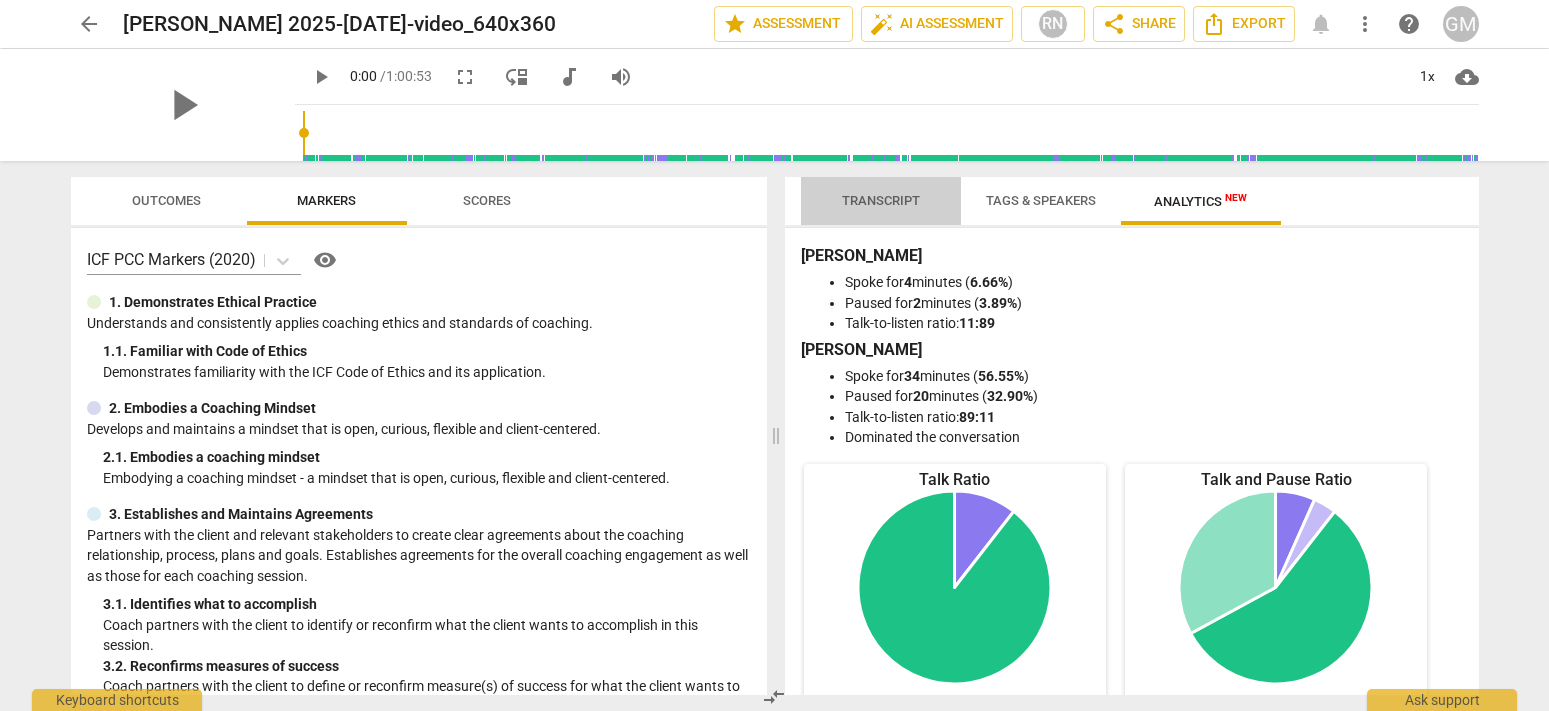 click on "Transcript" at bounding box center (881, 200) 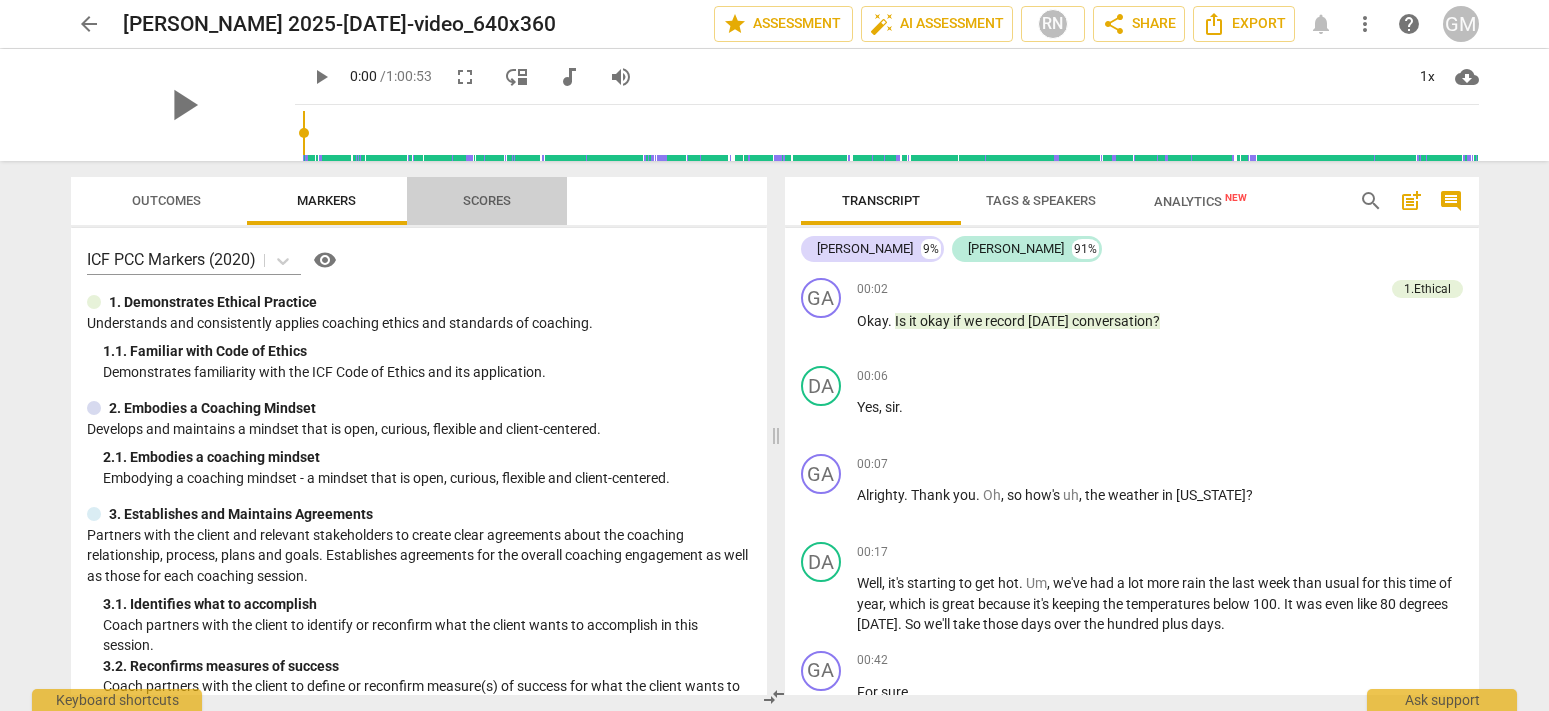 click on "Scores" at bounding box center [487, 200] 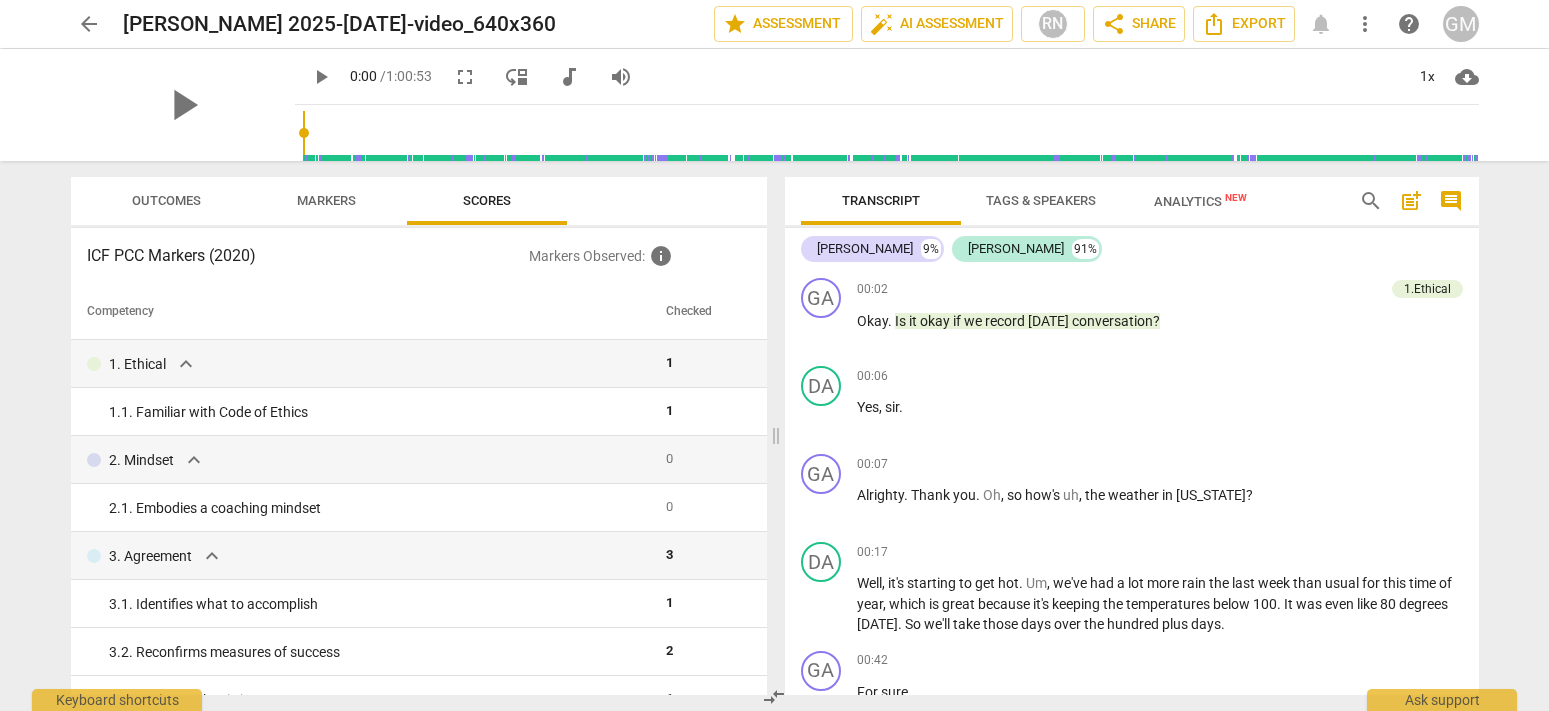click on "Outcomes" at bounding box center [166, 200] 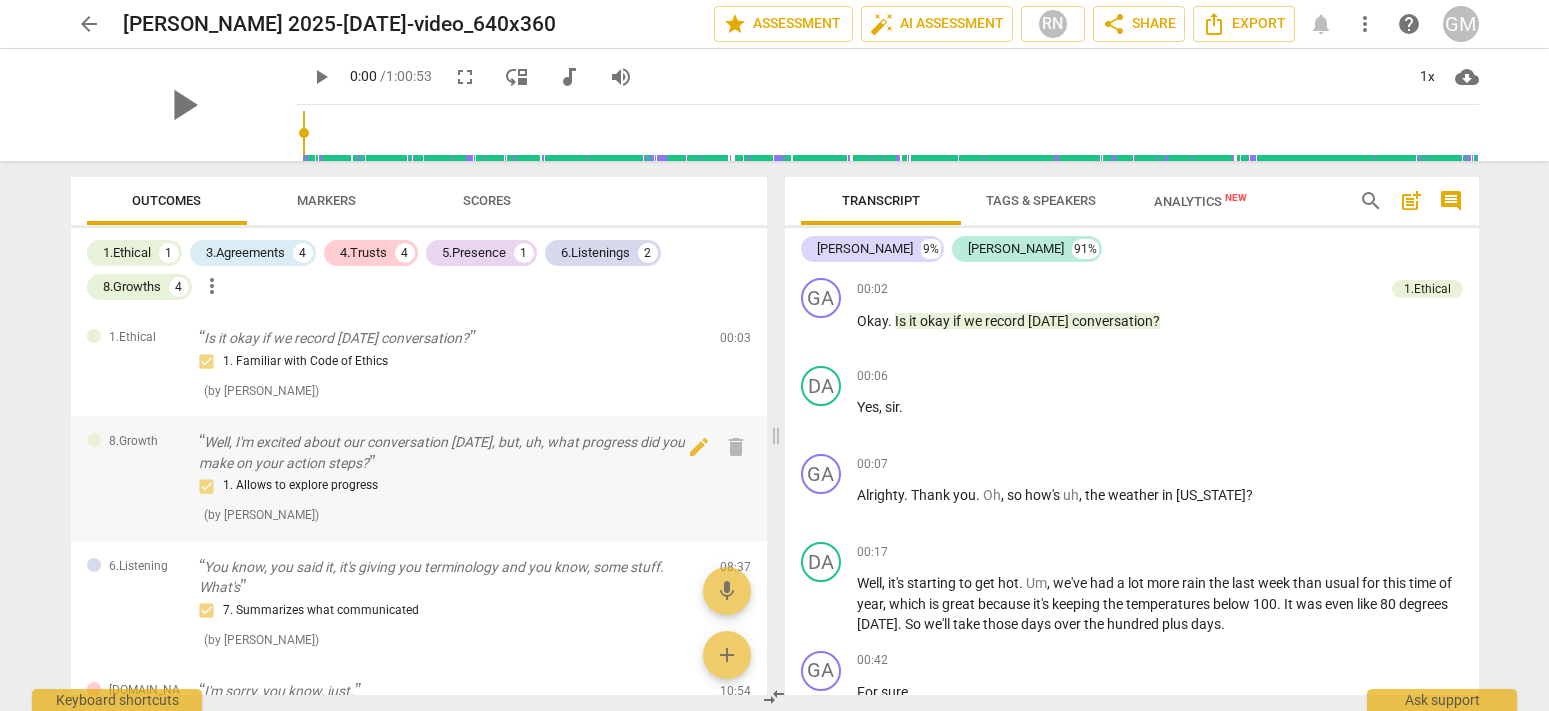 scroll, scrollTop: 228, scrollLeft: 0, axis: vertical 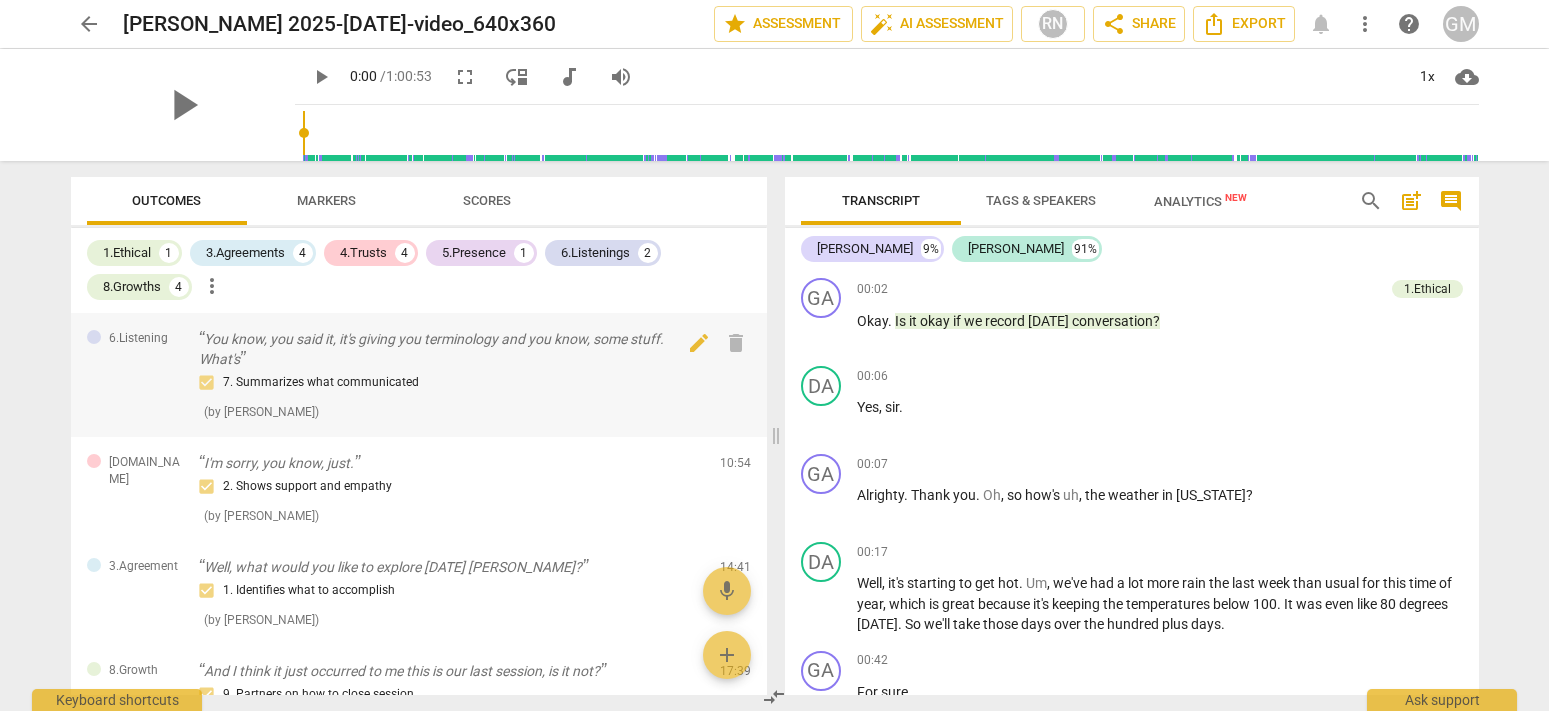 click on "You know, you said it, it's giving you terminology and you know, some stuff. What's" at bounding box center [451, 349] 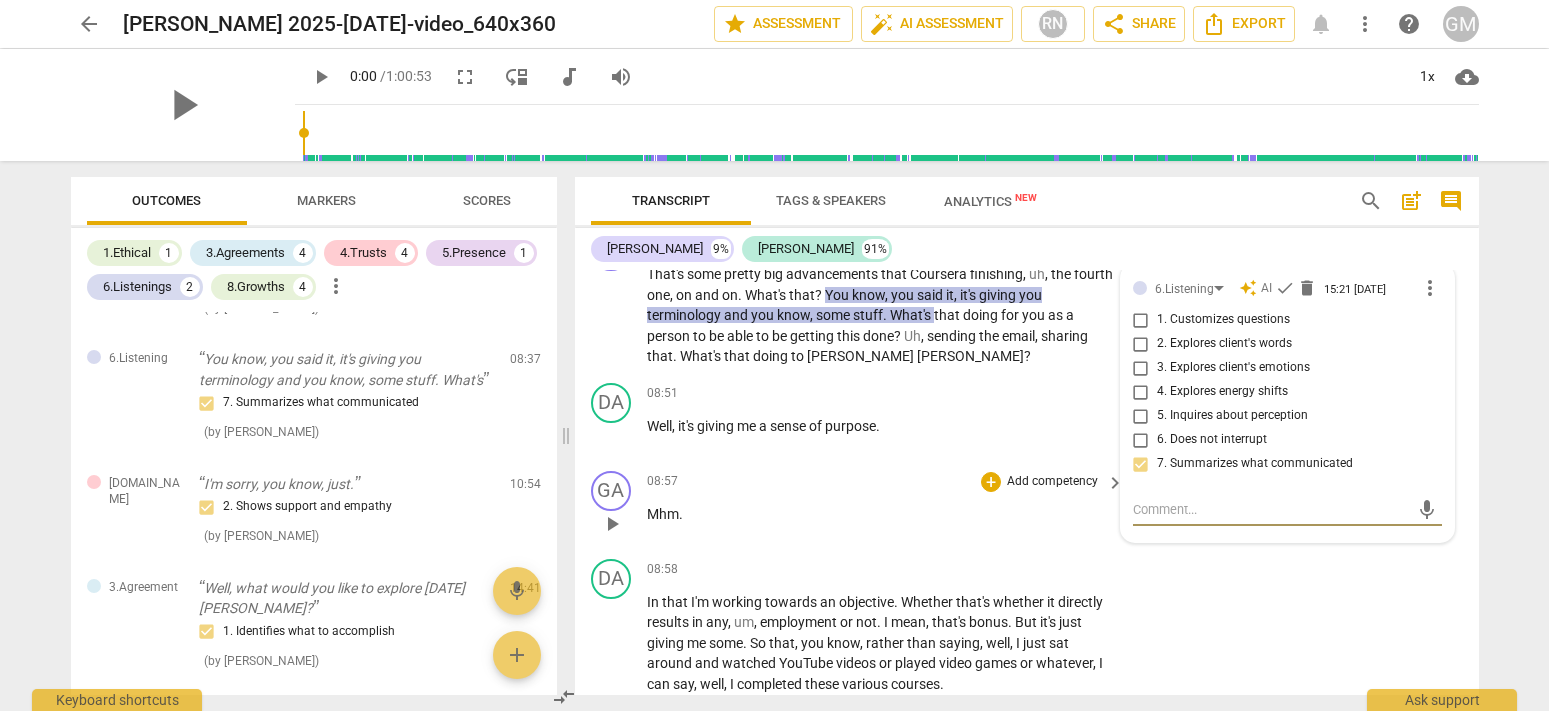 scroll, scrollTop: 3812, scrollLeft: 0, axis: vertical 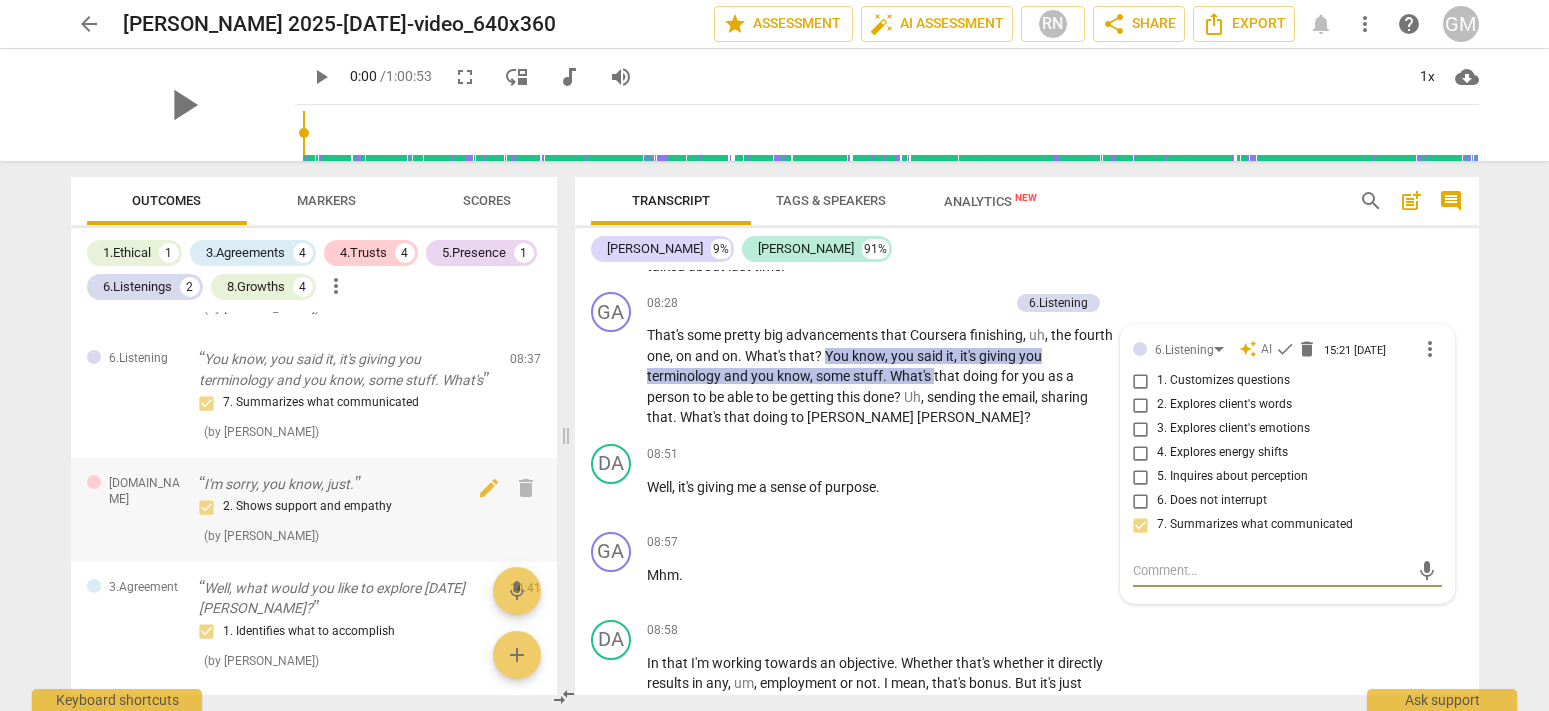click on "I'm sorry, you know, just. 2. Shows support and empathy ( by RaeNotes )" at bounding box center (346, 510) 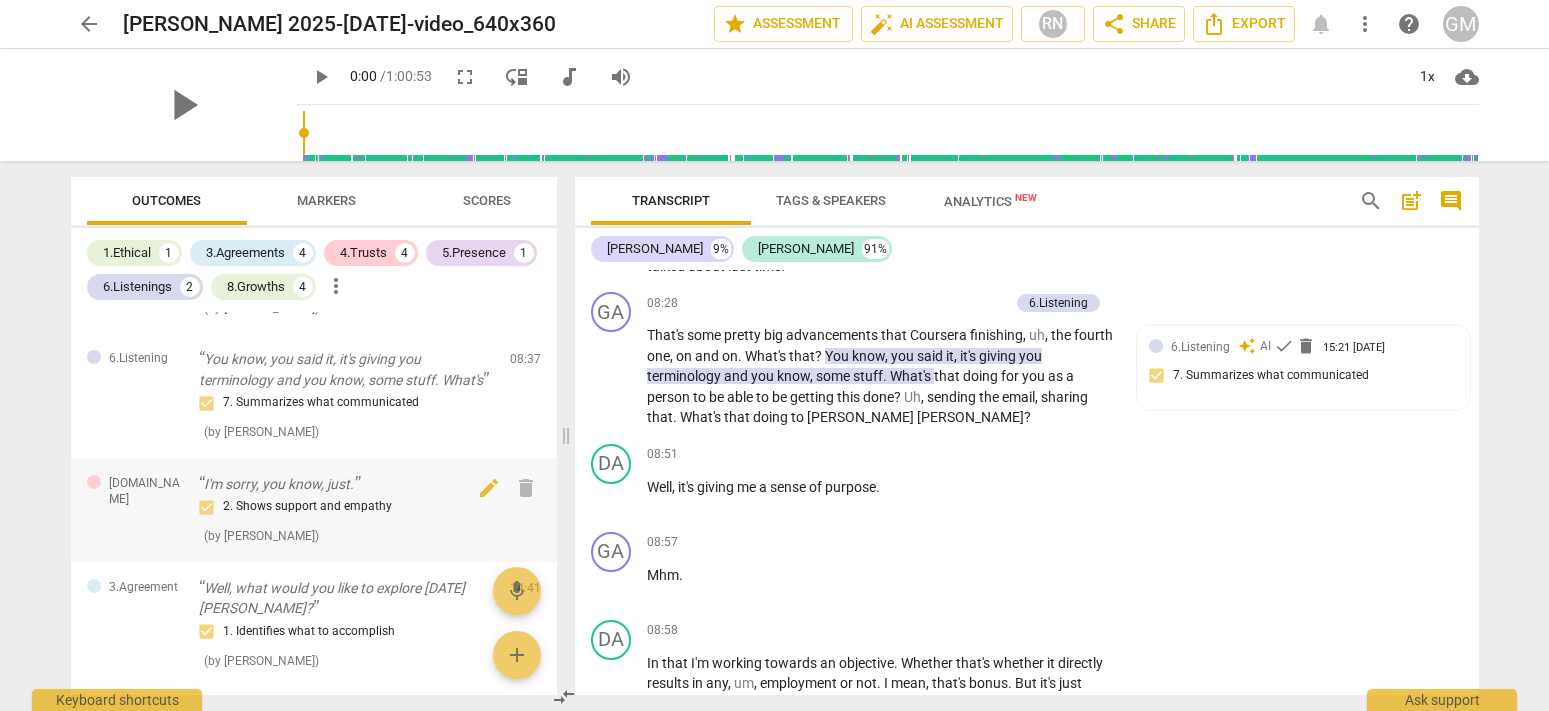 click on "I'm sorry, you know, just." at bounding box center [346, 484] 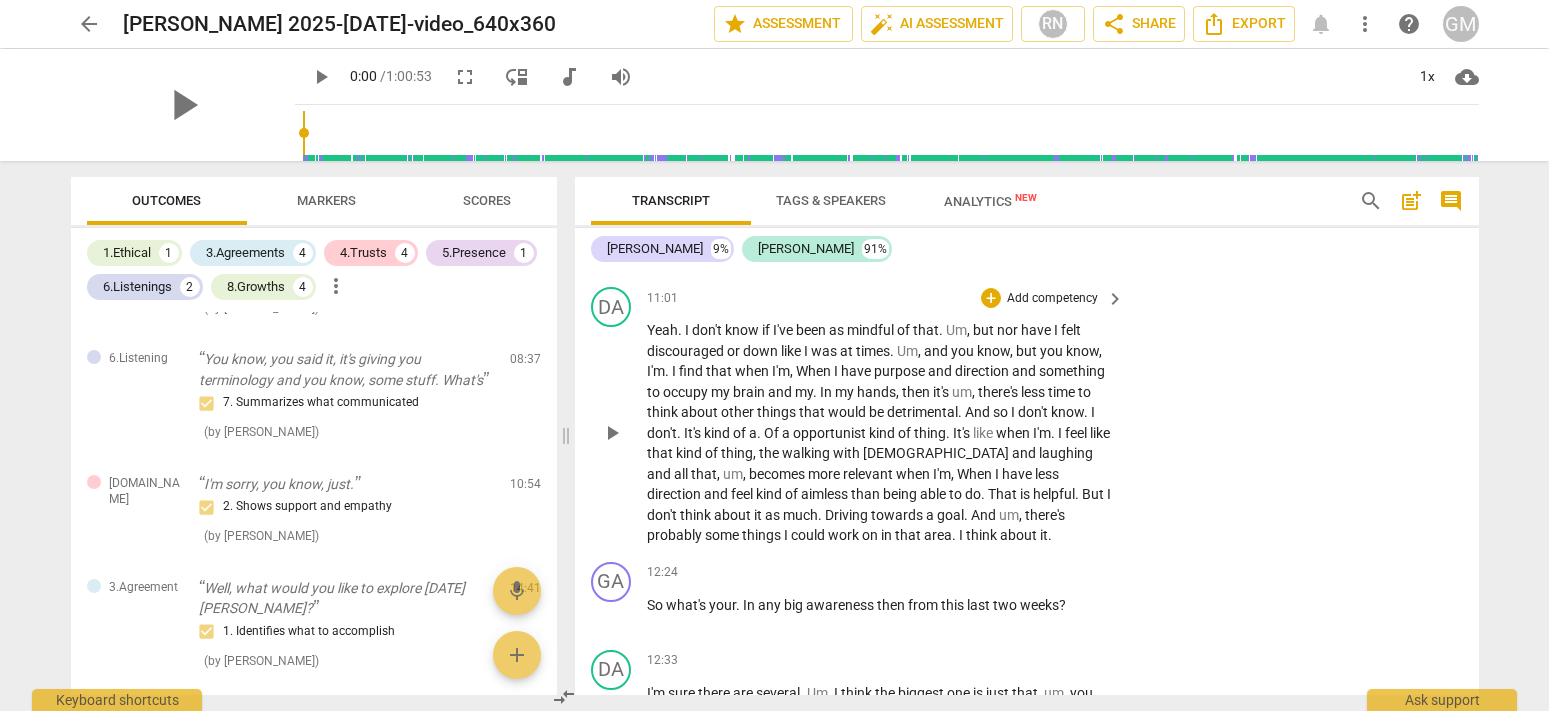 scroll, scrollTop: 5169, scrollLeft: 0, axis: vertical 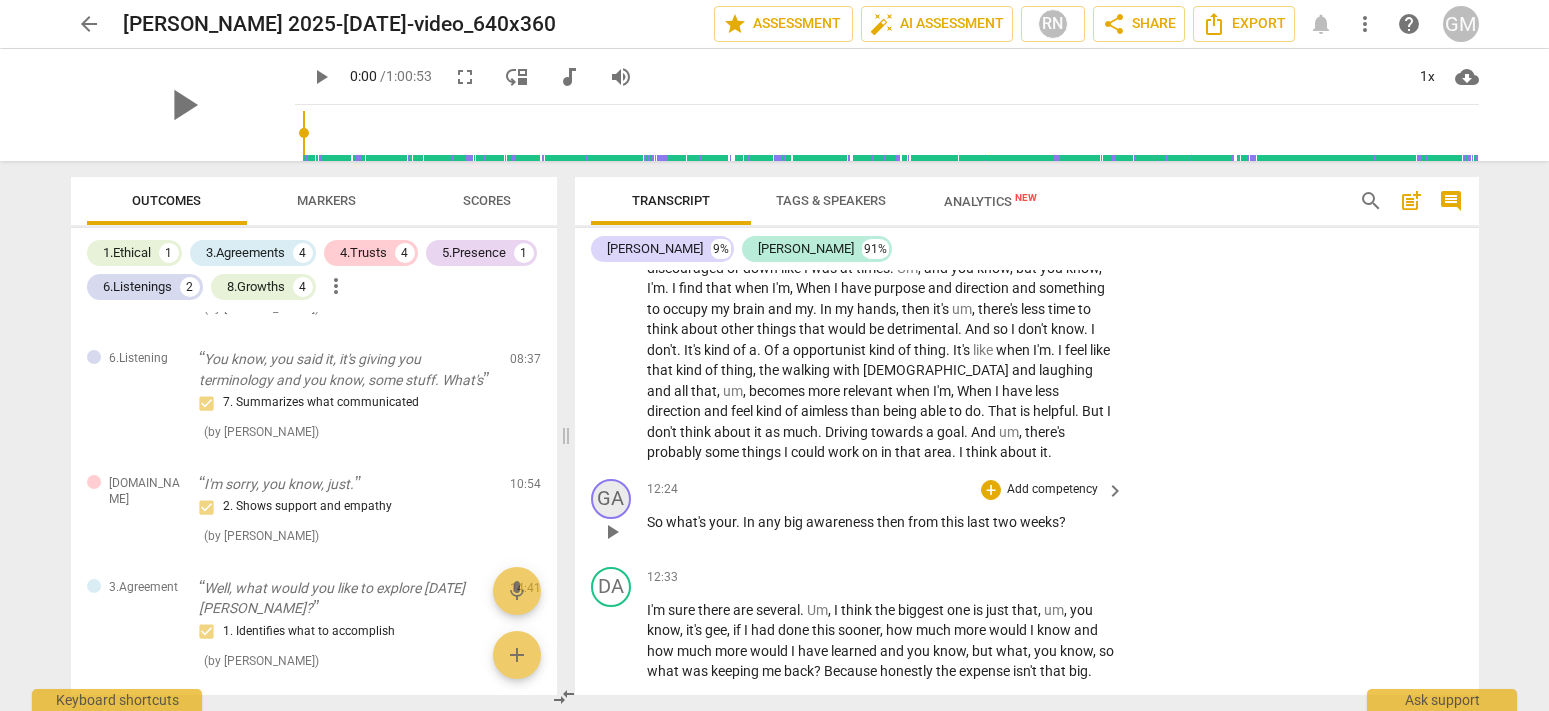 click on "GA" at bounding box center (611, 499) 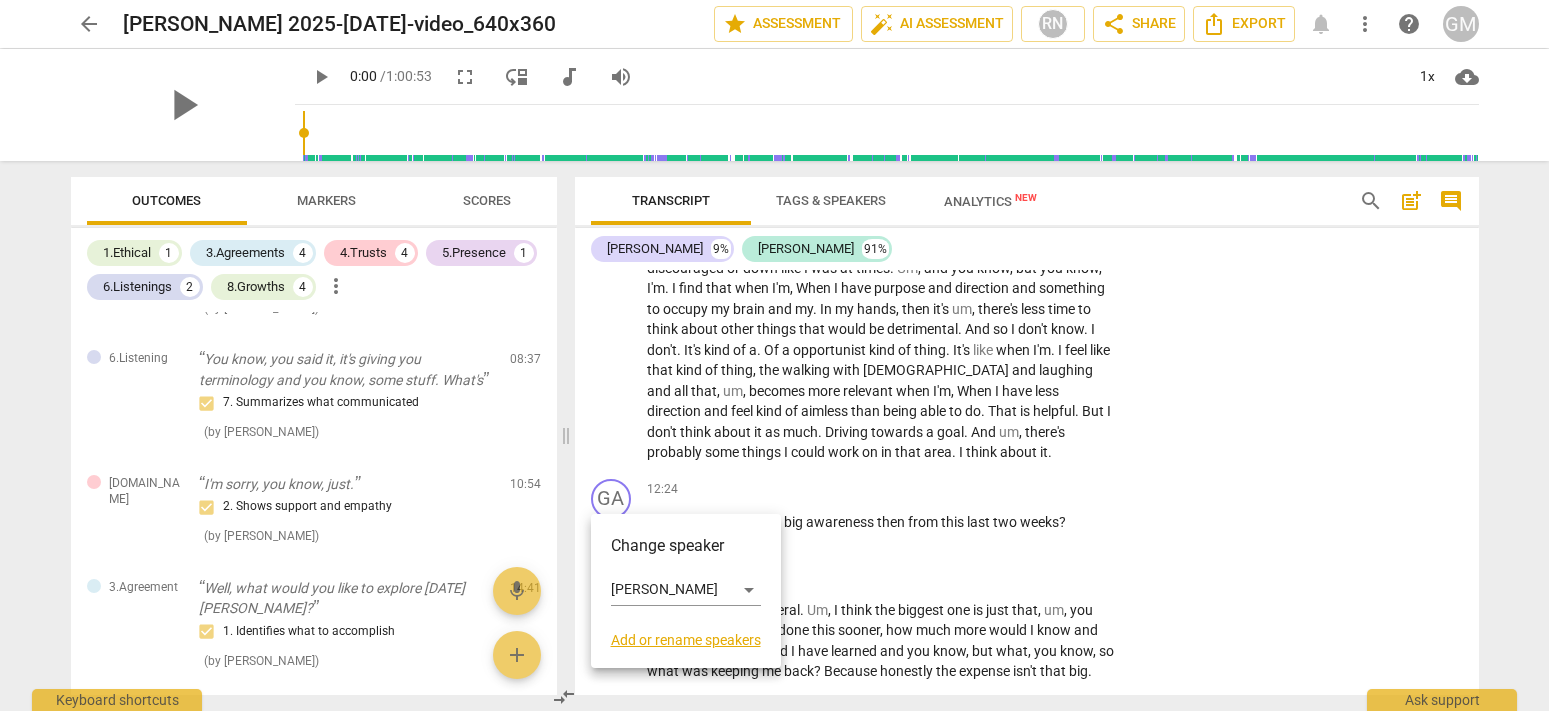click at bounding box center (774, 355) 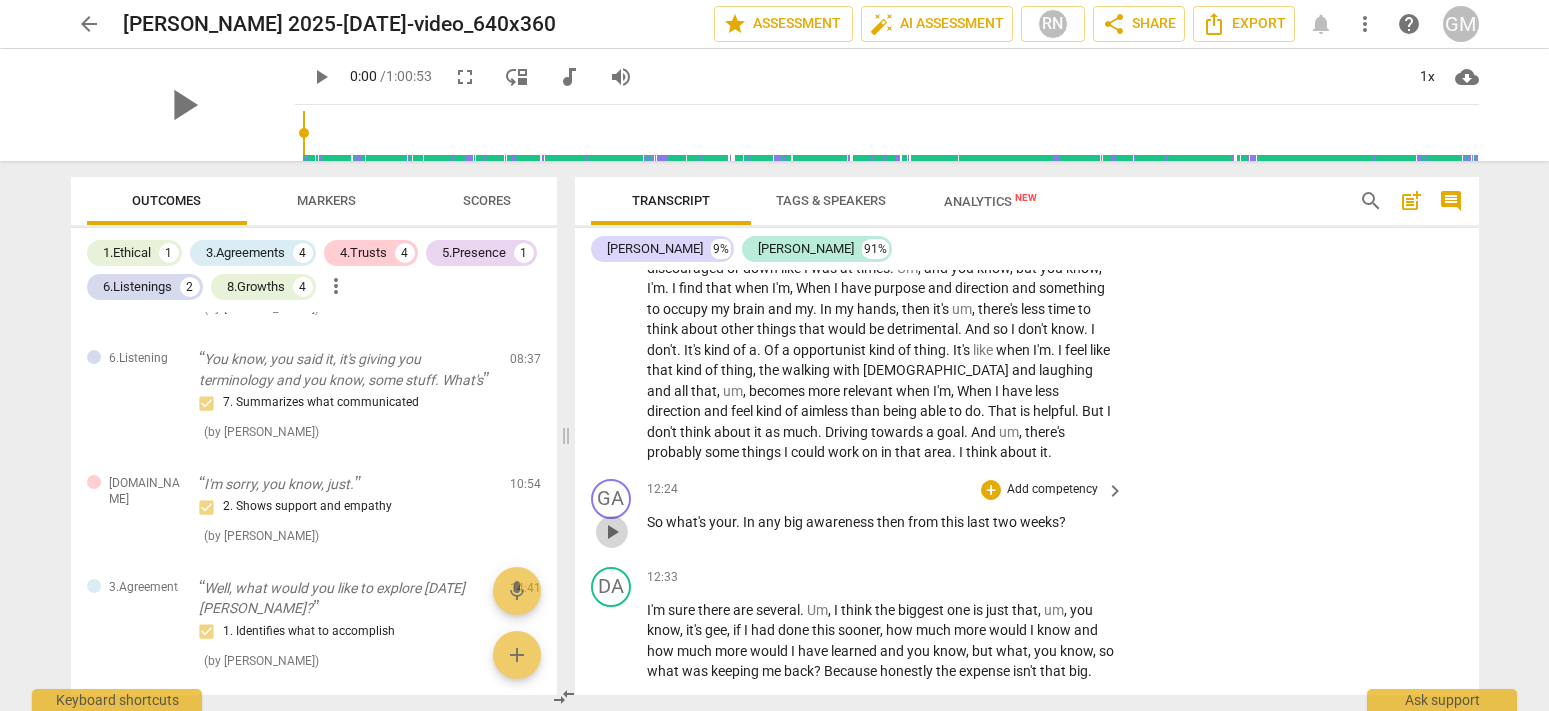 click on "play_arrow" at bounding box center [612, 532] 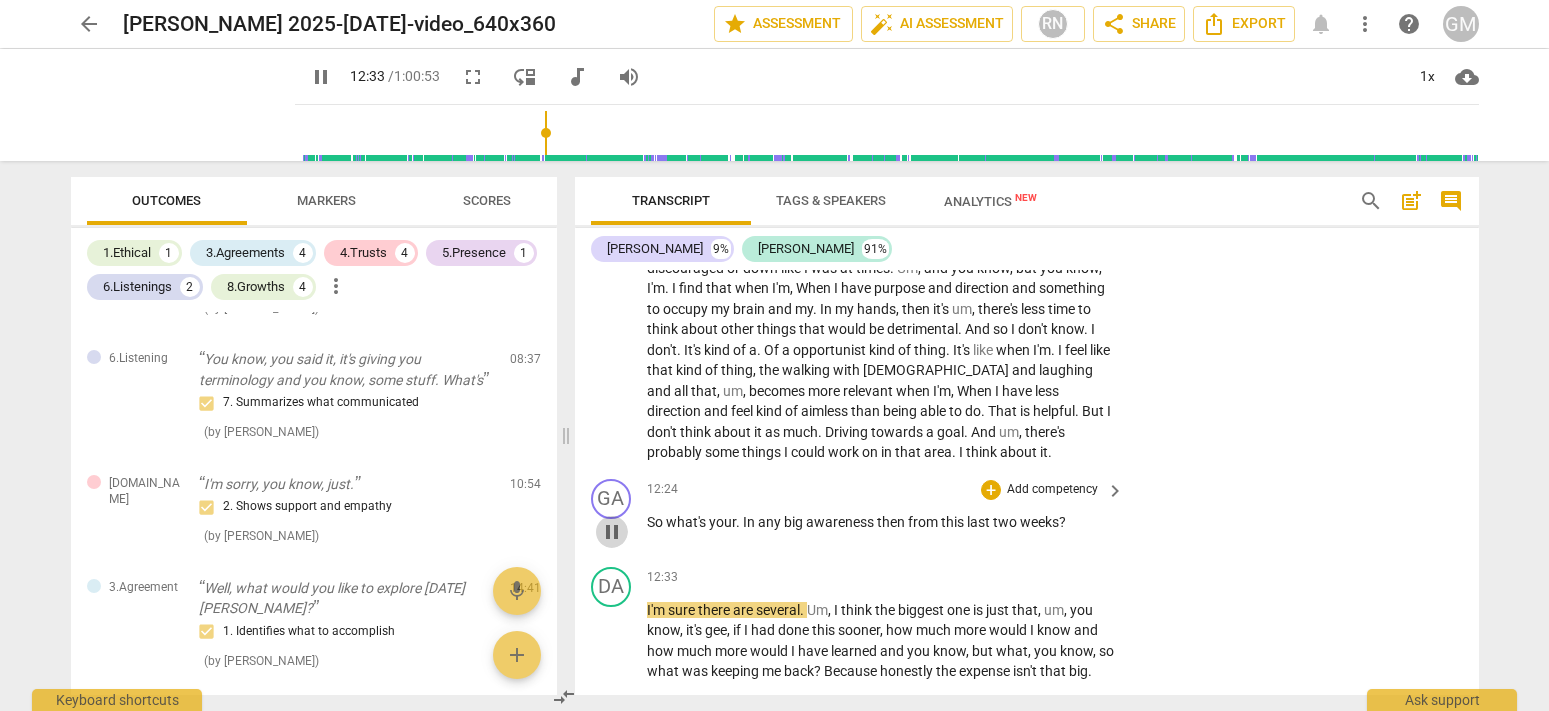 click on "pause" at bounding box center [612, 532] 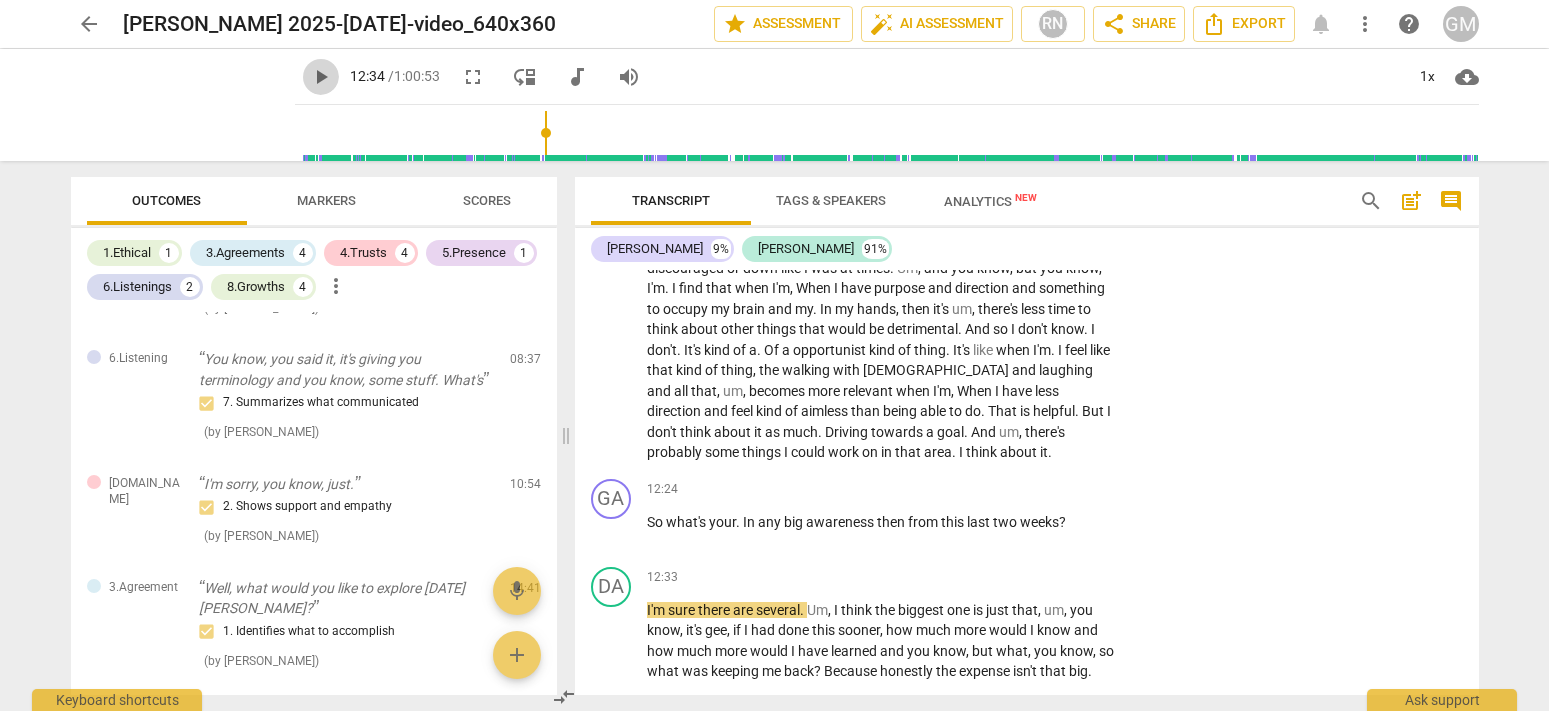click on "play_arrow" at bounding box center (321, 77) 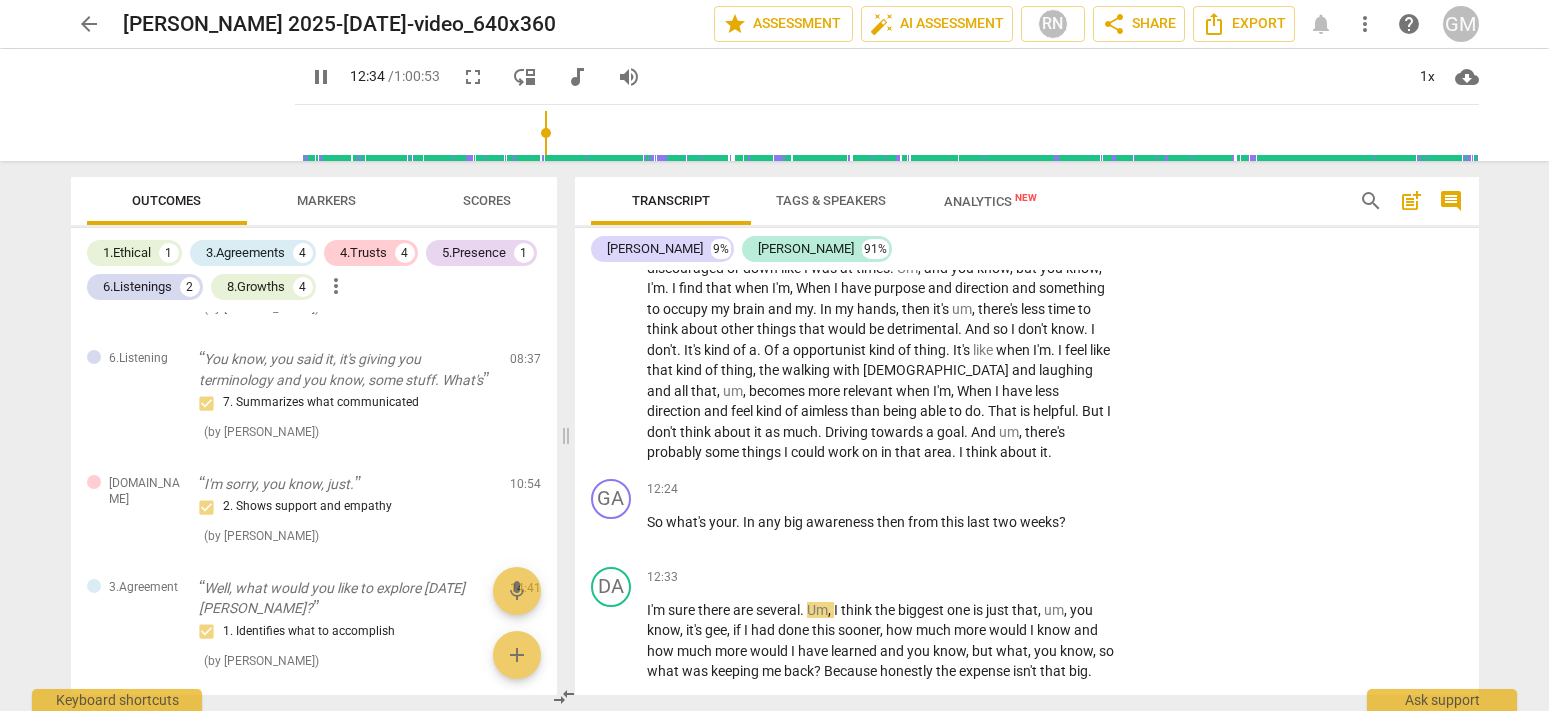 click on "pause" at bounding box center [321, 77] 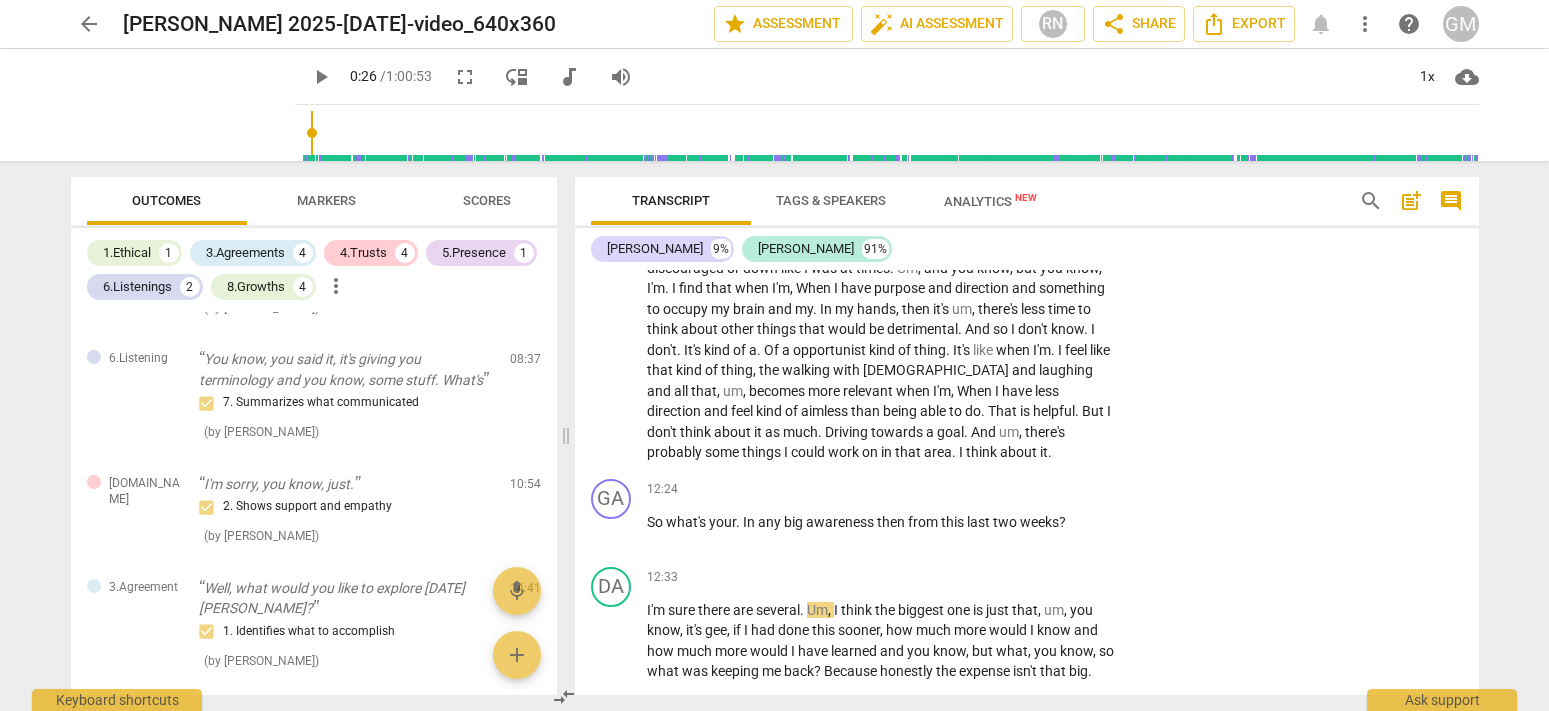 click at bounding box center [891, 133] 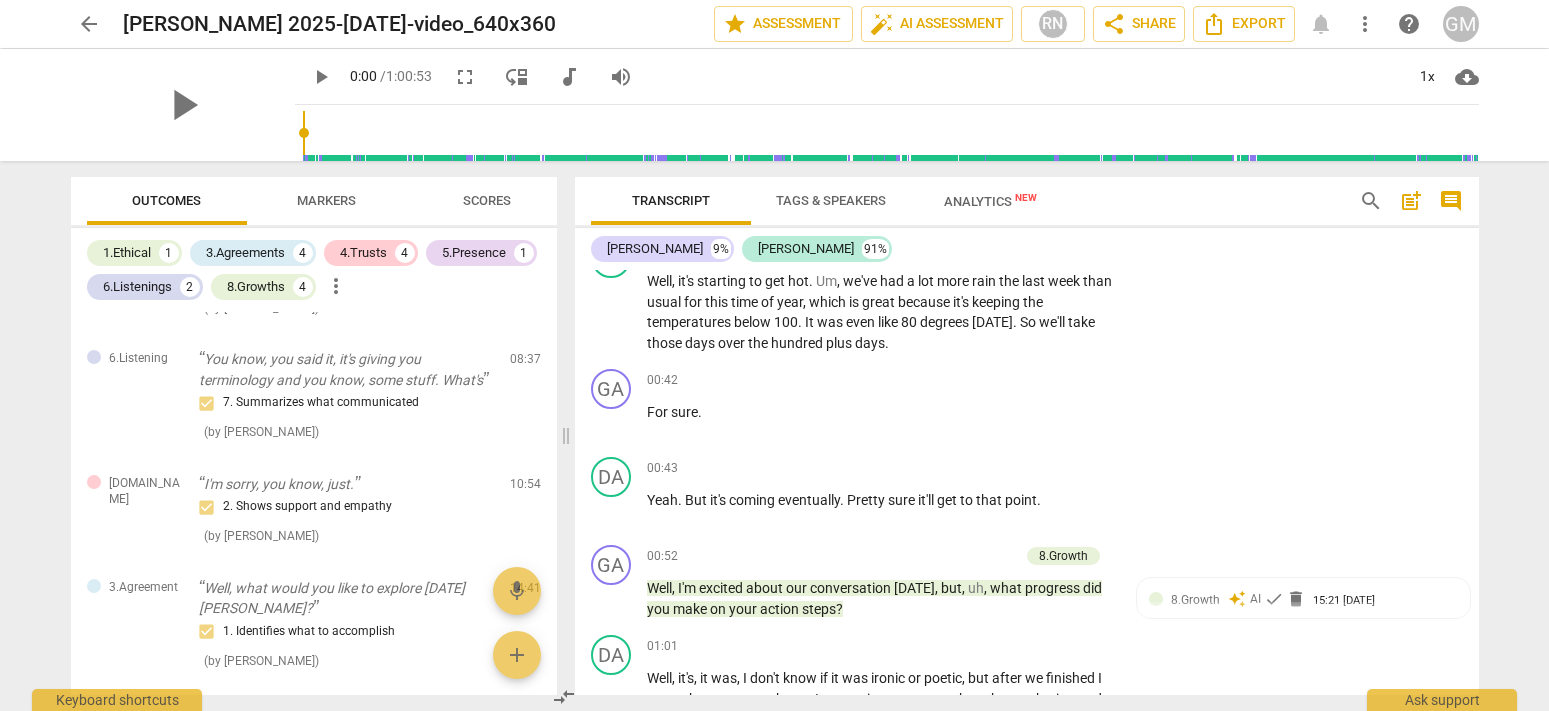drag, startPoint x: 288, startPoint y: 136, endPoint x: 259, endPoint y: 136, distance: 29 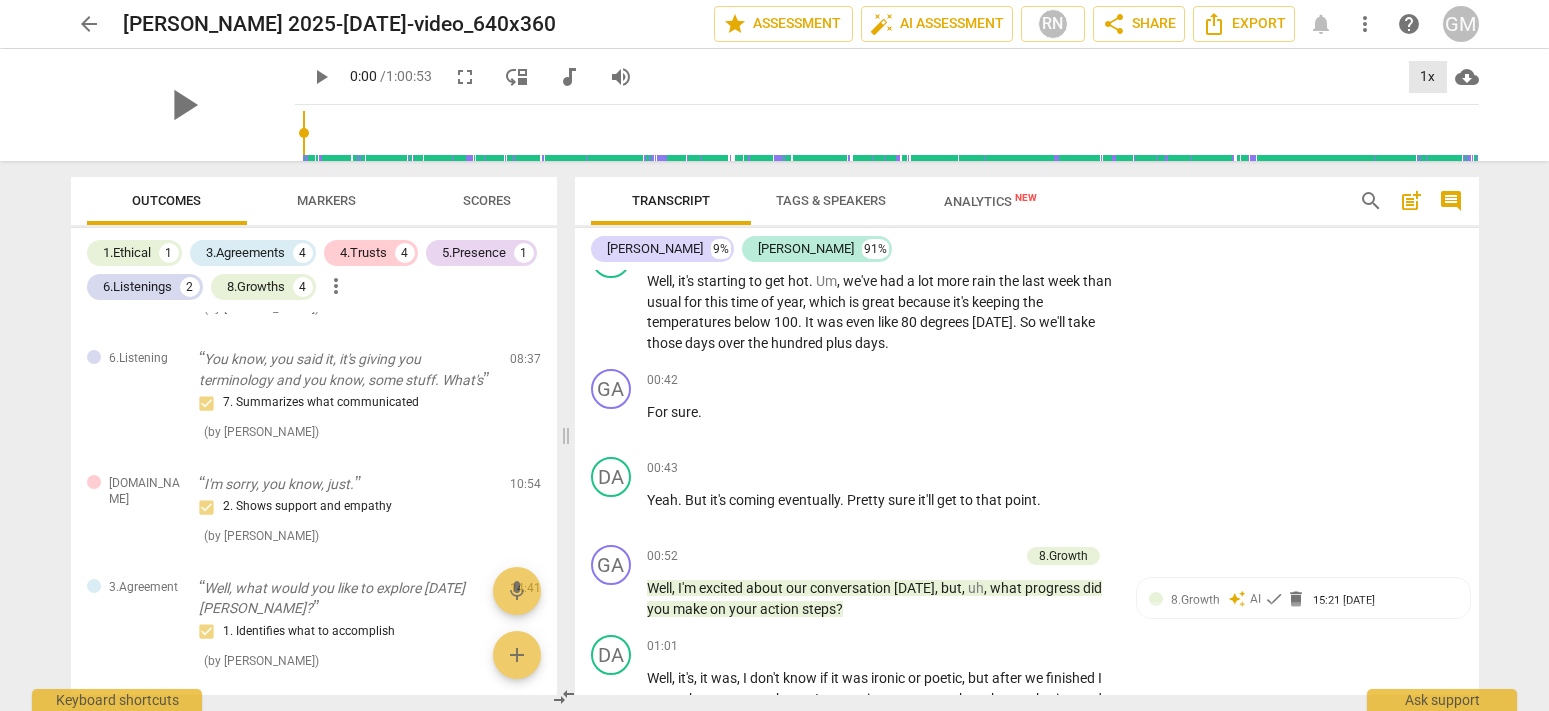click on "1x" at bounding box center [1428, 77] 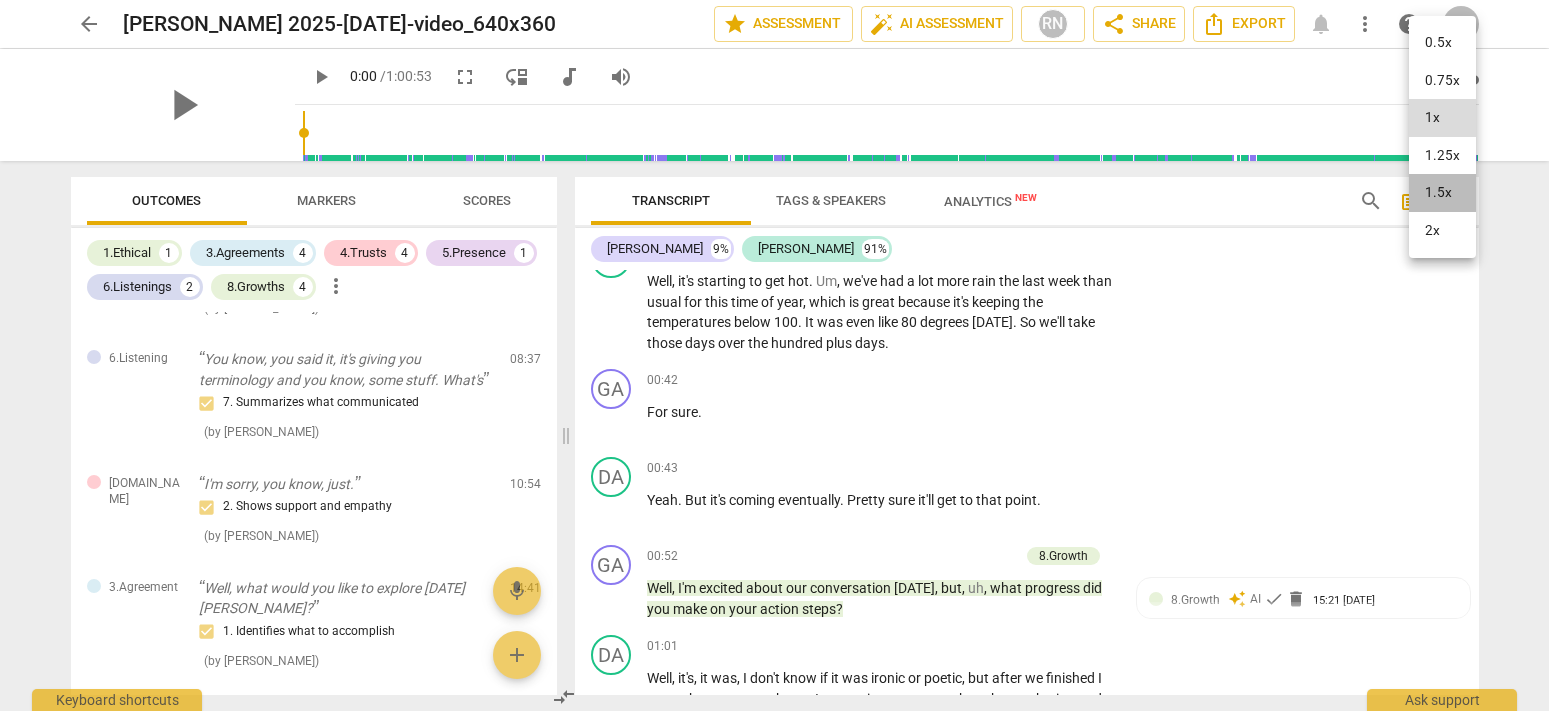 click on "1.5x" at bounding box center (1442, 193) 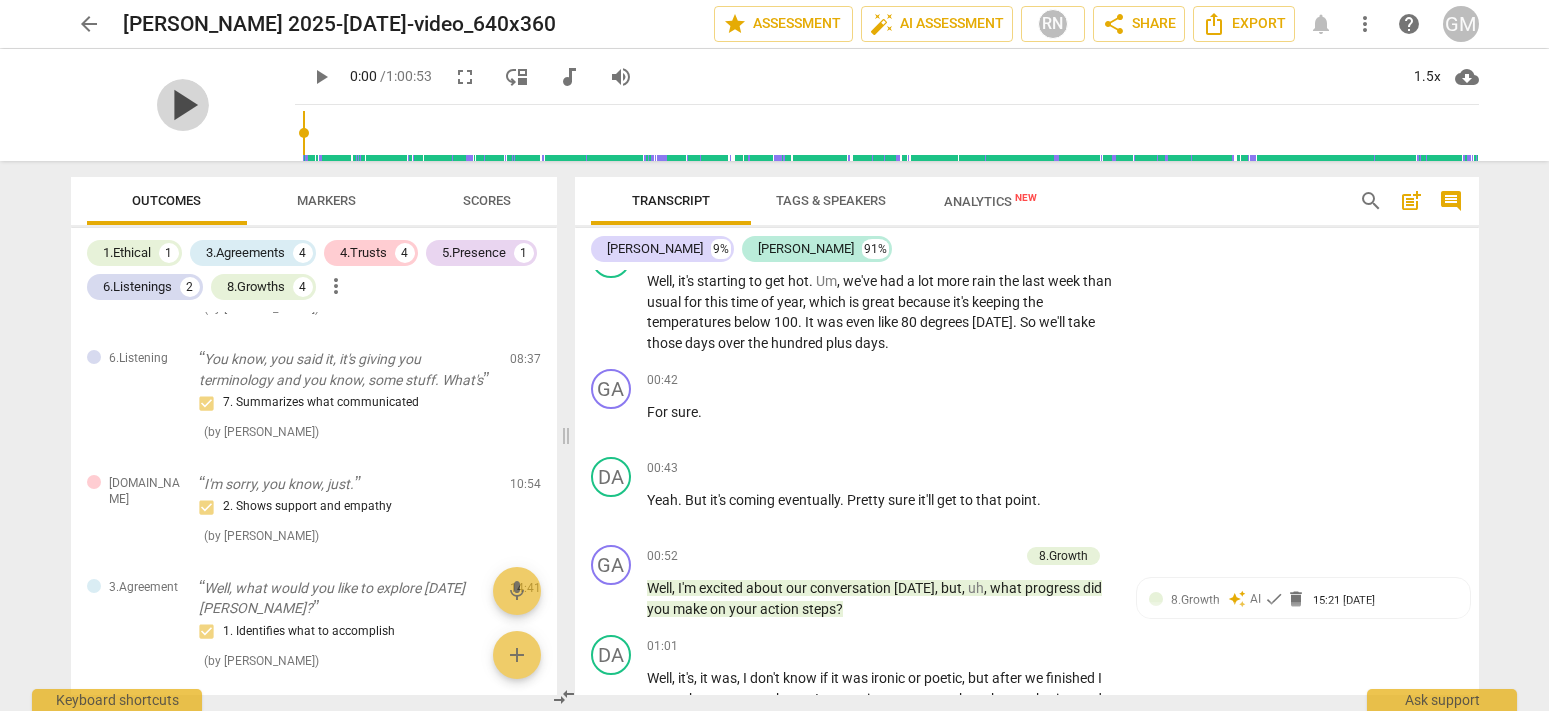 click on "play_arrow" at bounding box center (183, 105) 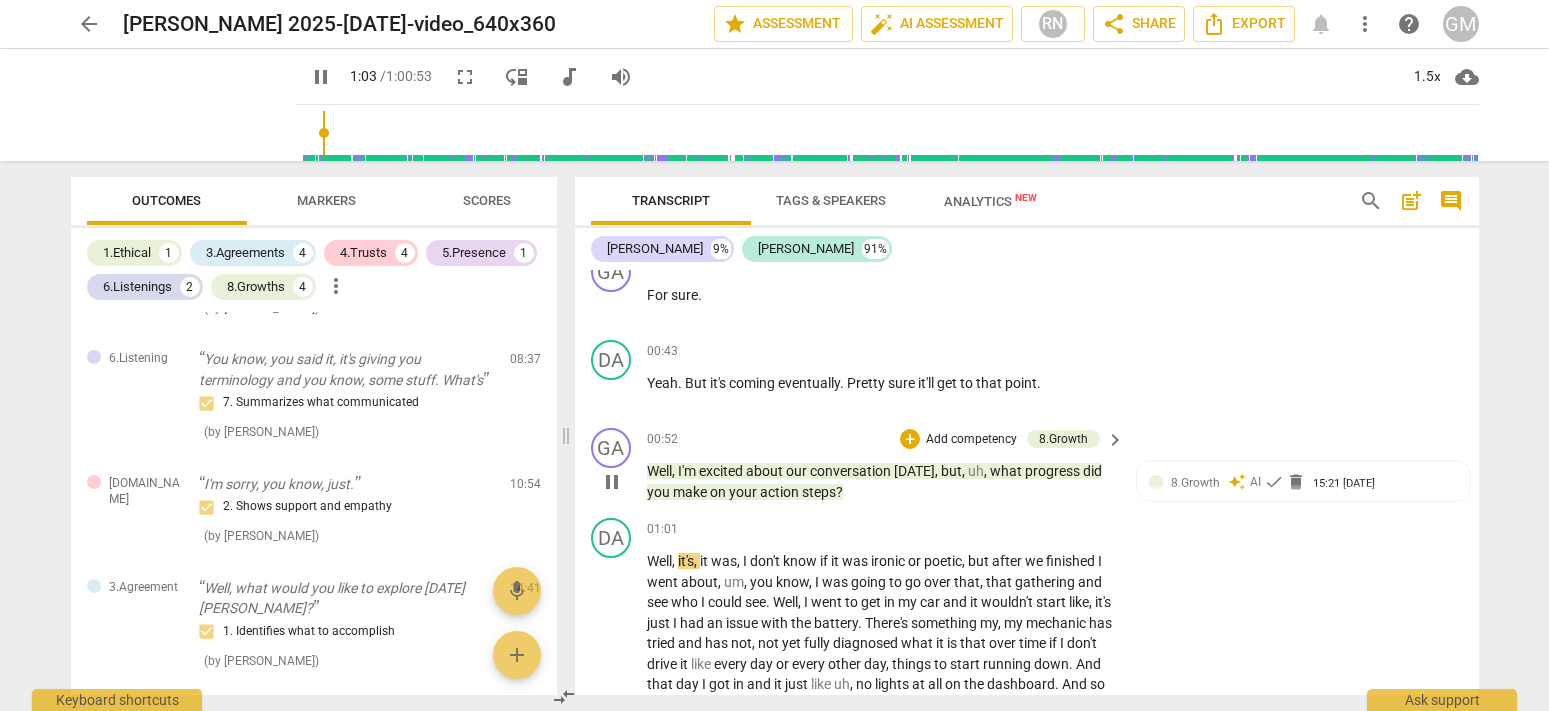 scroll, scrollTop: 456, scrollLeft: 0, axis: vertical 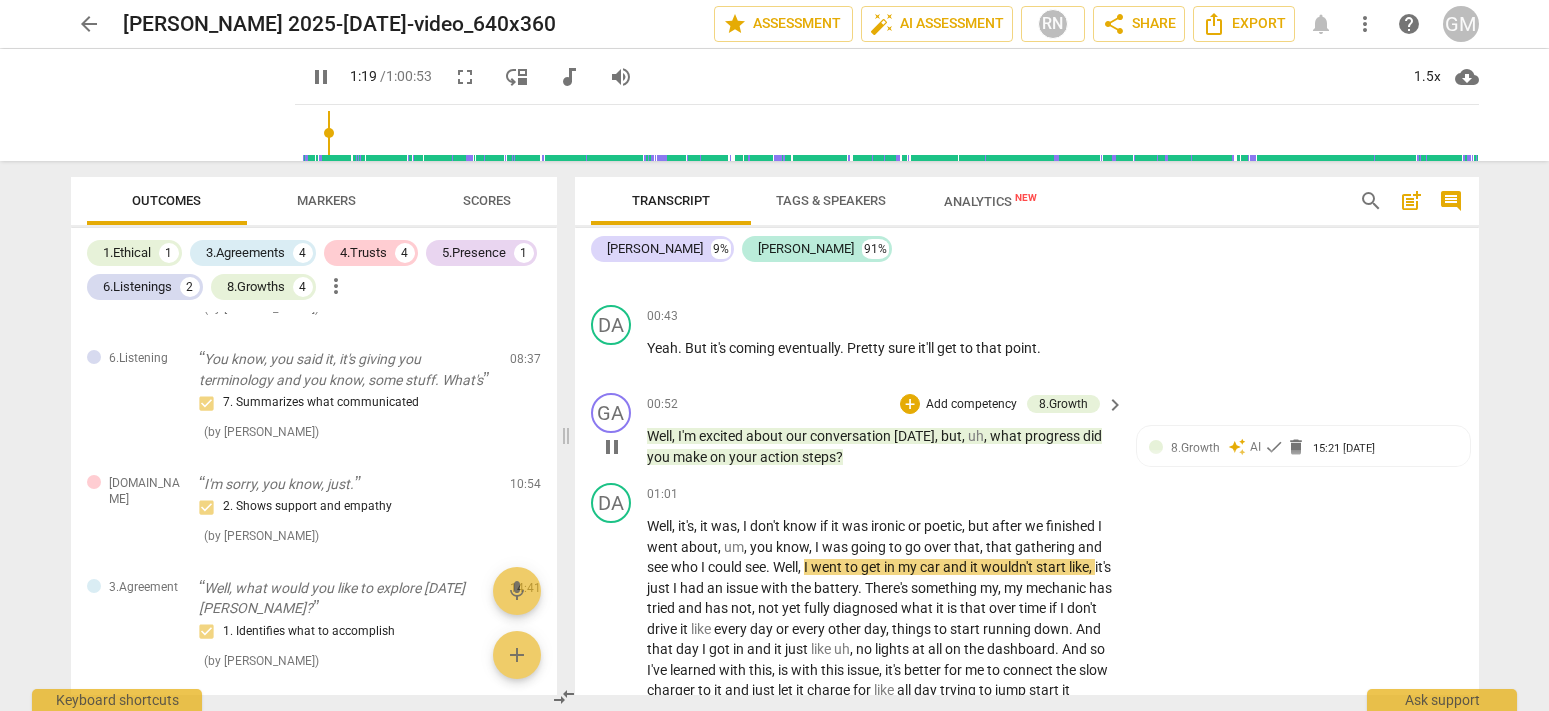 click on "00:52 + Add competency 8.Growth keyboard_arrow_right" at bounding box center [887, 404] 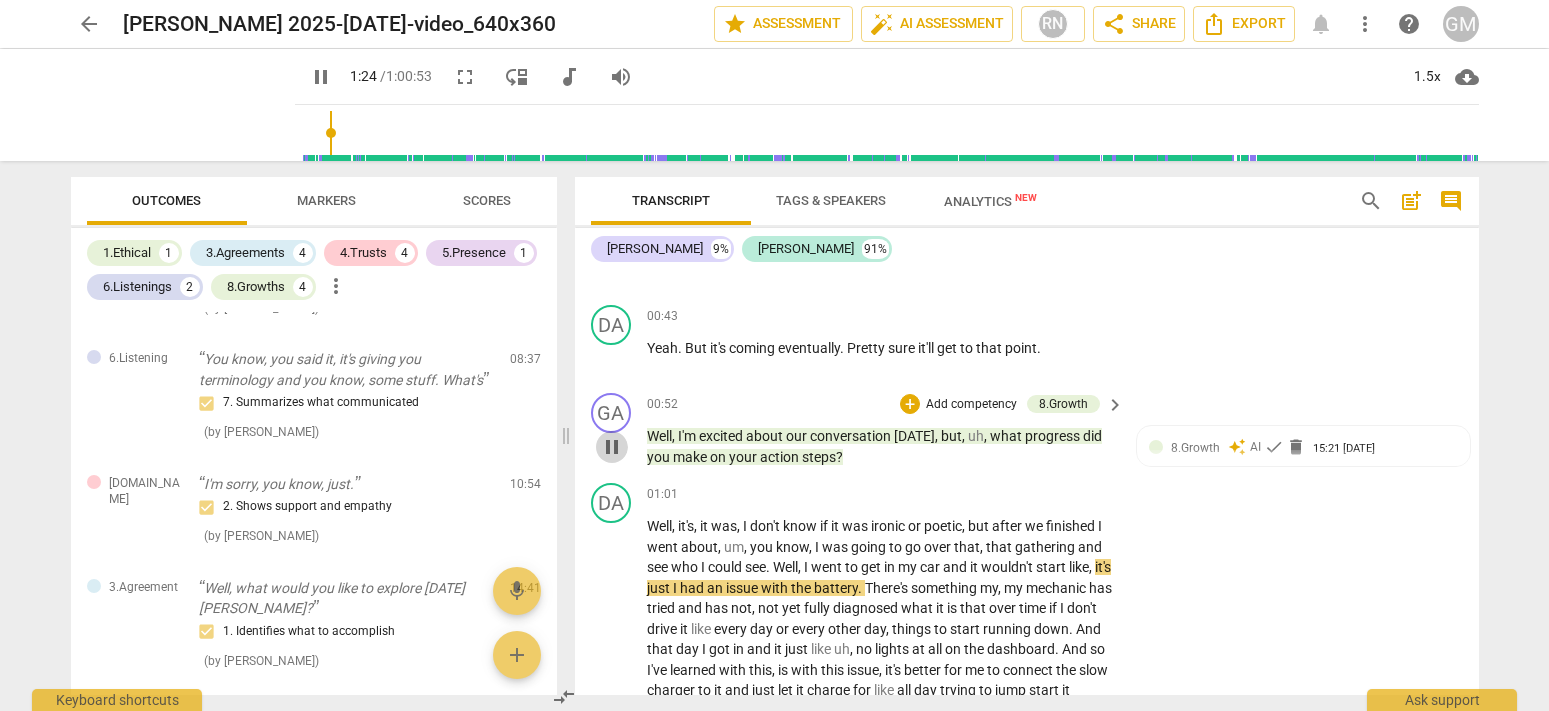 click on "pause" at bounding box center [612, 447] 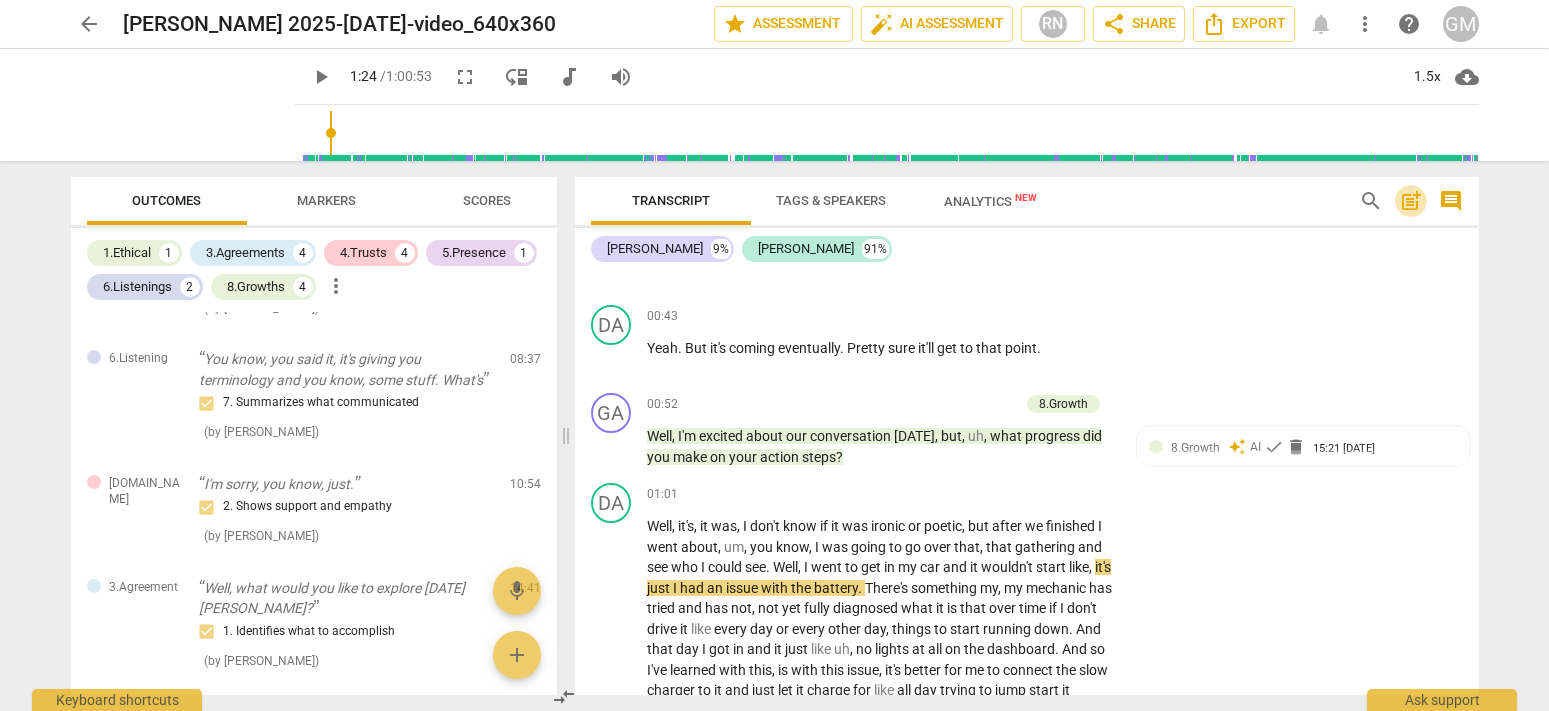 click on "post_add" at bounding box center [1411, 201] 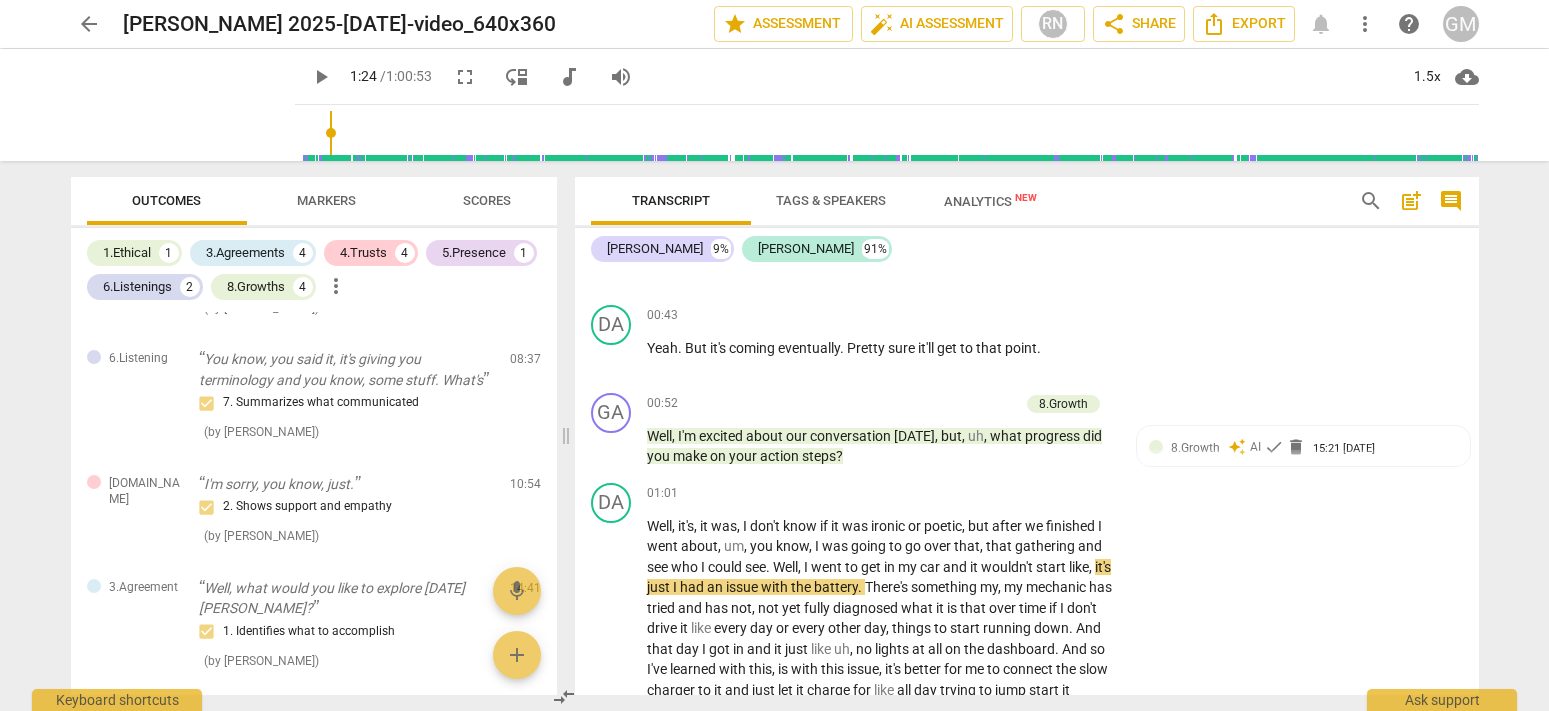 scroll, scrollTop: 45, scrollLeft: 0, axis: vertical 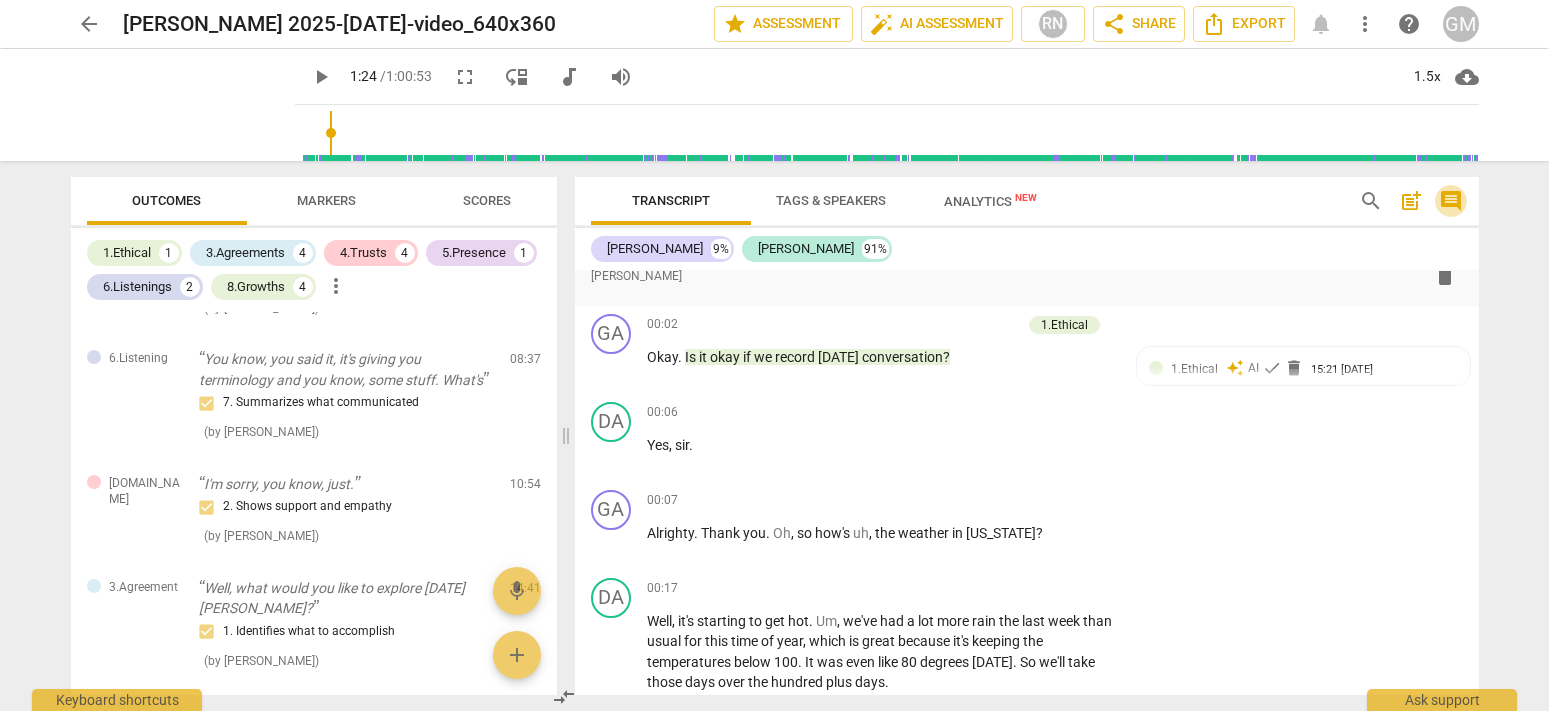 click on "comment" at bounding box center (1451, 201) 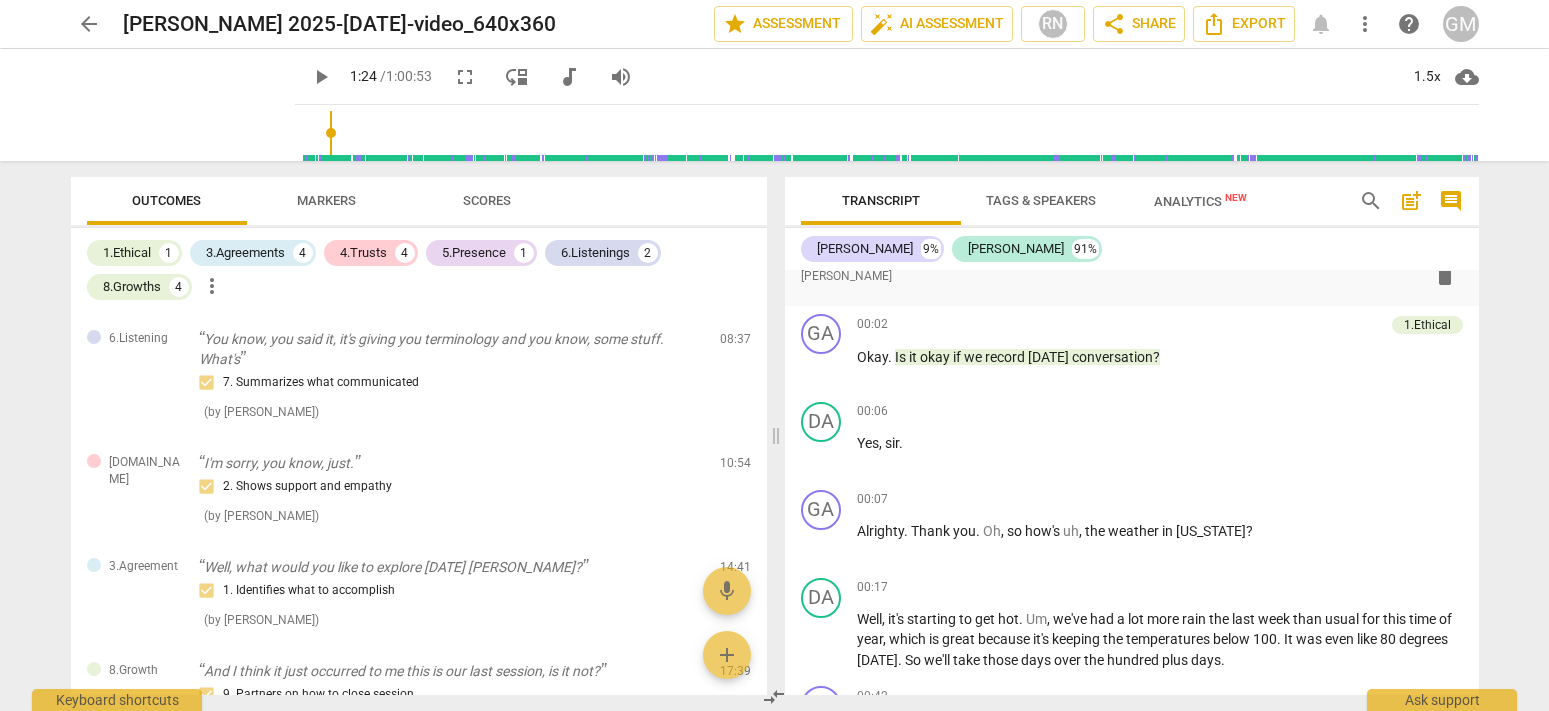 click on "play_arrow" at bounding box center [321, 77] 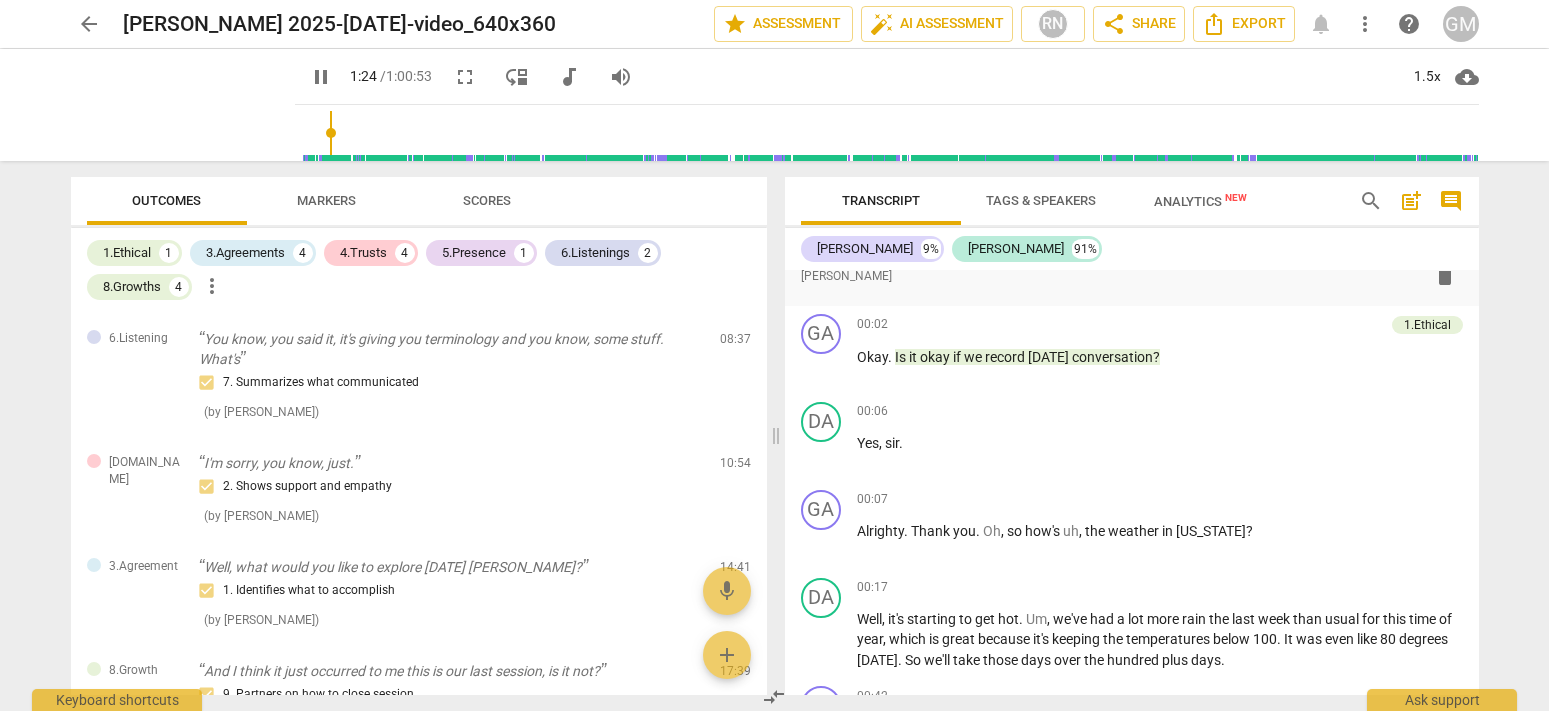 scroll, scrollTop: 799, scrollLeft: 0, axis: vertical 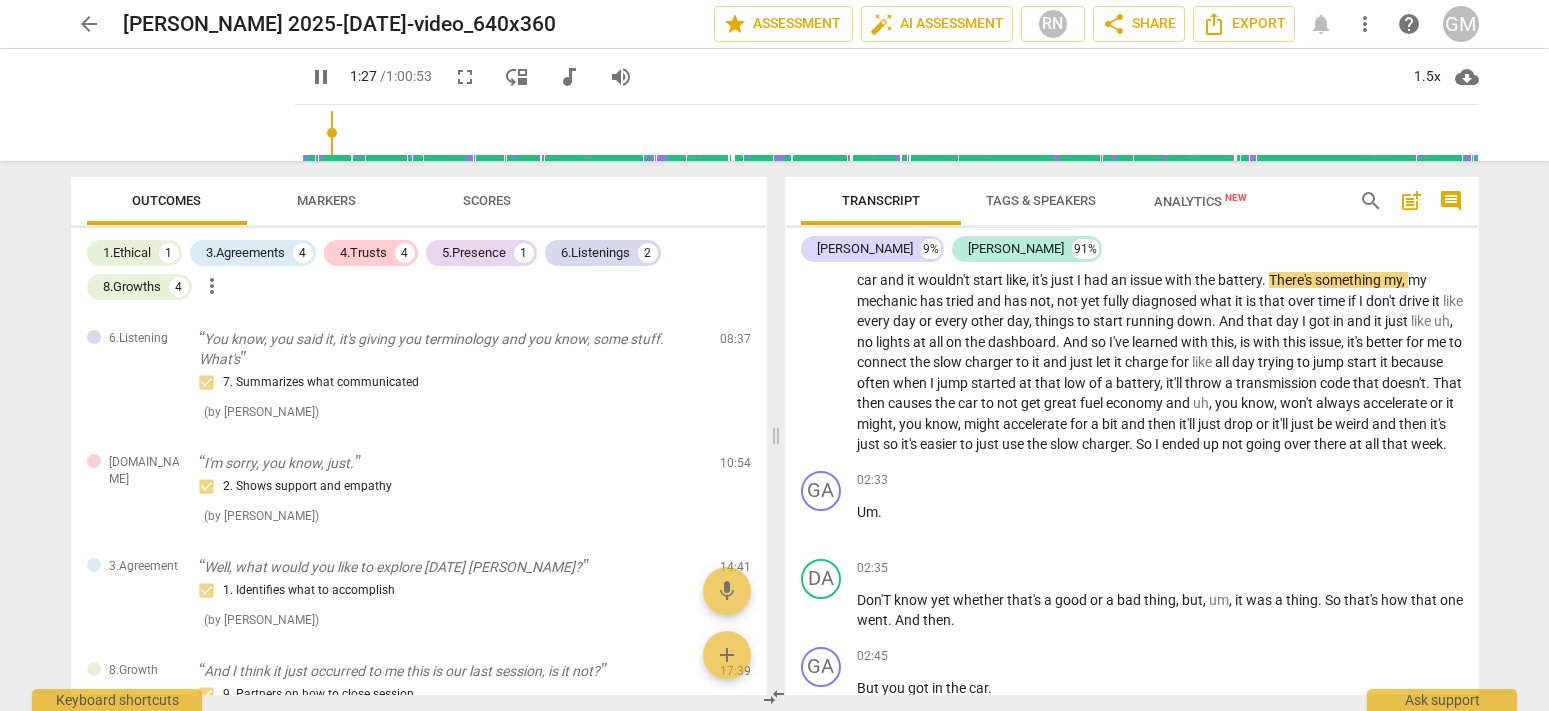 type on "88" 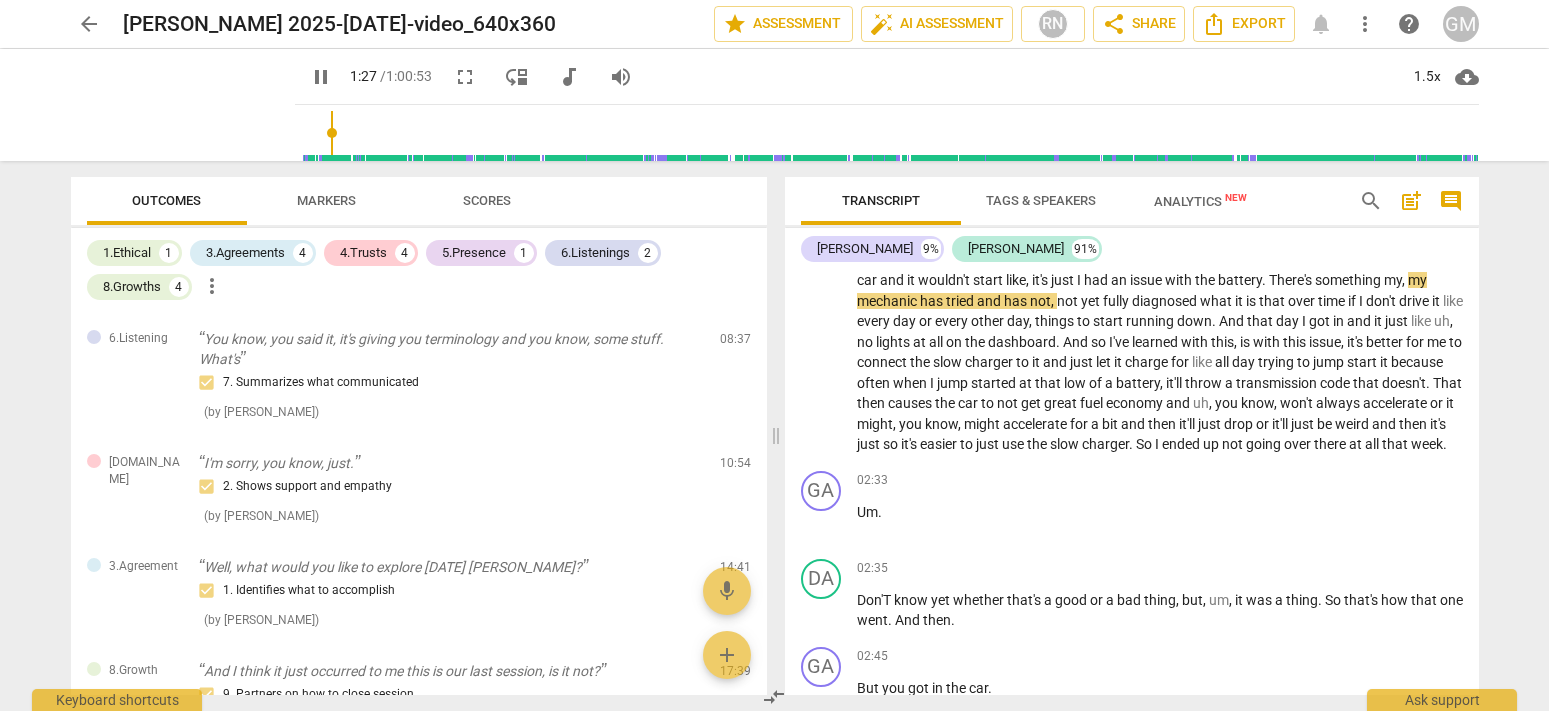 type 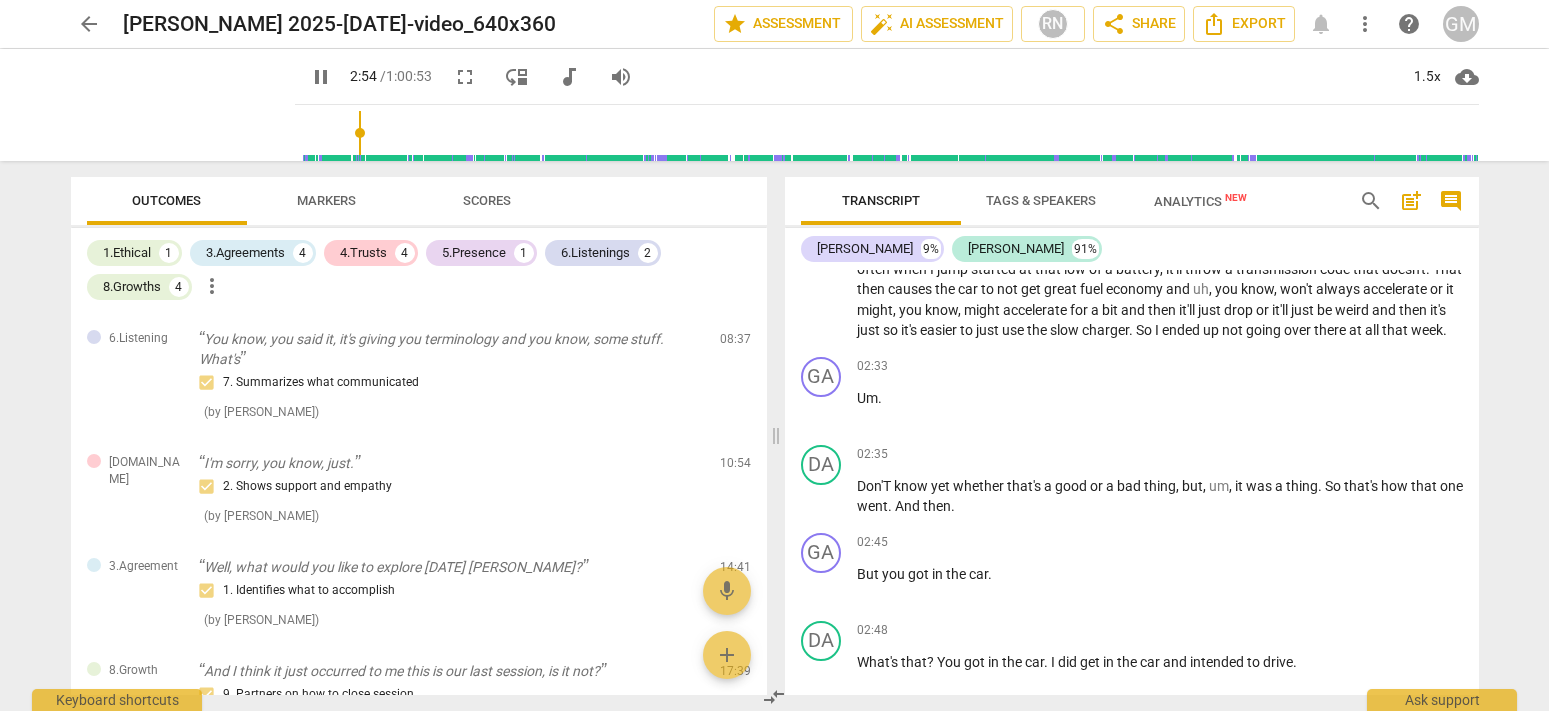 scroll, scrollTop: 1403, scrollLeft: 0, axis: vertical 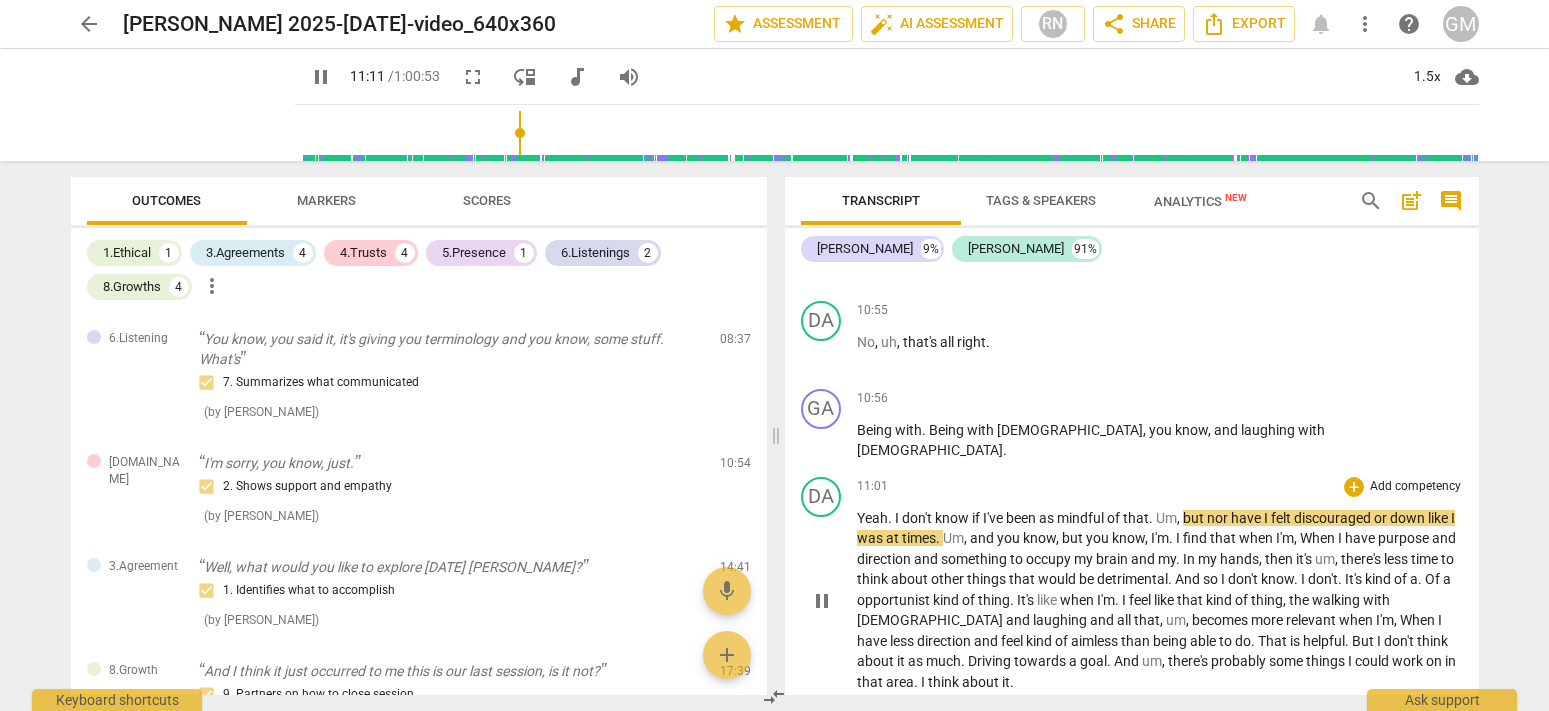 click on "11:01 + Add competency keyboard_arrow_right" at bounding box center (1160, 487) 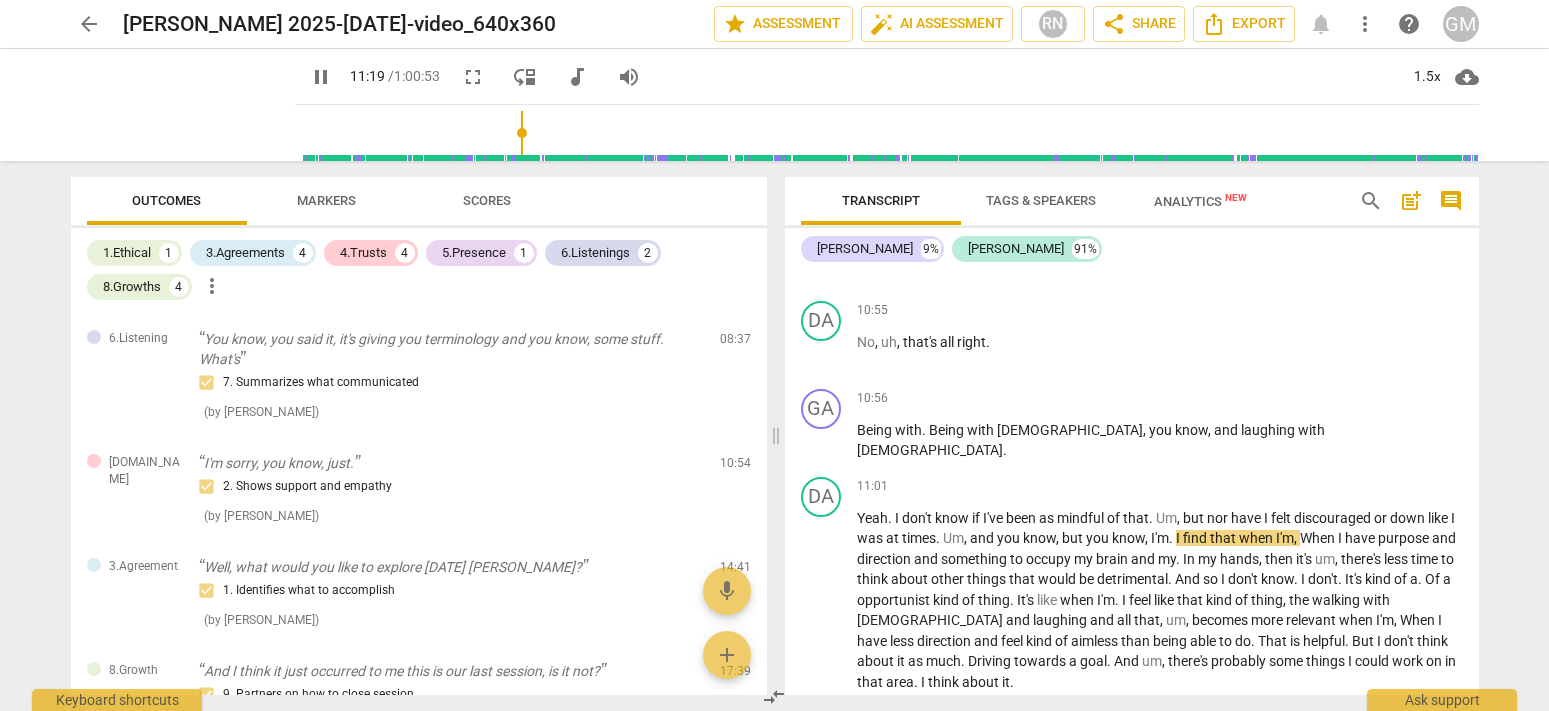 click on "pause" at bounding box center (321, 77) 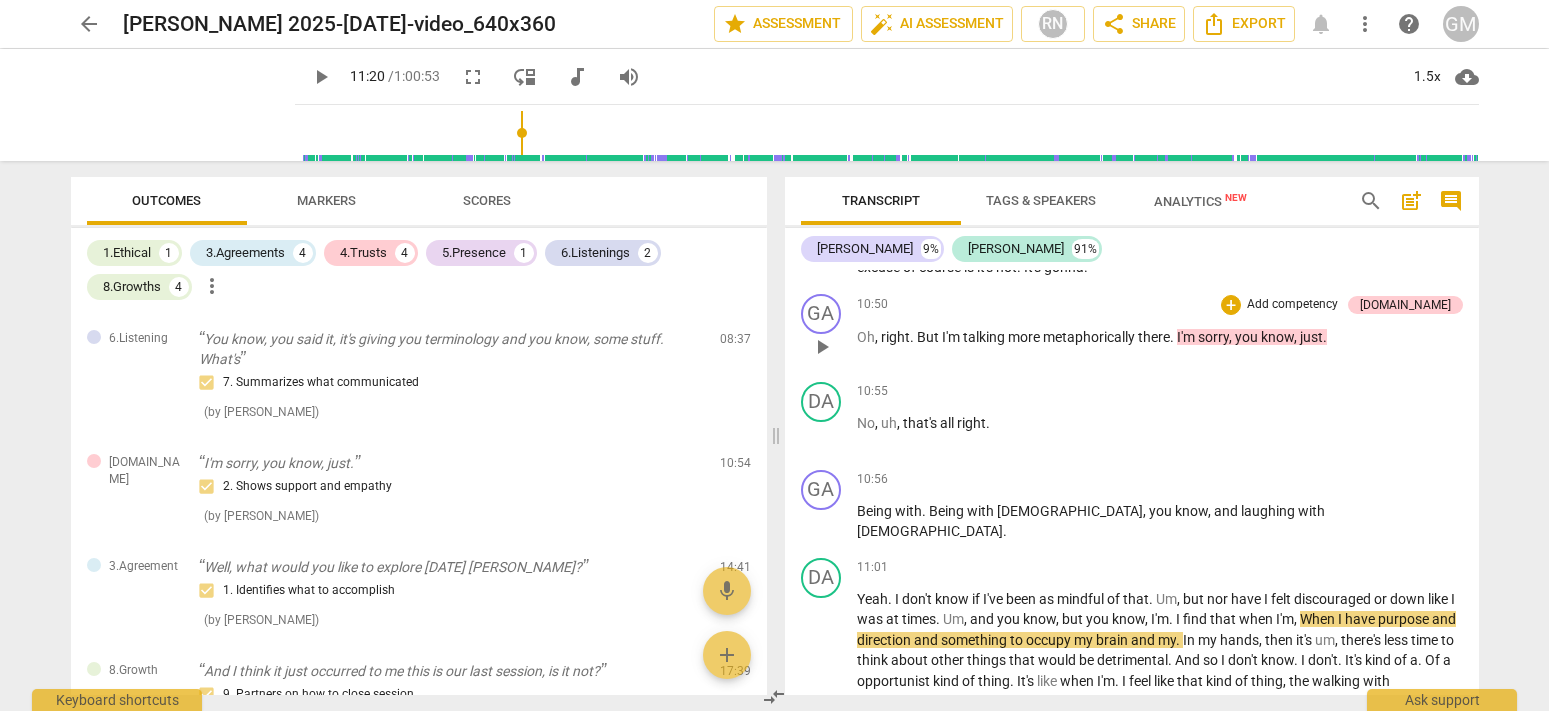 scroll, scrollTop: 4417, scrollLeft: 0, axis: vertical 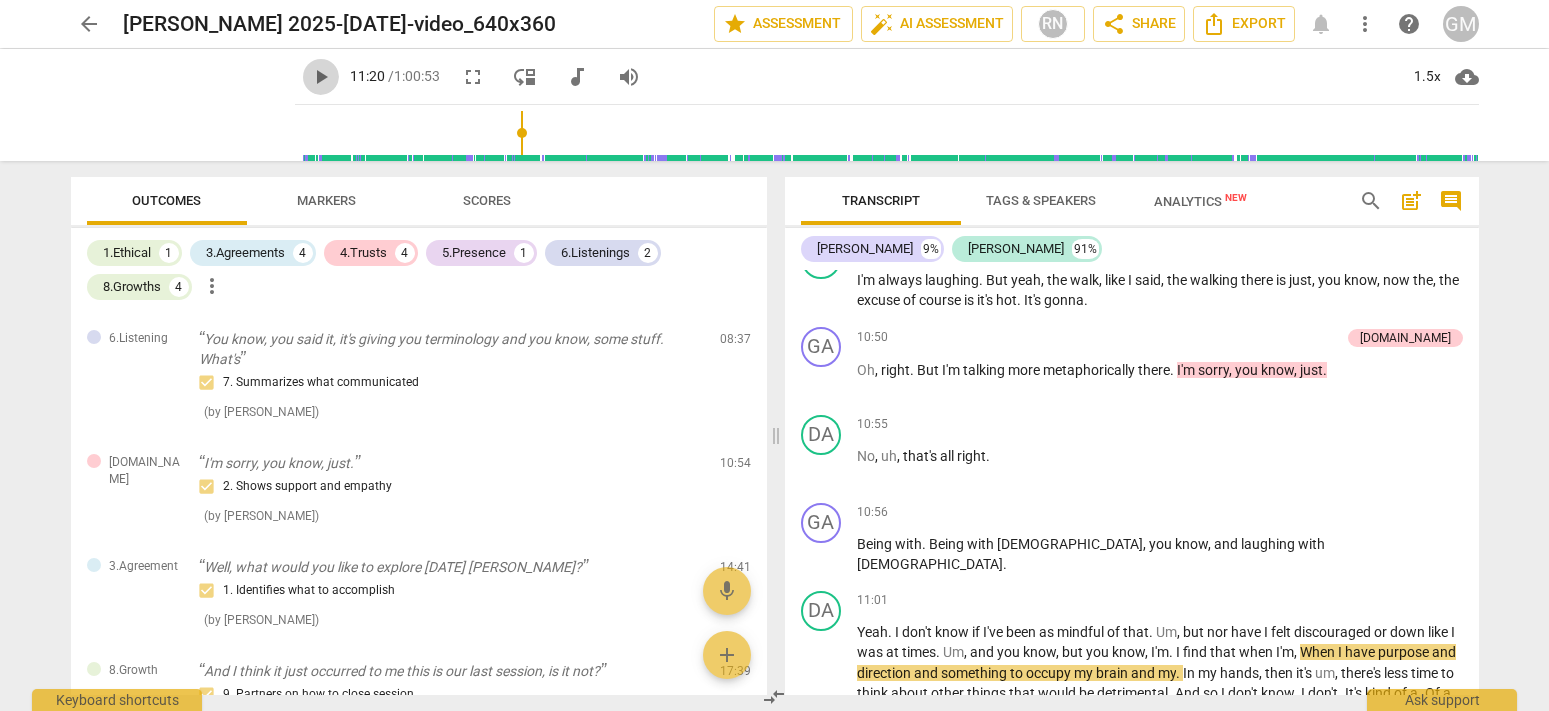 click on "play_arrow" at bounding box center [321, 77] 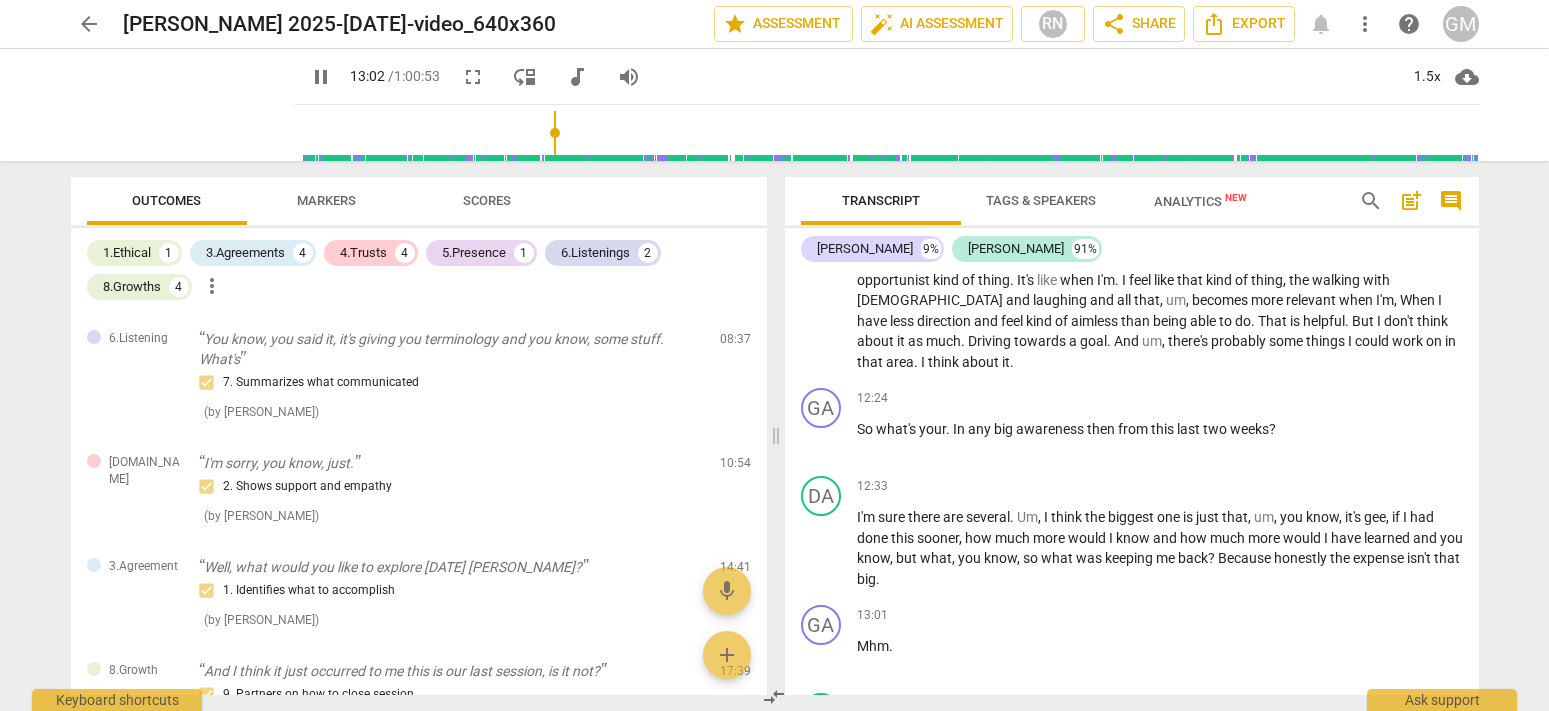 scroll, scrollTop: 5285, scrollLeft: 0, axis: vertical 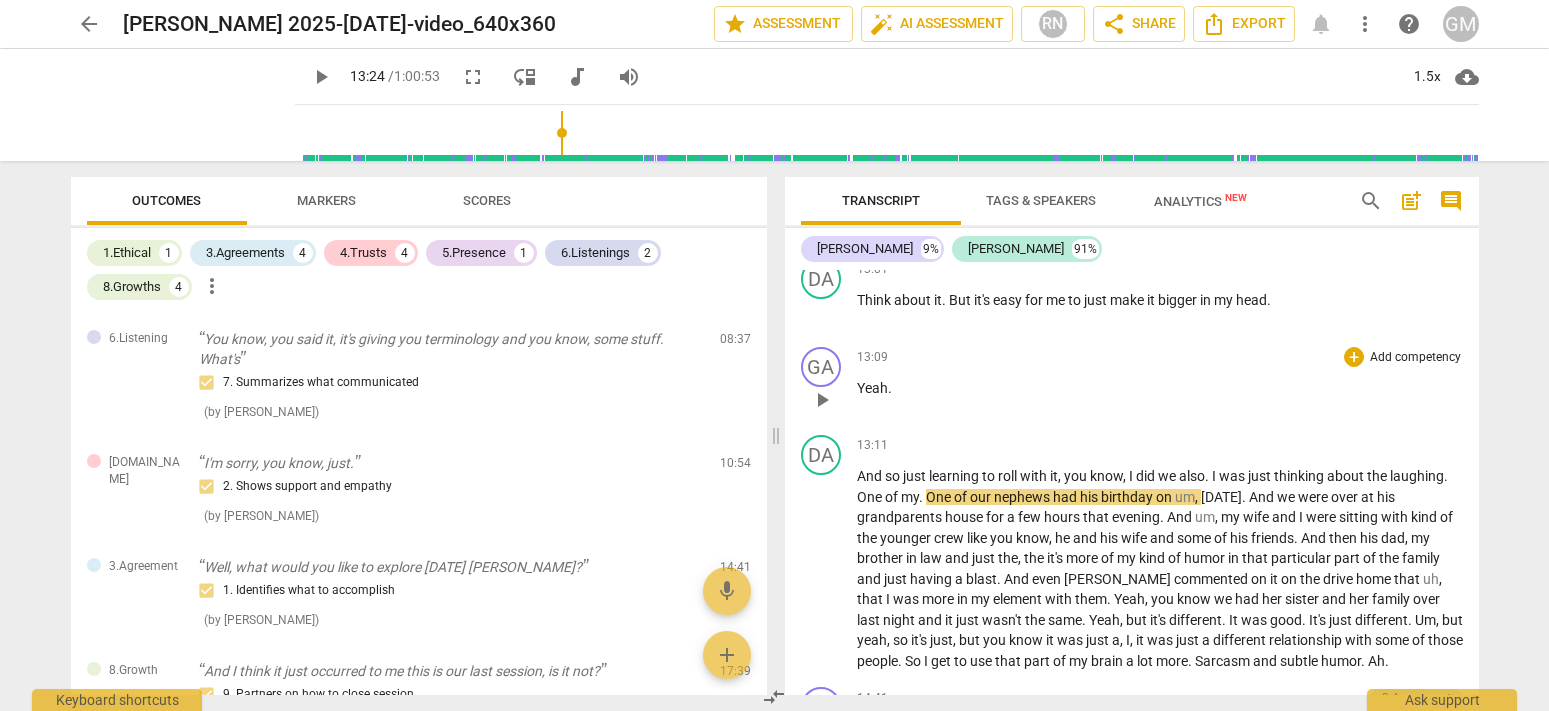 click on "GA play_arrow pause 13:09 + Add competency keyboard_arrow_right Yeah ." at bounding box center [1132, 383] 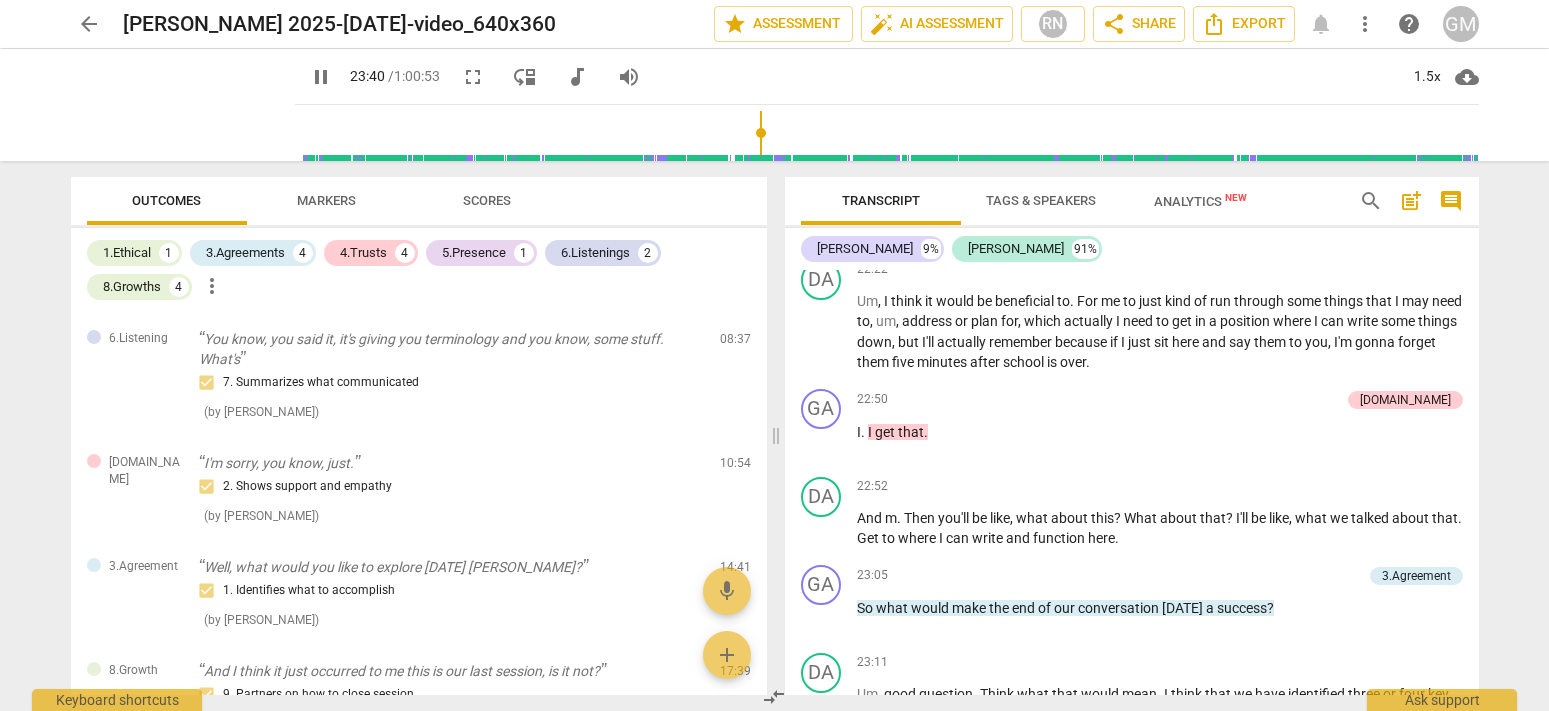 scroll, scrollTop: 9387, scrollLeft: 0, axis: vertical 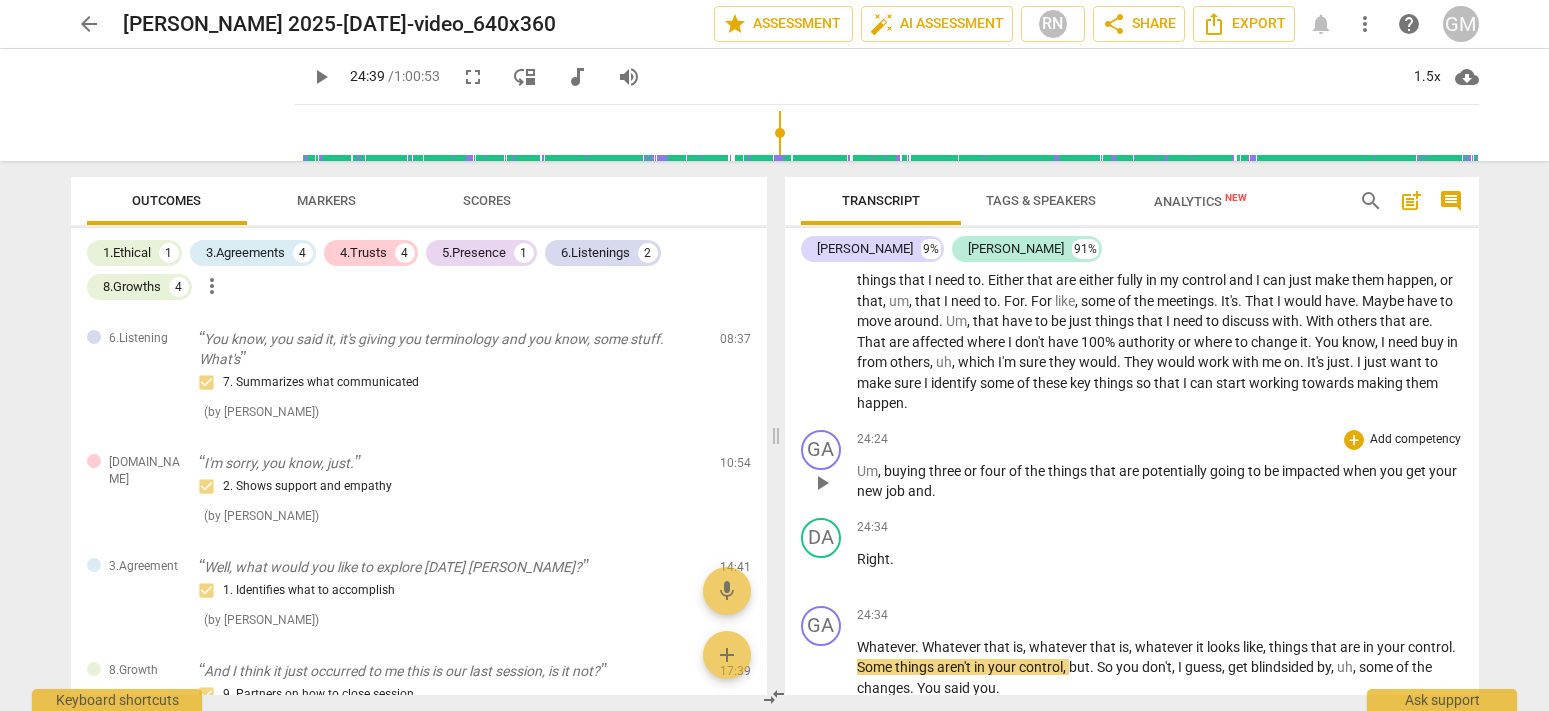 click on "play_arrow" at bounding box center (822, 483) 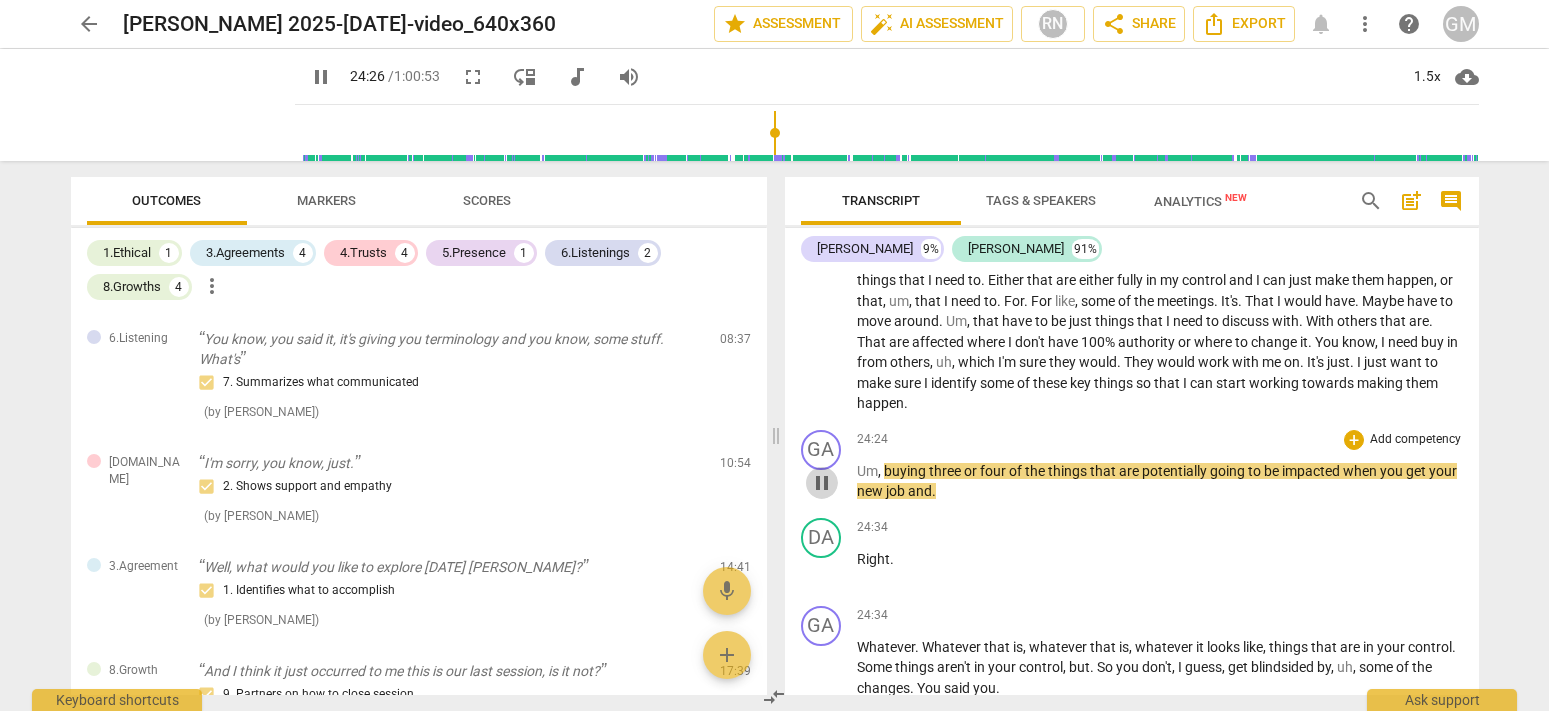 click on "pause" at bounding box center [822, 483] 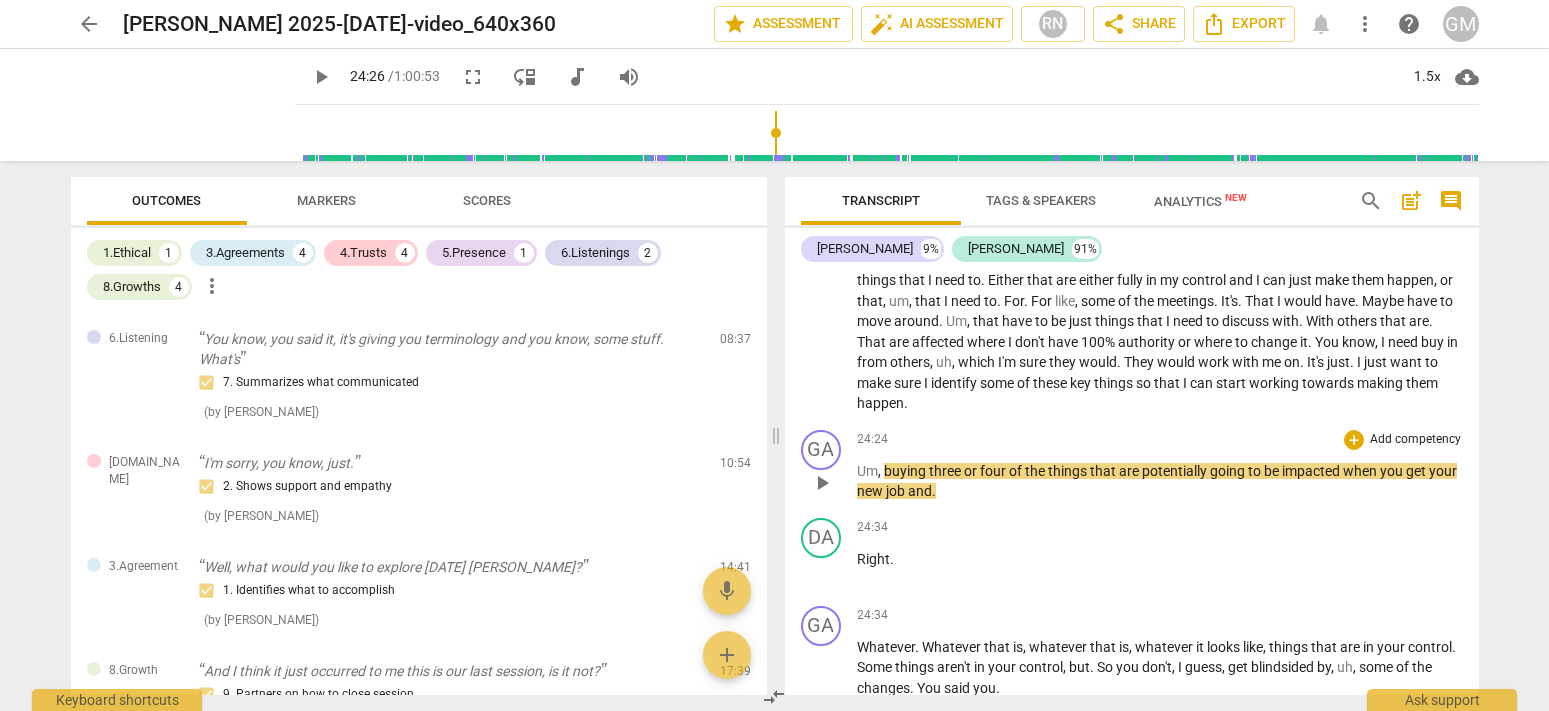 click on "buying" at bounding box center [906, 471] 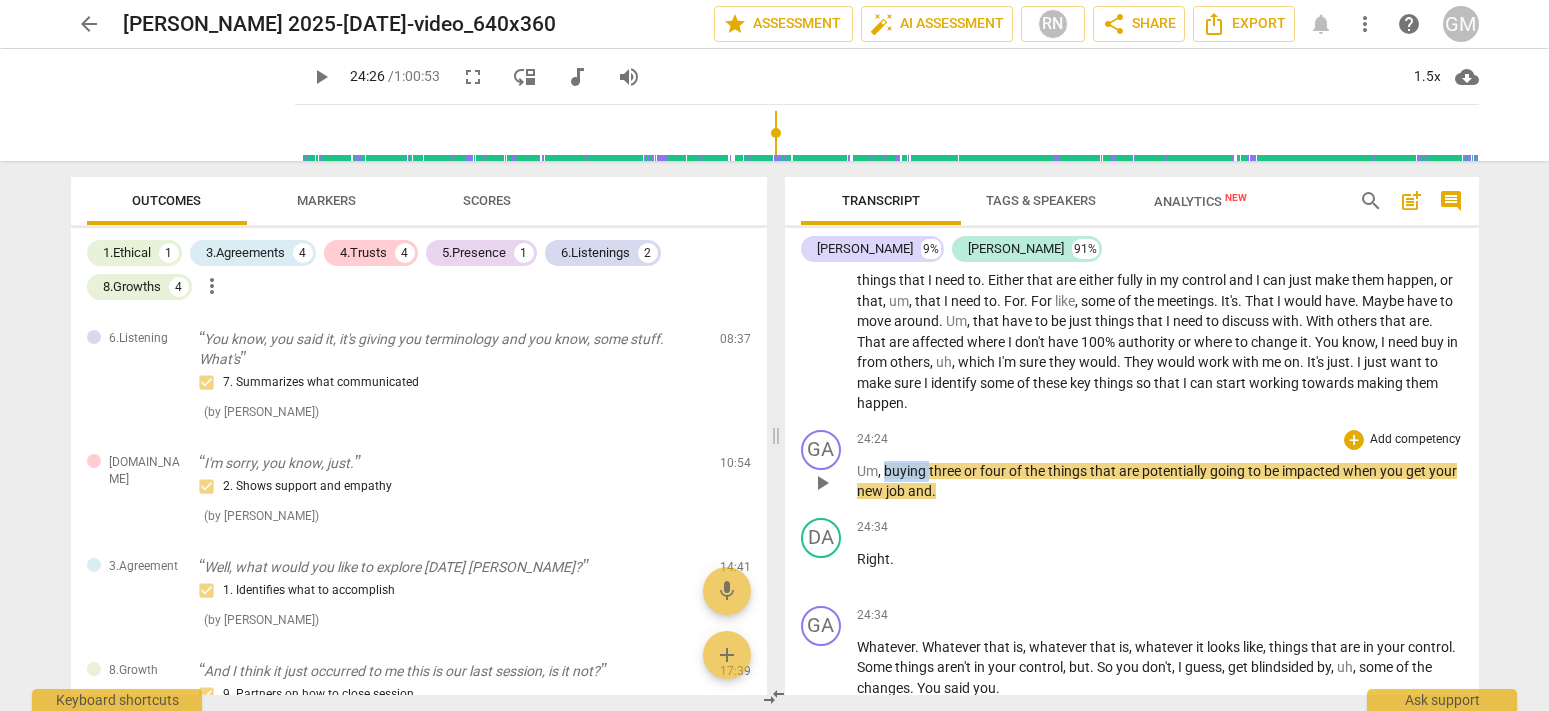 click on "buying" at bounding box center [906, 471] 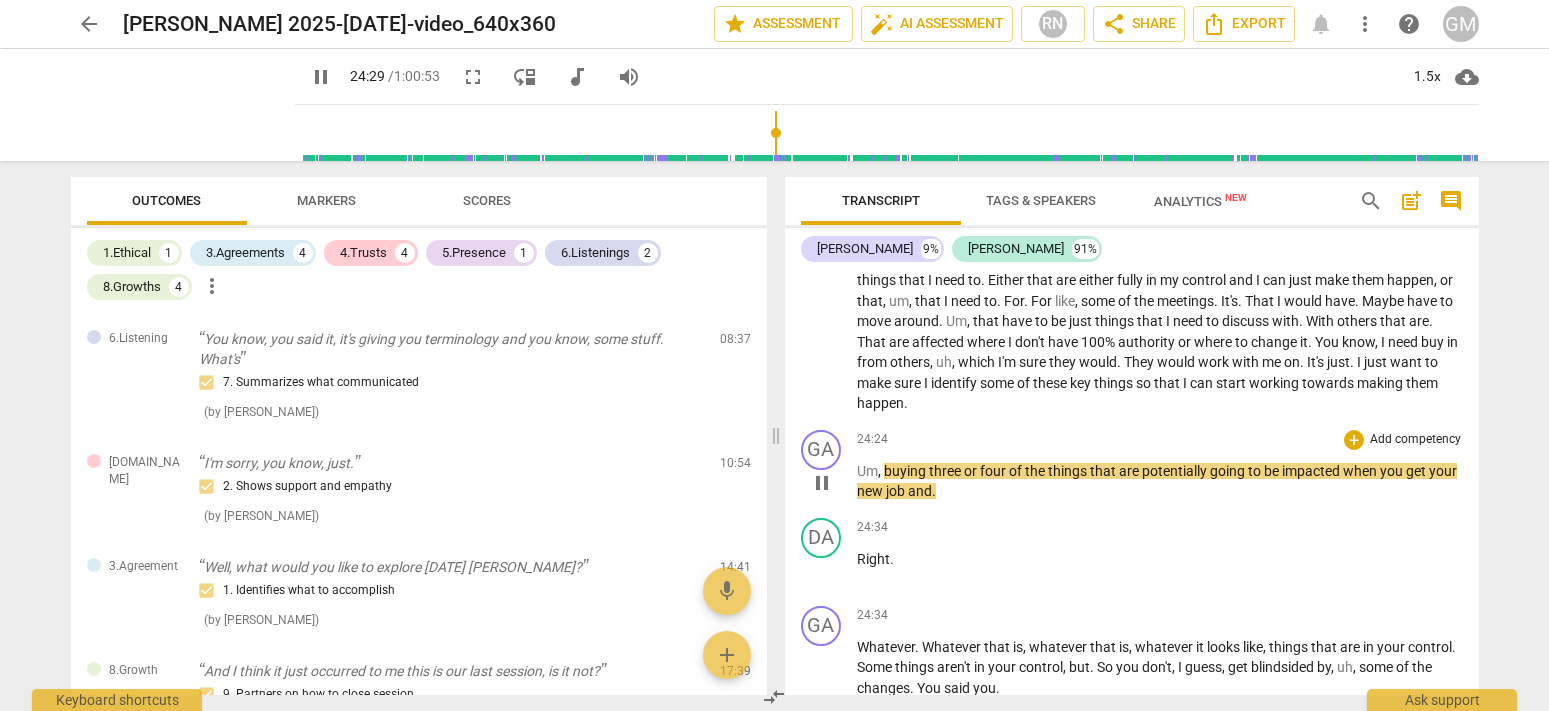 click on "pause" at bounding box center (822, 483) 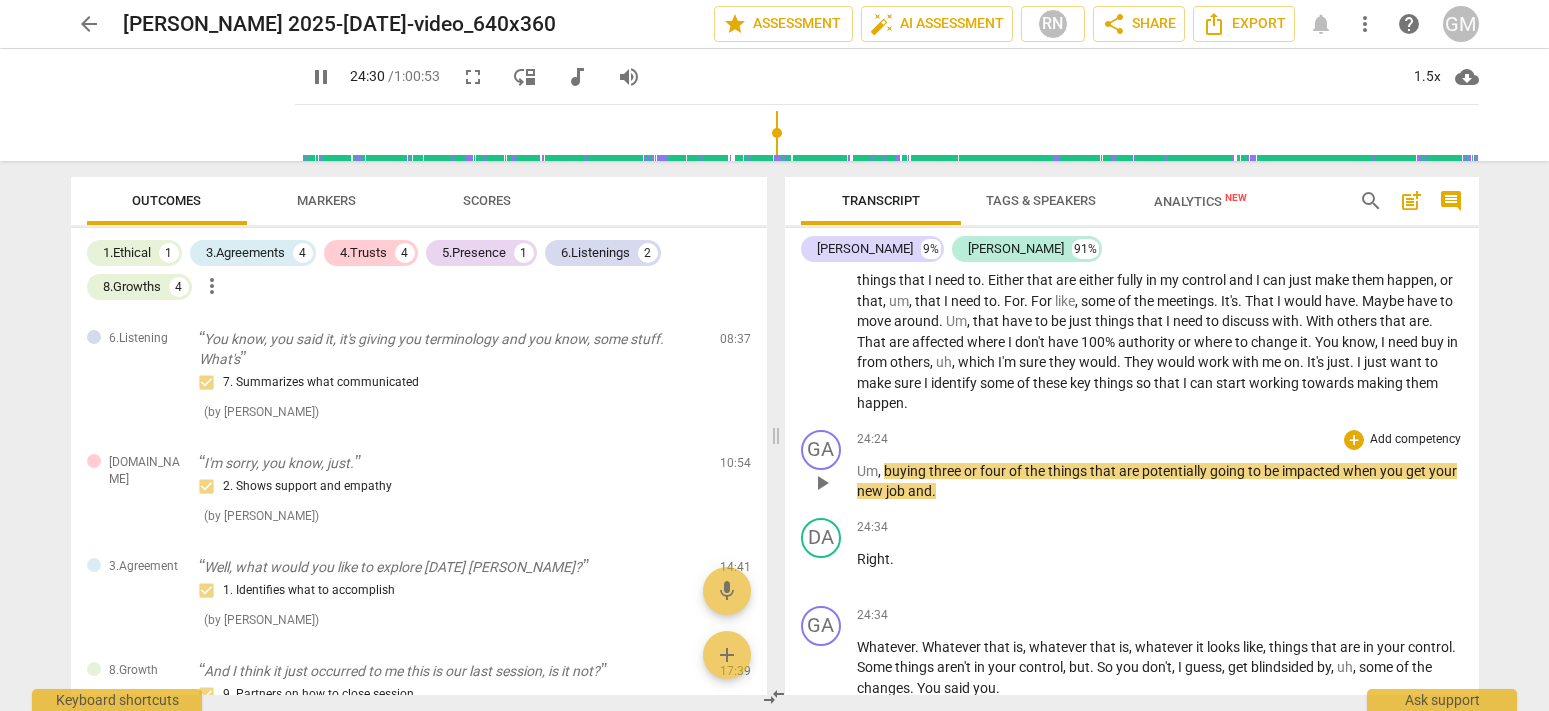 type on "1470" 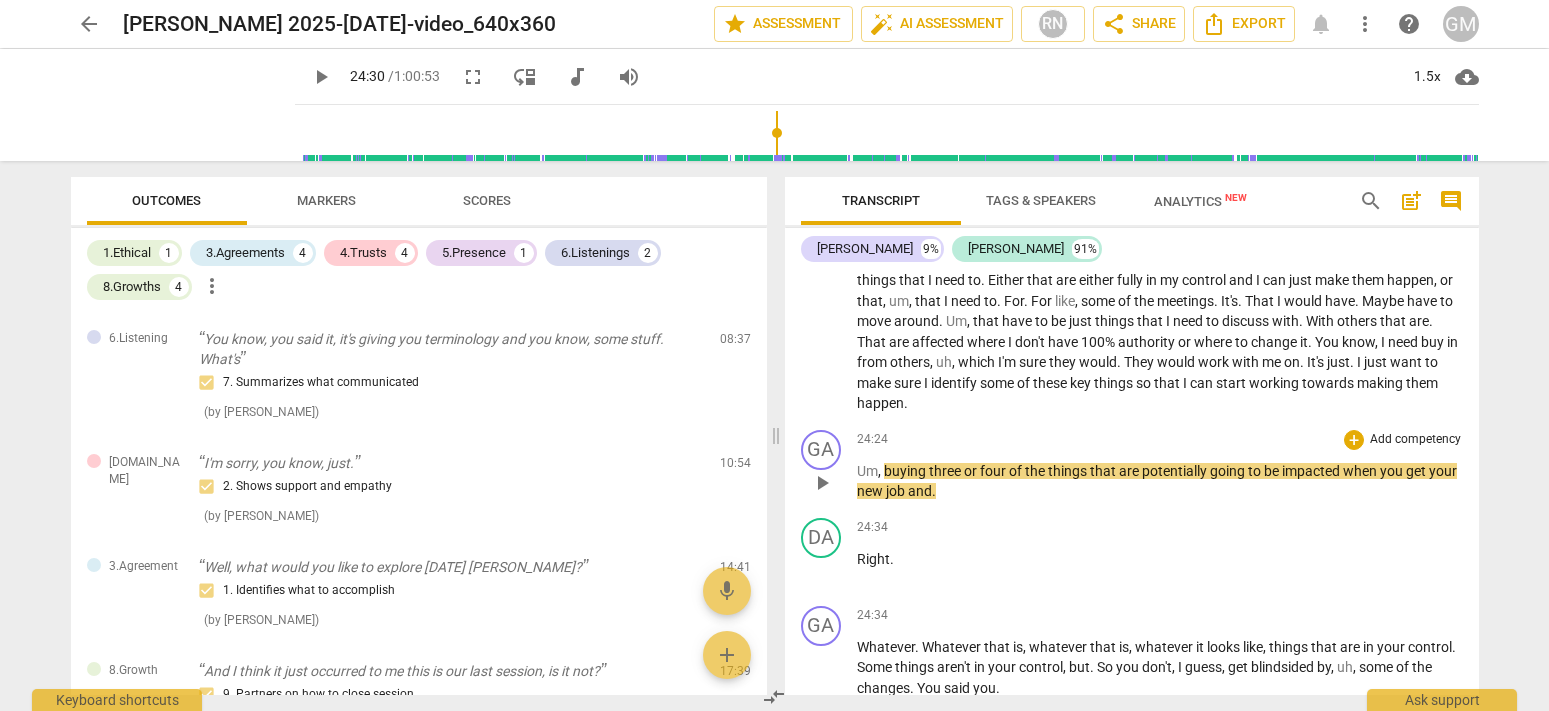 click on "24:24 + Add competency keyboard_arrow_right Um ,   buying   three   or   four   of   the   things   that   are   potentially   going   to   be   impacted   when   you   get   your   new   job   and ." at bounding box center (1160, 466) 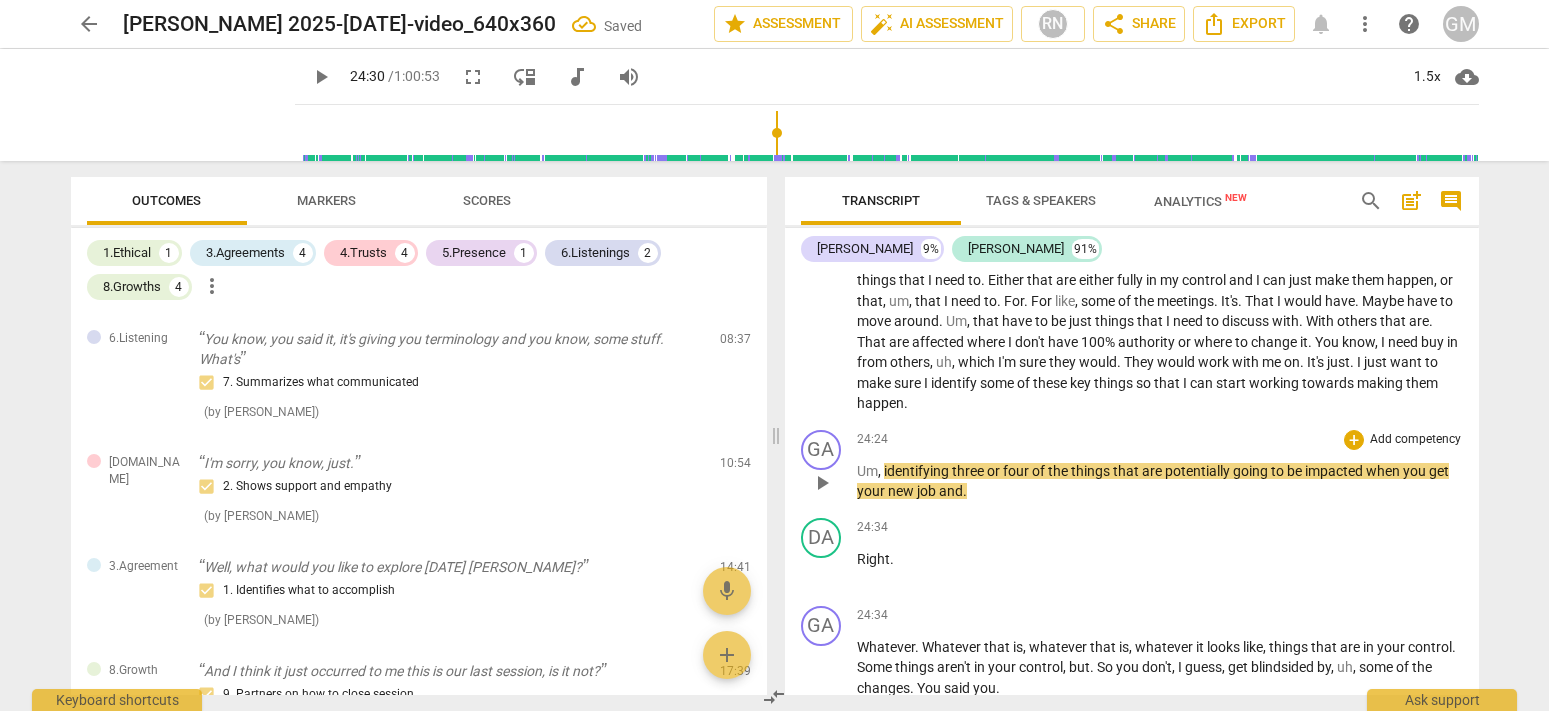 click on "GA play_arrow pause" at bounding box center (829, 466) 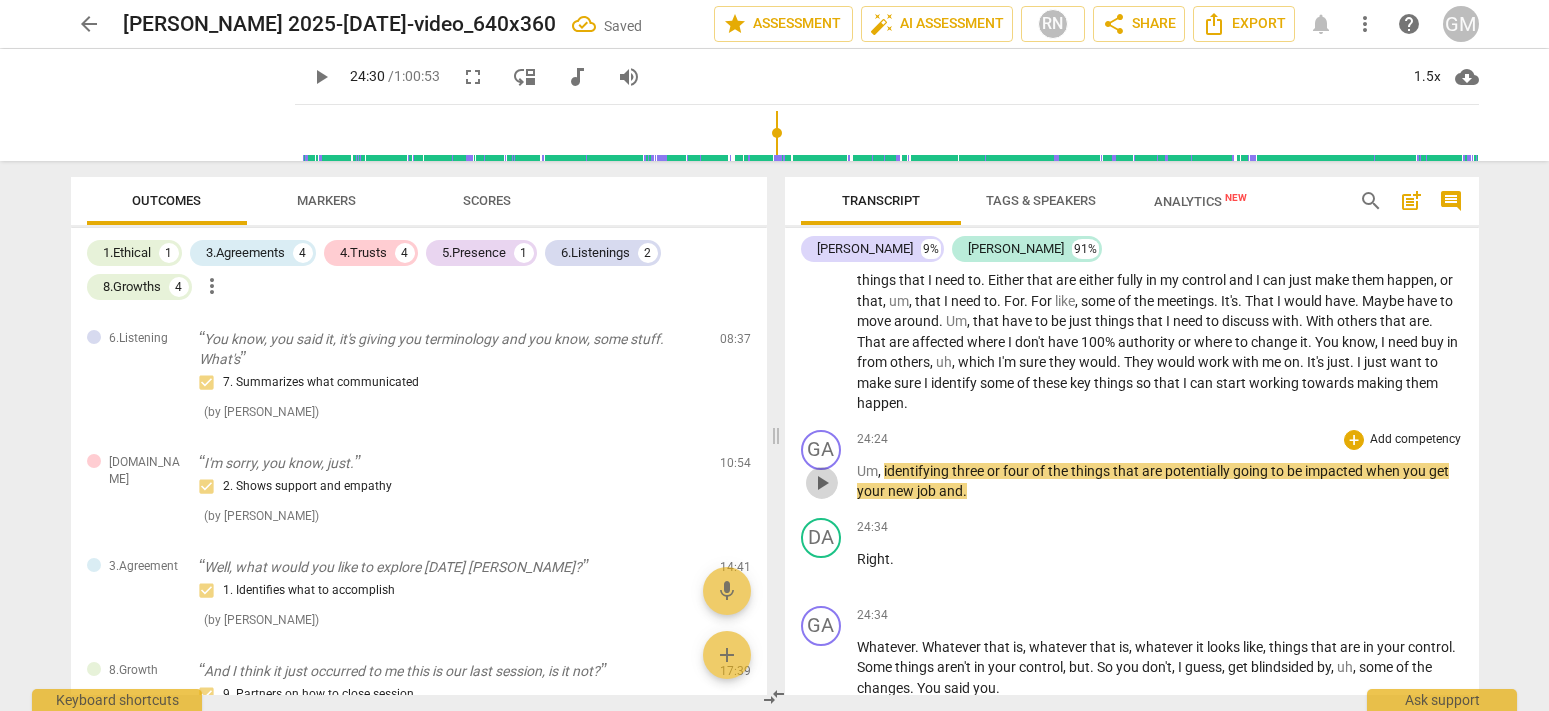 click on "play_arrow" at bounding box center [822, 483] 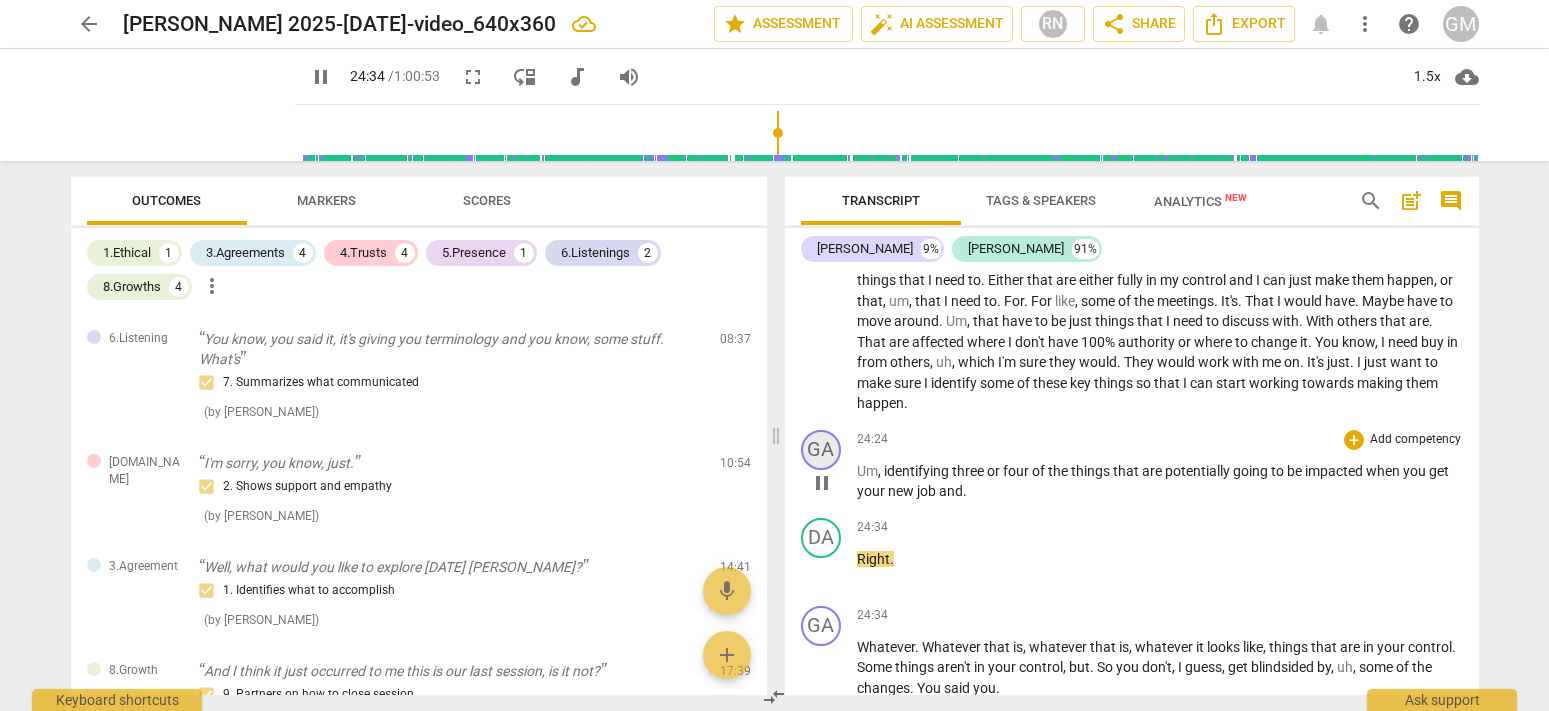click on "GA" at bounding box center (821, 450) 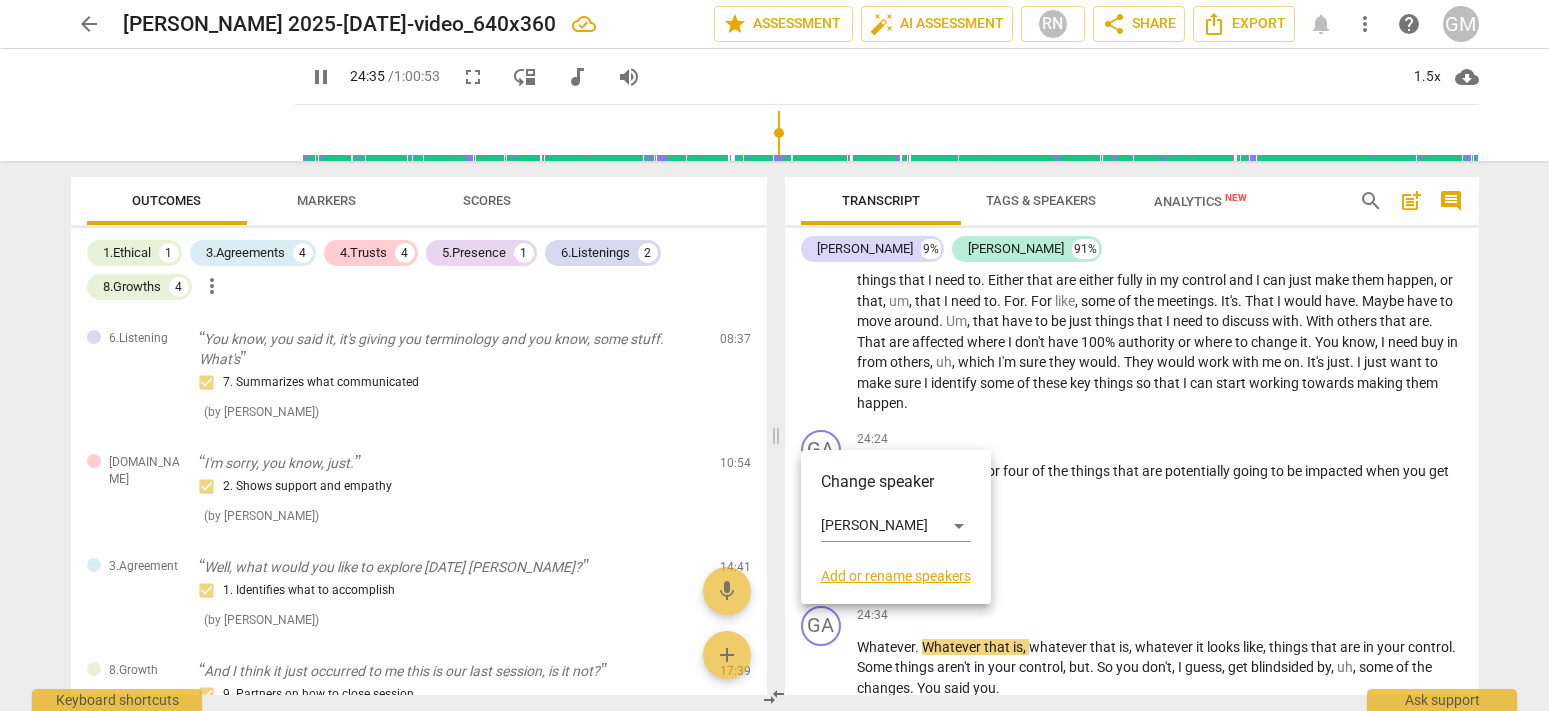 click at bounding box center (774, 355) 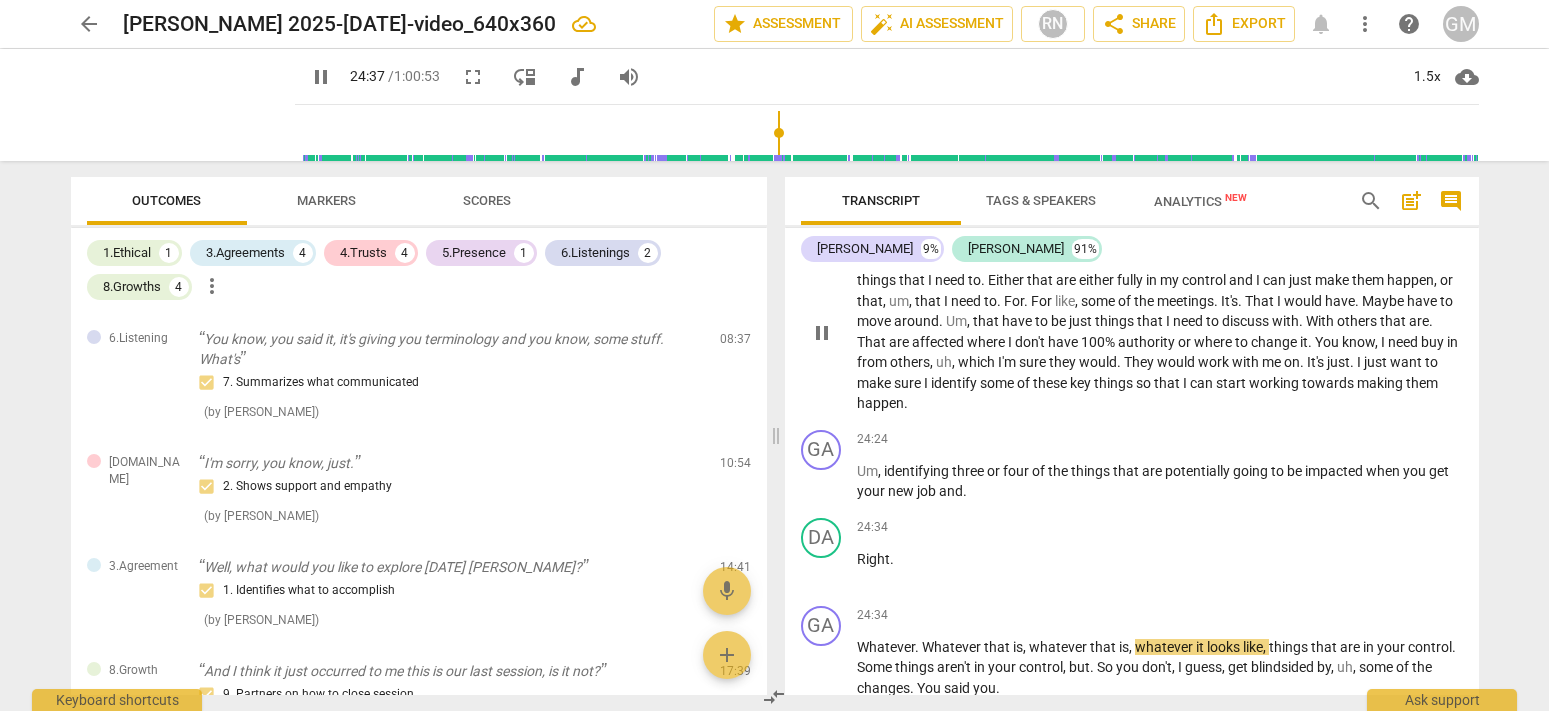 click on "happen" at bounding box center [880, 403] 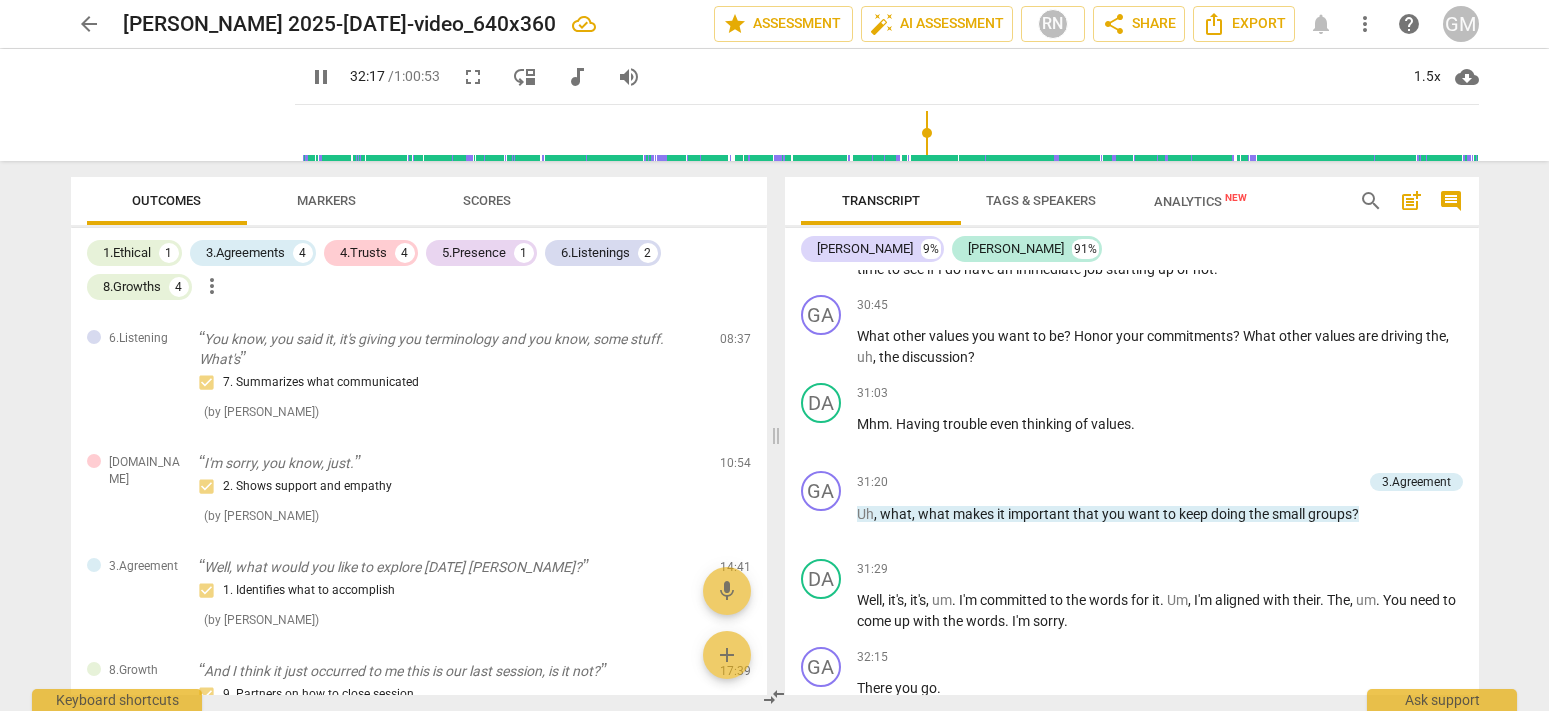 scroll, scrollTop: 11959, scrollLeft: 0, axis: vertical 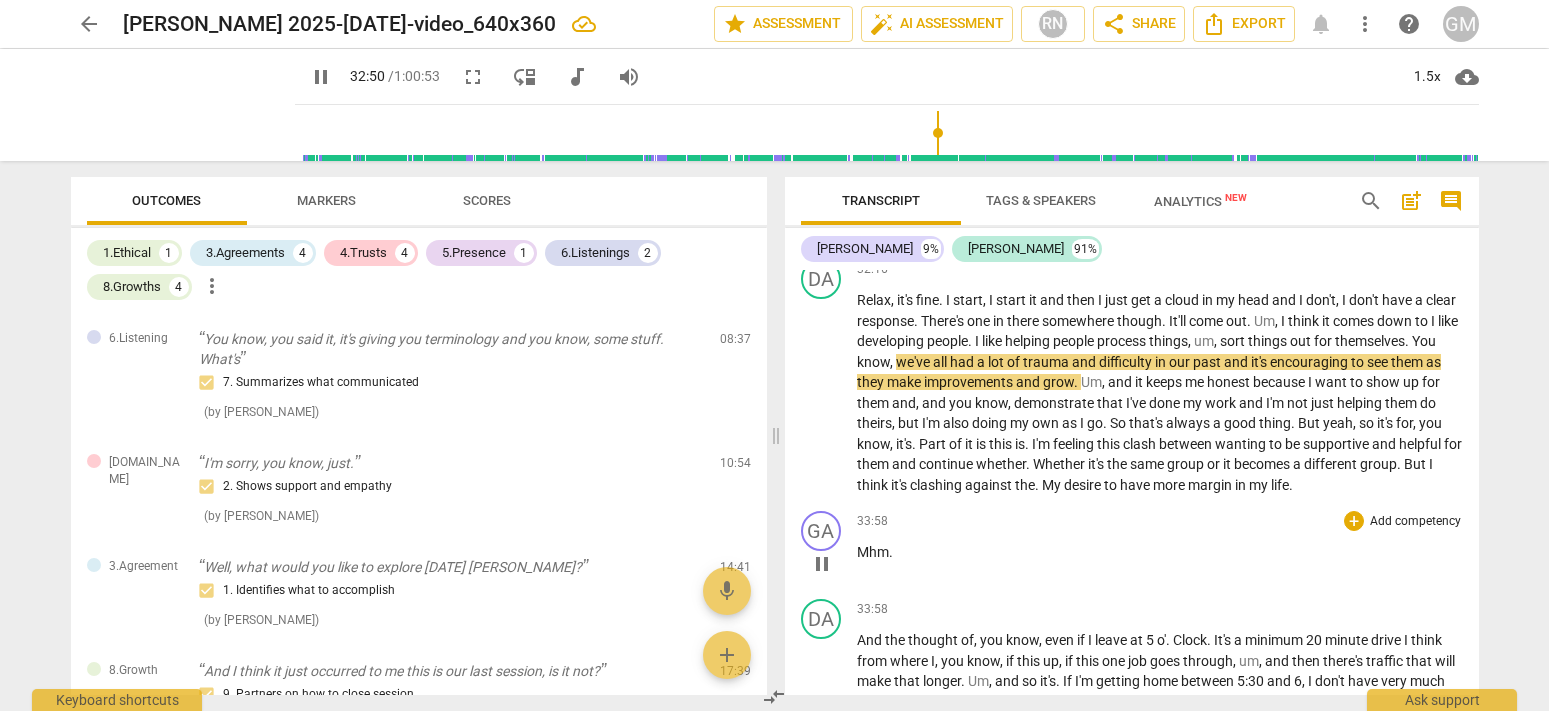 click on "Mhm ." at bounding box center (1160, 552) 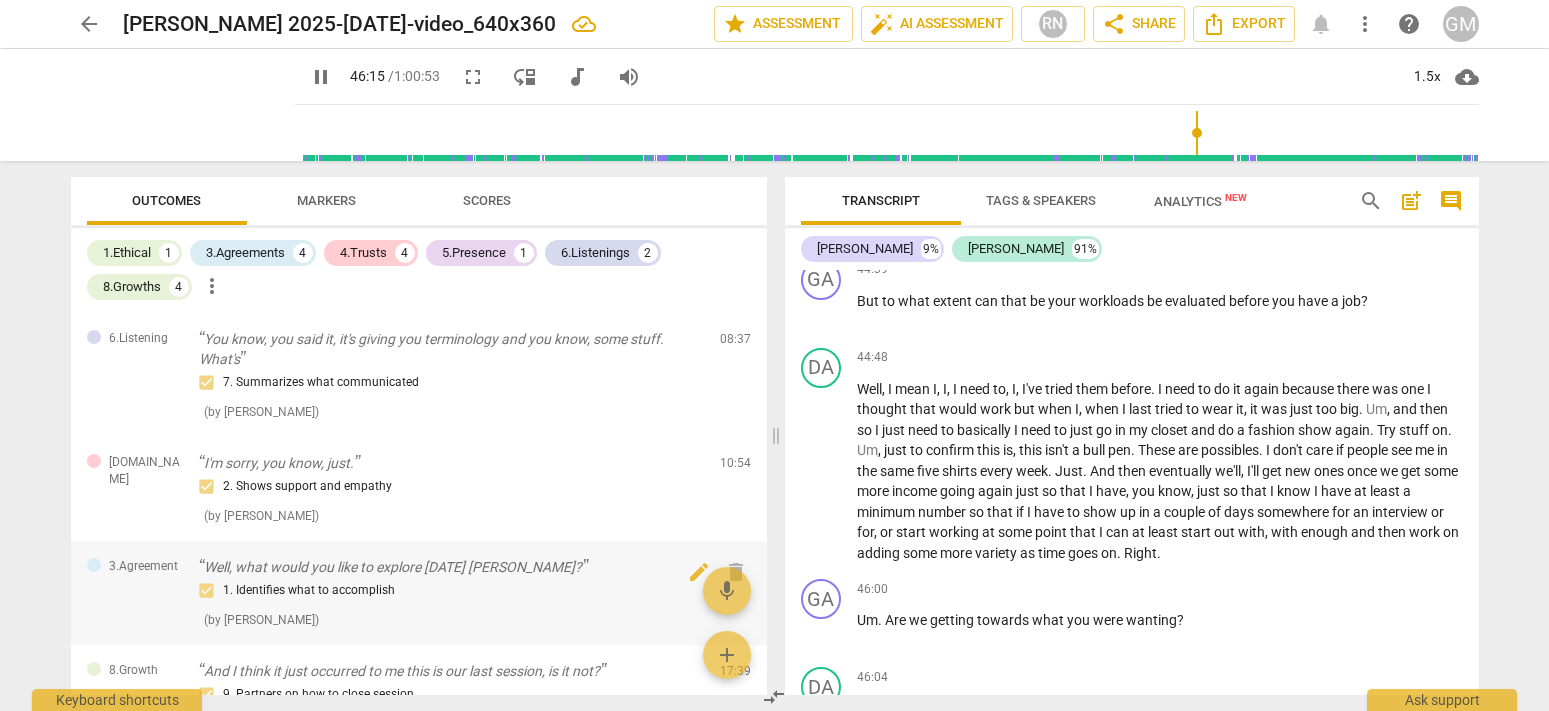 scroll, scrollTop: 15931, scrollLeft: 0, axis: vertical 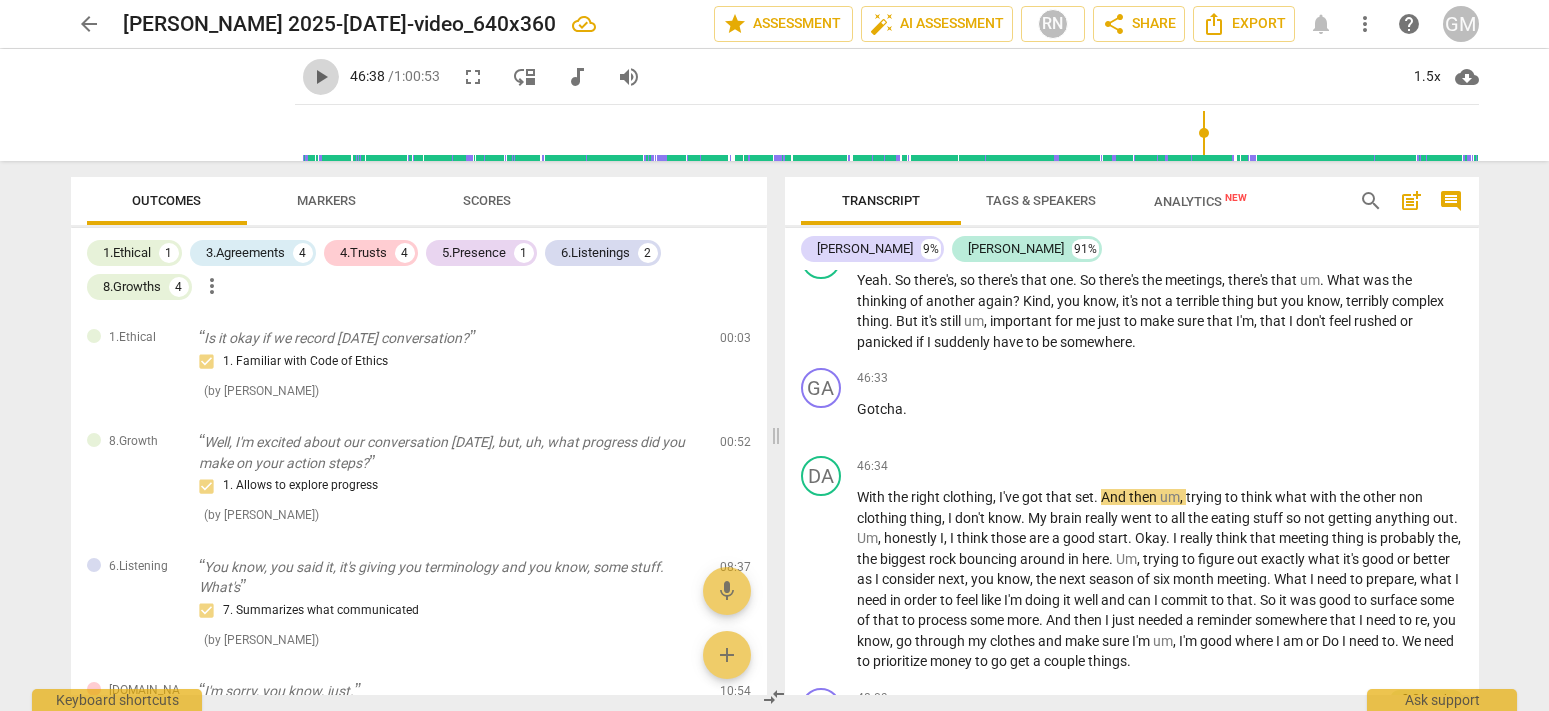 click on "play_arrow" at bounding box center [321, 77] 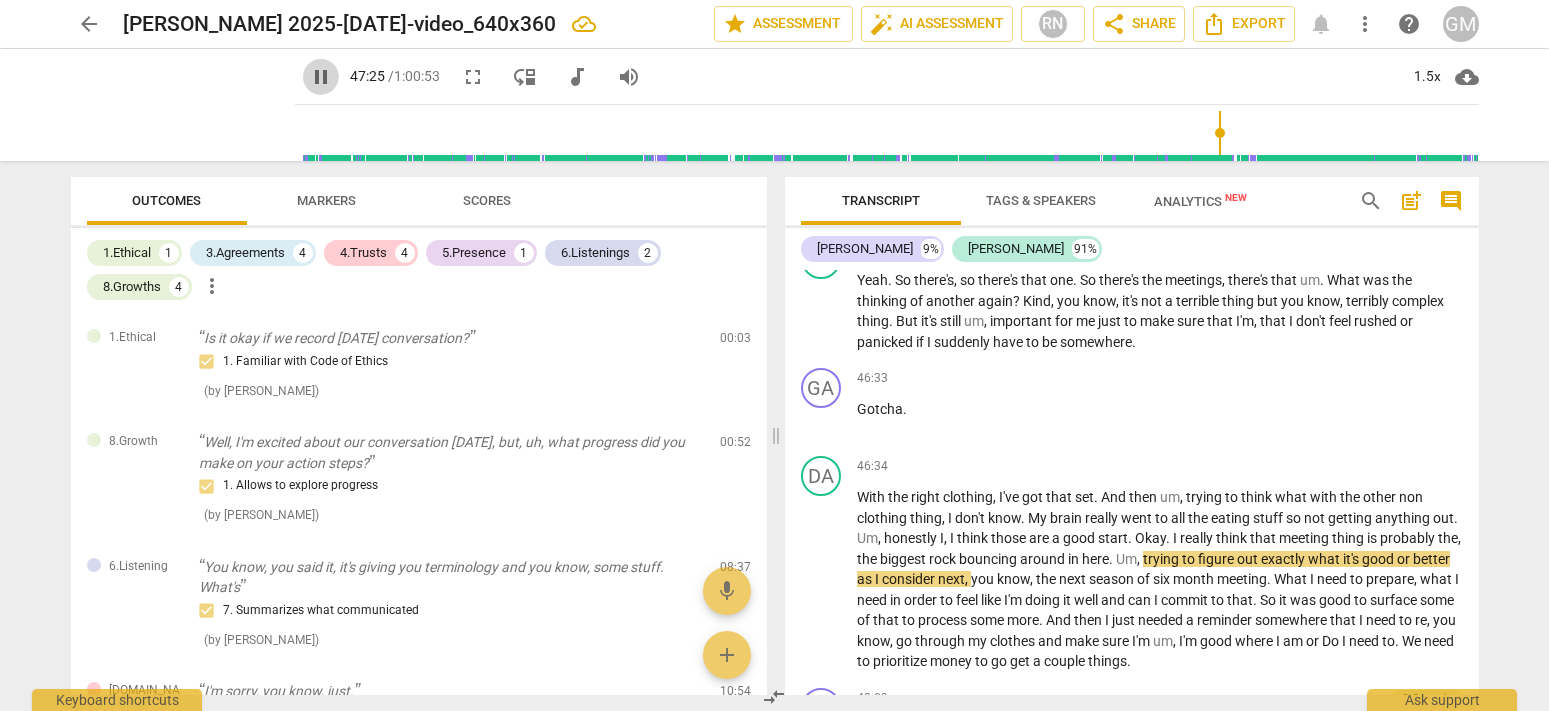 click on "pause" at bounding box center (321, 77) 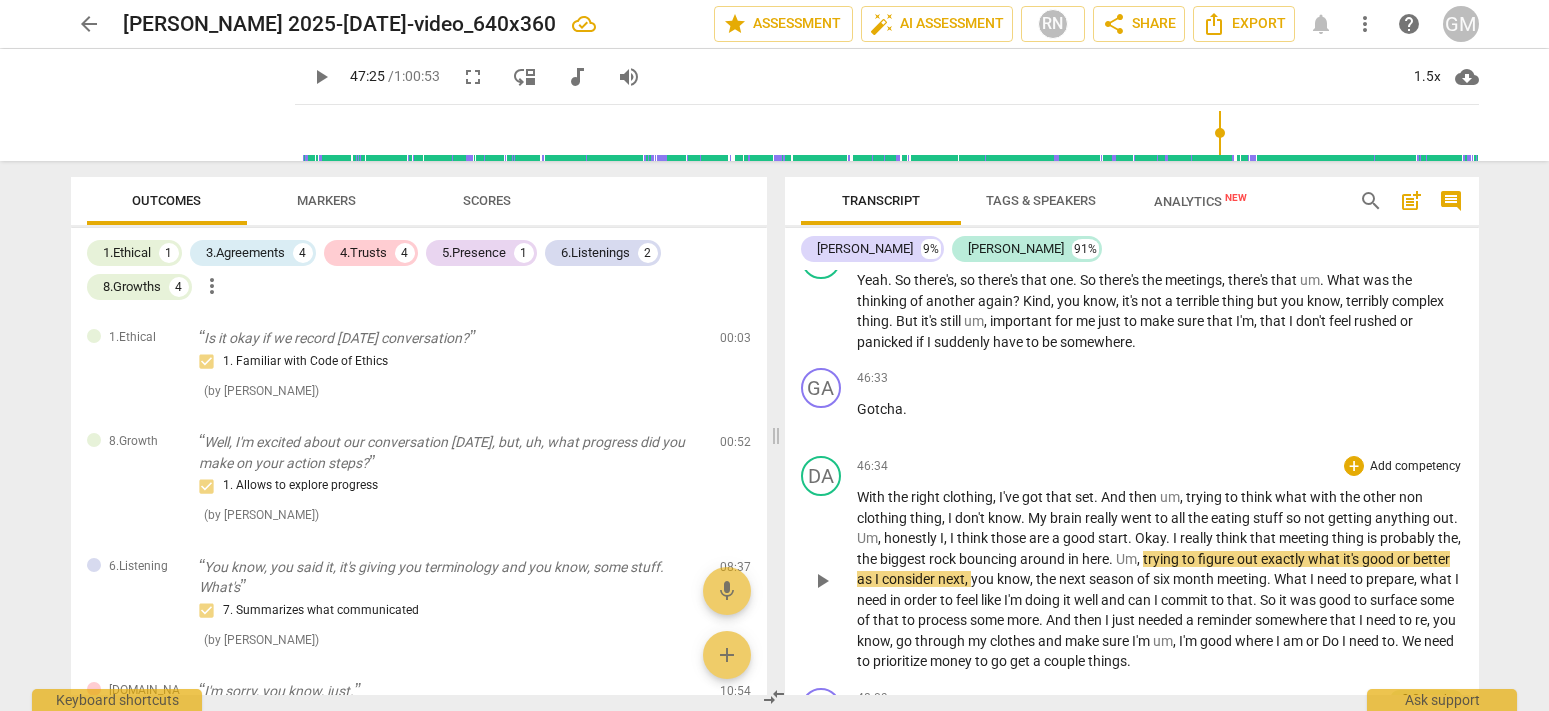 click on "Okay" at bounding box center [1150, 538] 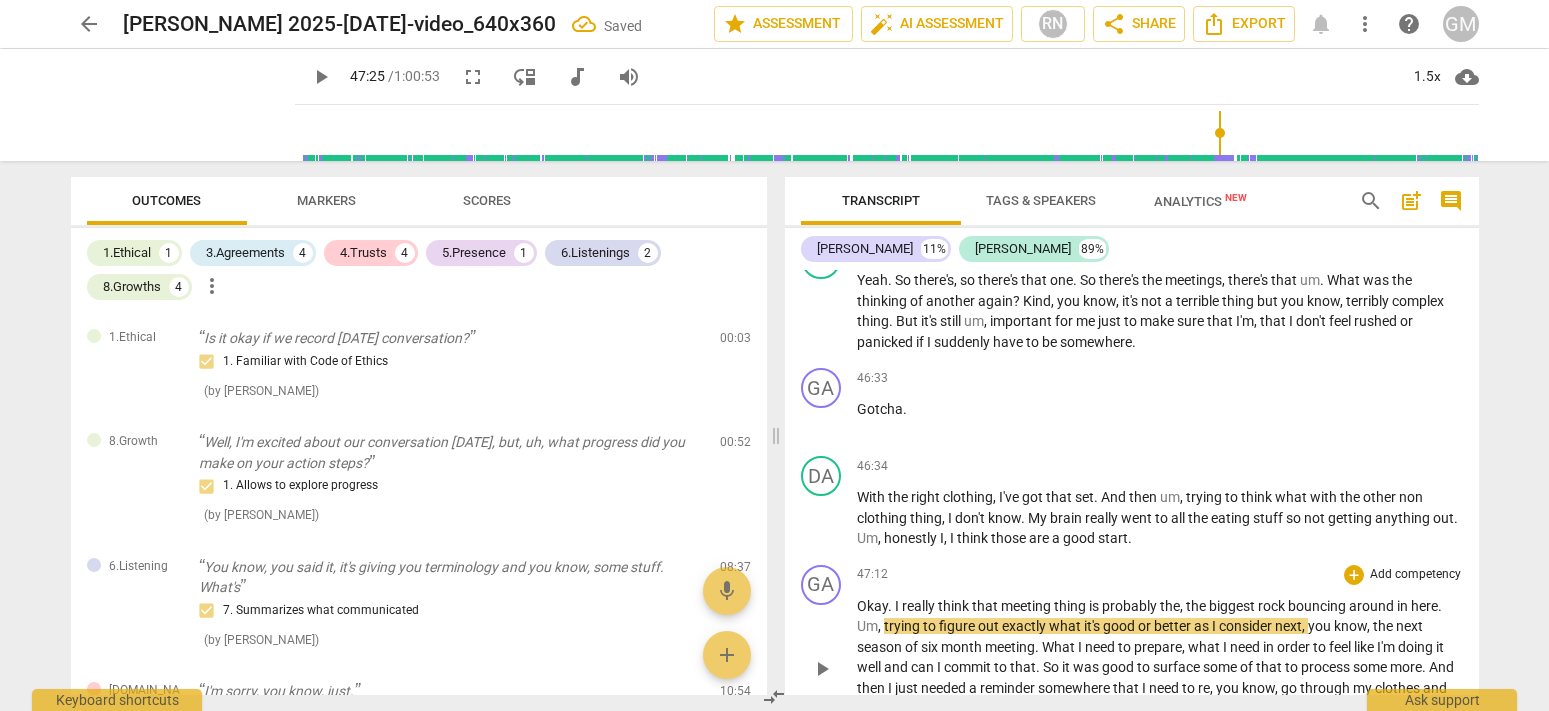 click on "." at bounding box center [891, 606] 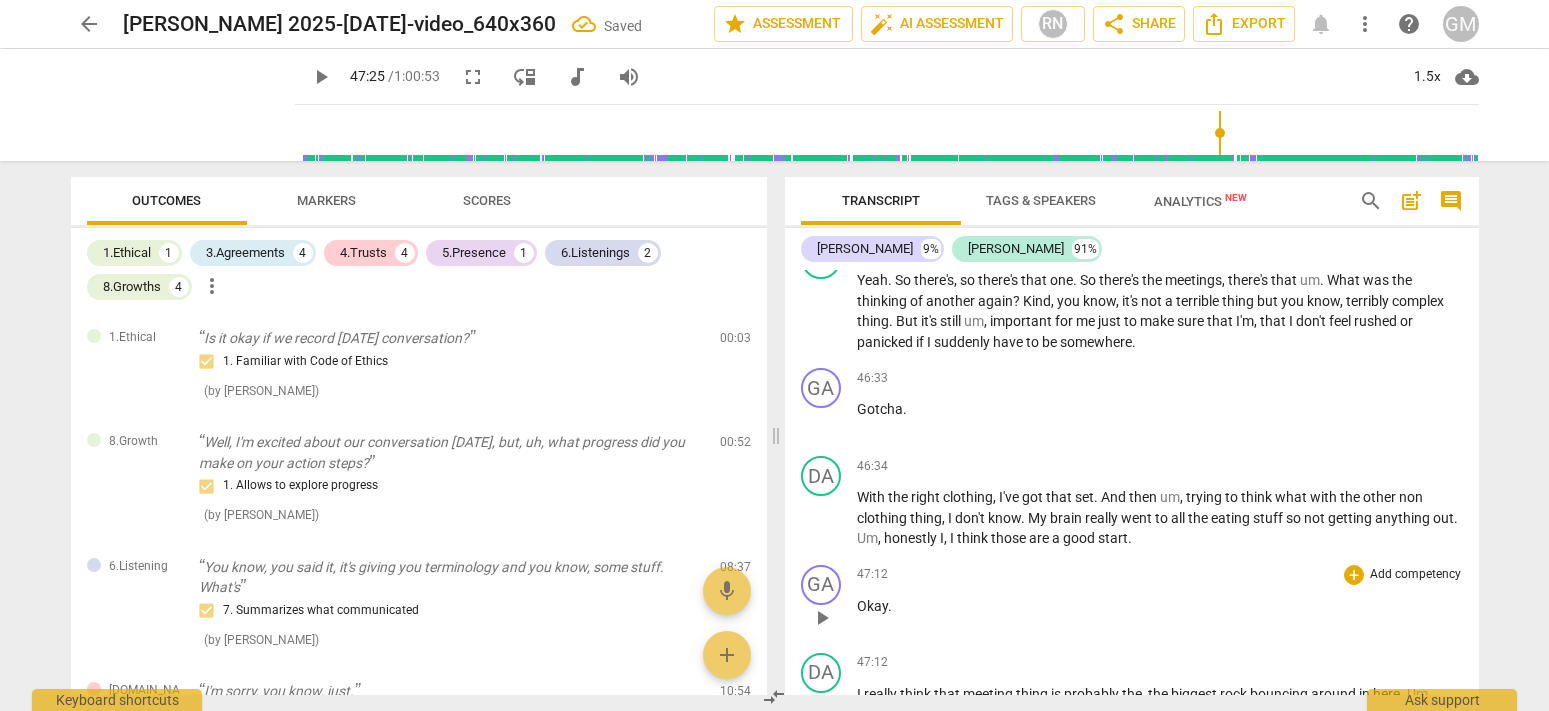 scroll, scrollTop: 16045, scrollLeft: 0, axis: vertical 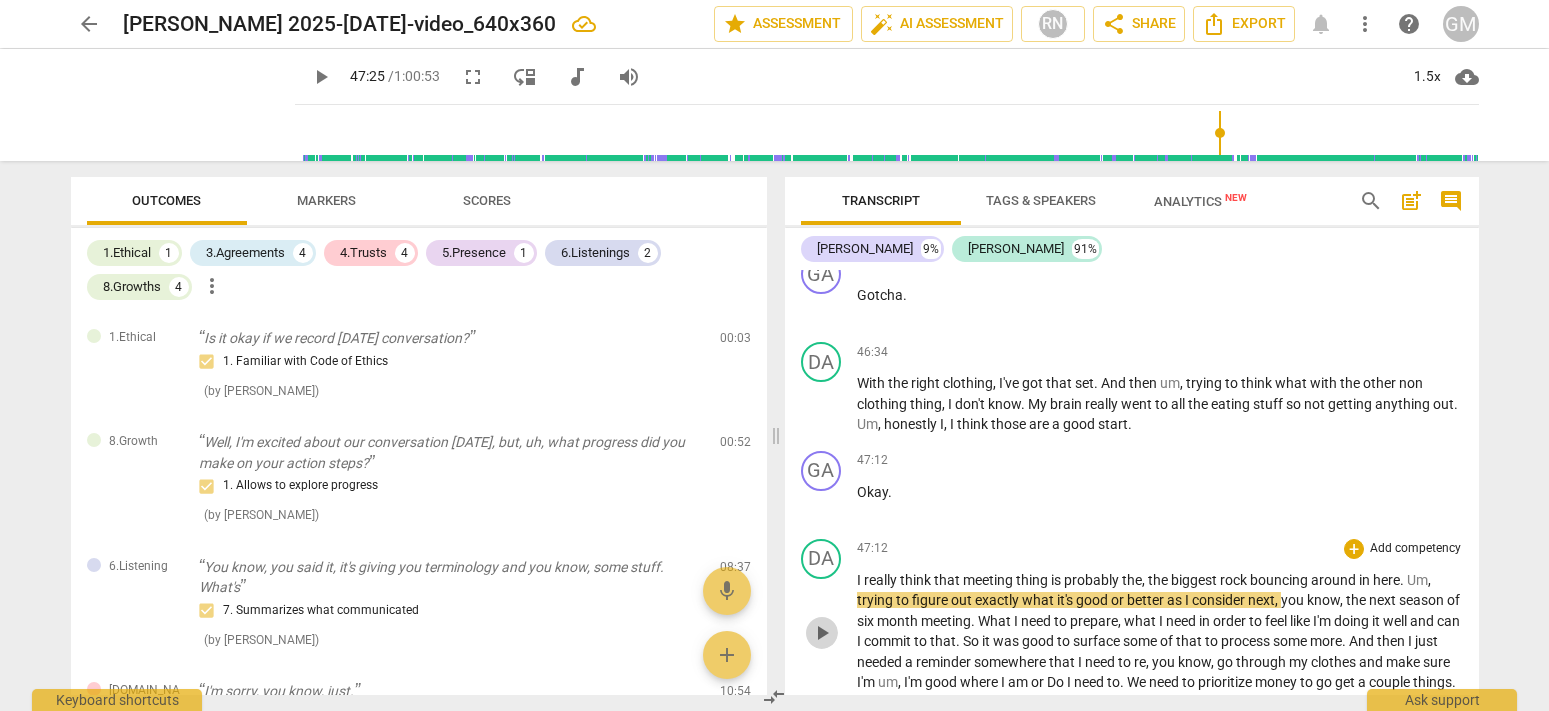 click on "play_arrow" at bounding box center (822, 633) 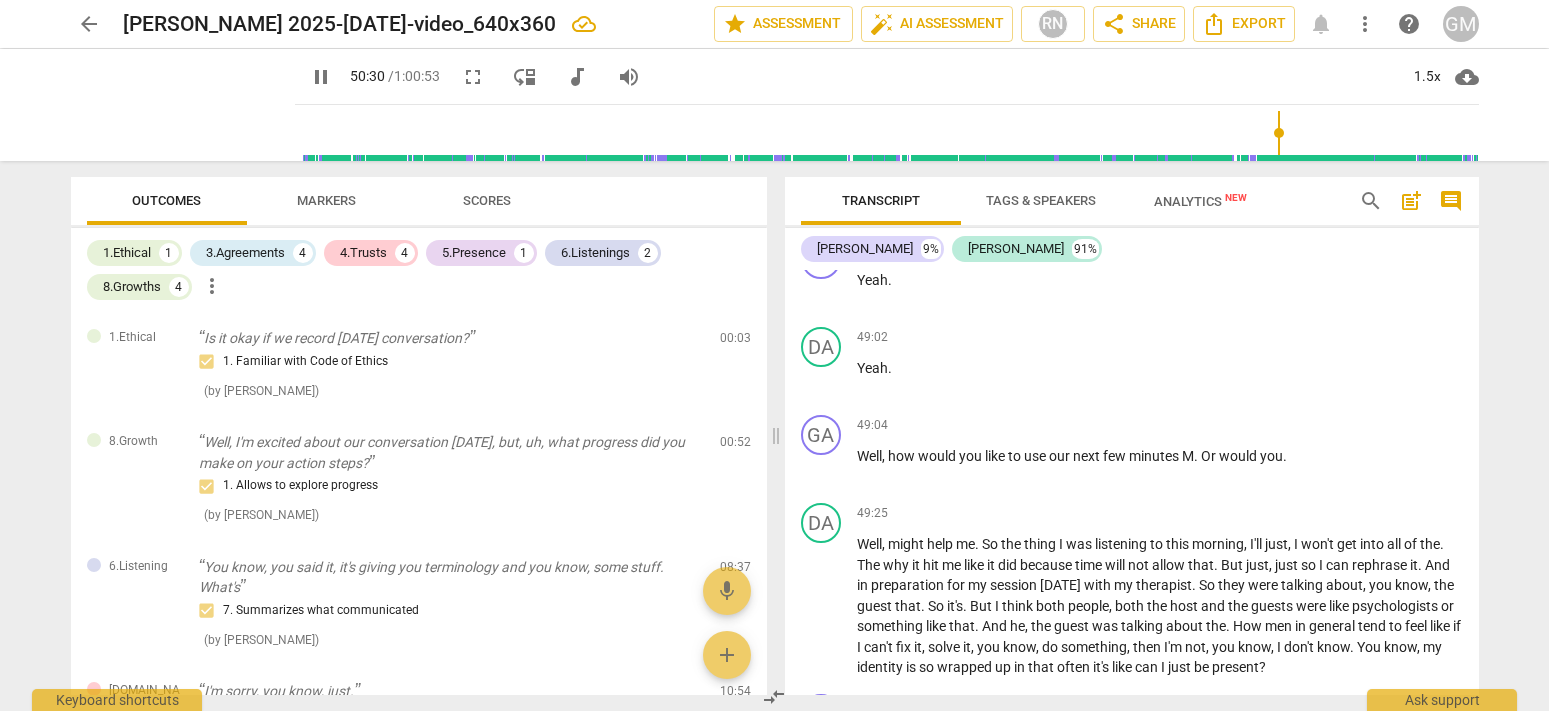 scroll, scrollTop: 17342, scrollLeft: 0, axis: vertical 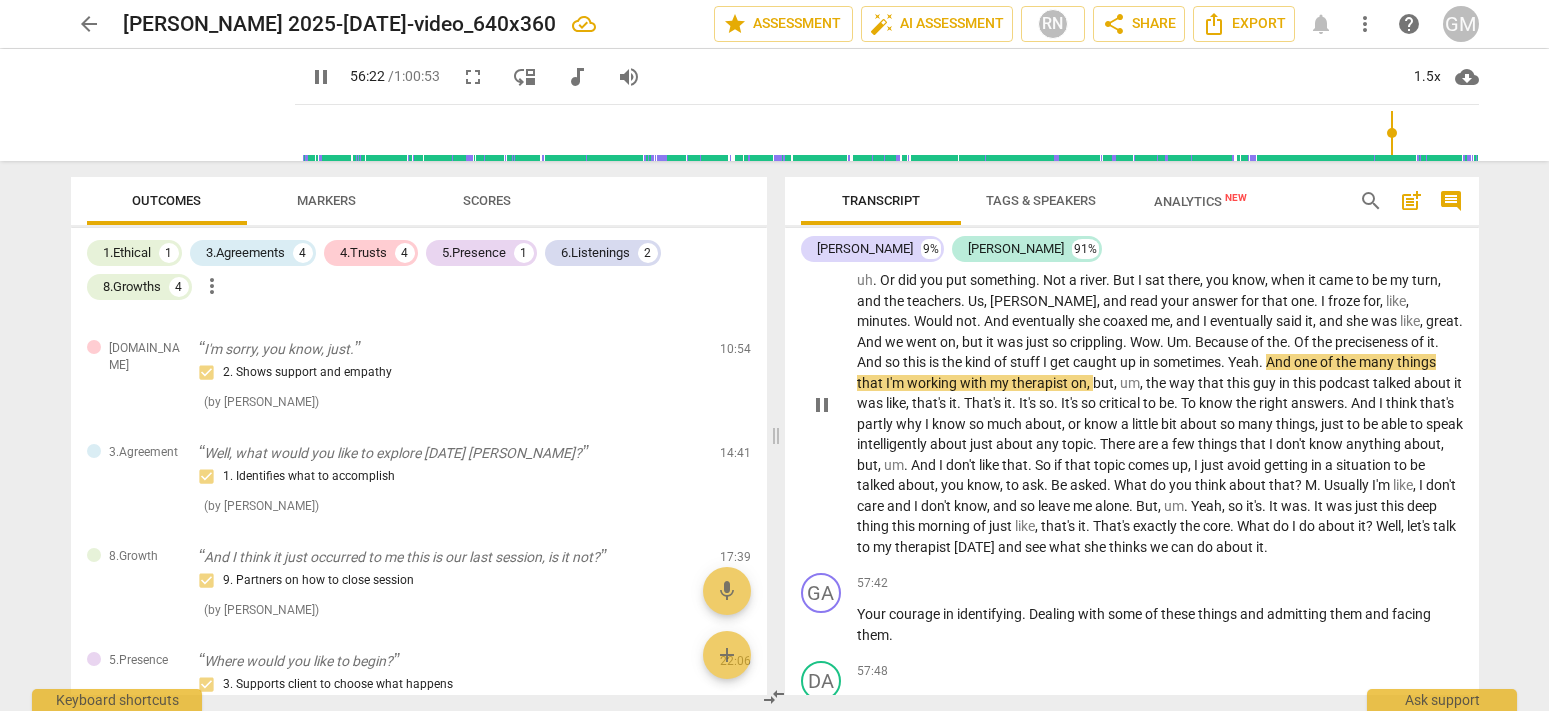 click on "Wow" at bounding box center [1145, 342] 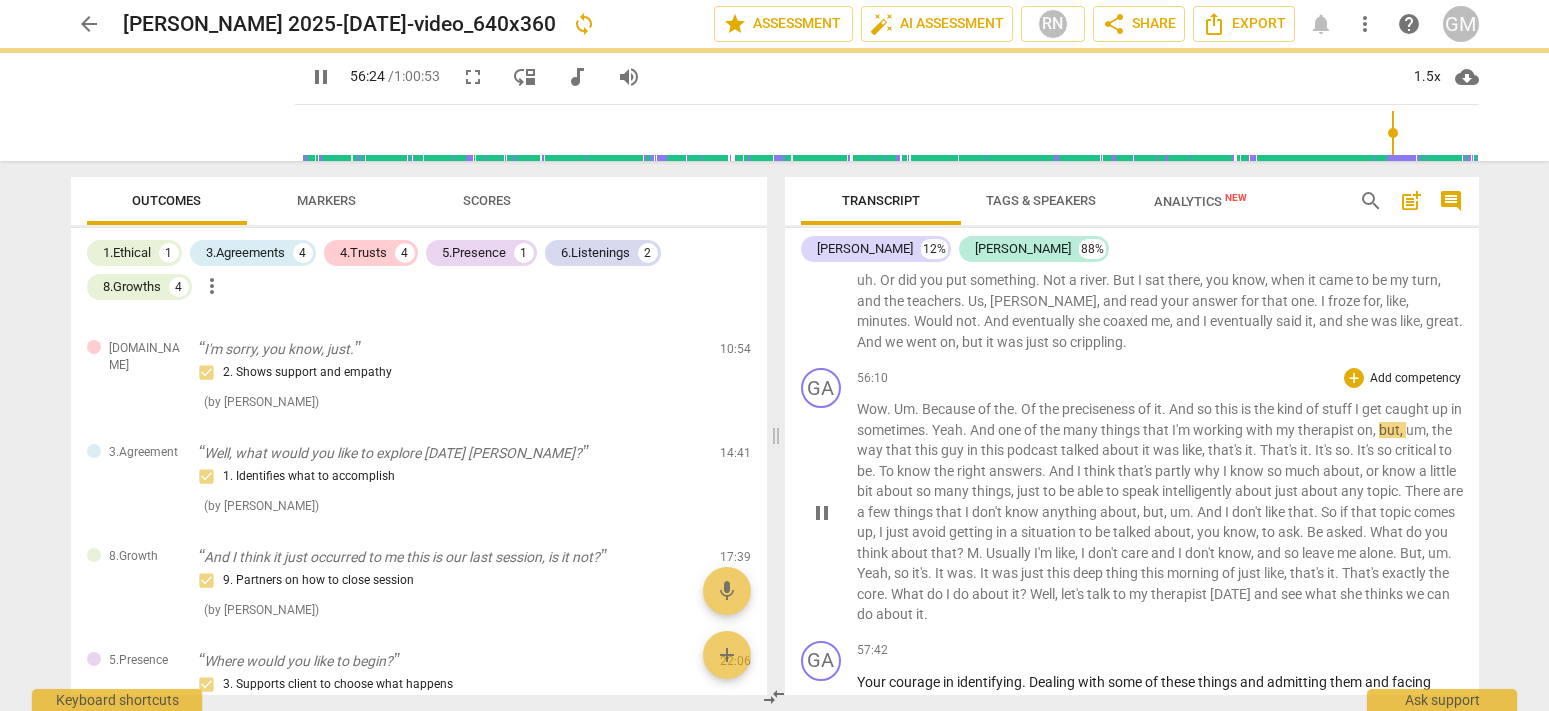 scroll, scrollTop: 18484, scrollLeft: 0, axis: vertical 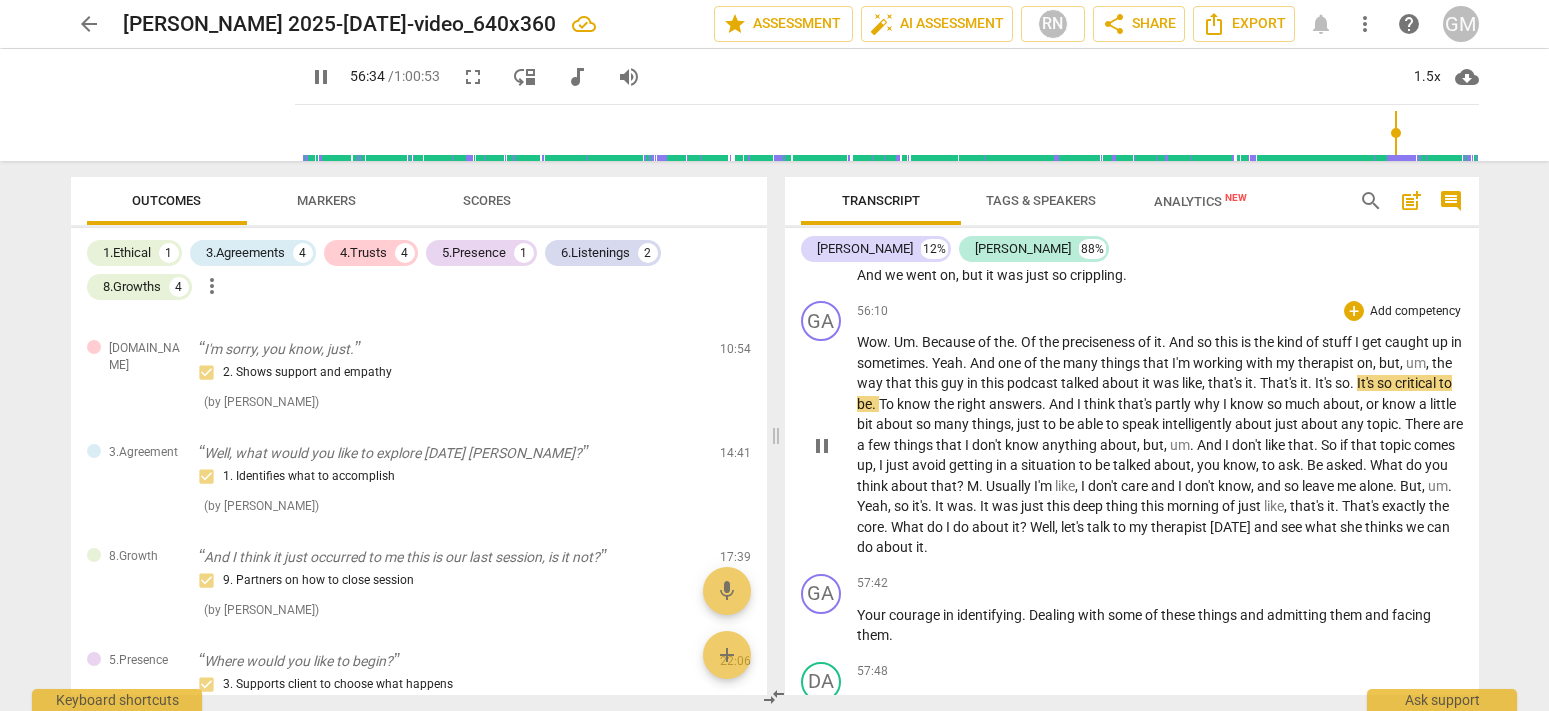 click on "56:10 + Add competency keyboard_arrow_right Wow .   Um .   Because   of   the .   Of   the   preciseness   of   it .   And   so   this   is   the   kind   of   stuff   I   get   caught   up   in   sometimes .   Yeah .   And   one   of   the   many   things   that   I'm   working   with   my   therapist   on ,   but ,   um ,   the   way   that   this   guy   in   this   podcast   talked   about   it   was   like ,   that's   it .   That's   it .   It's   so .   It's   so   critical   to   be .   To   know   the   right   answers .   And   I   think   that's   partly   why   I   know   so   much   about ,   or   know   a   little   bit   about   so   many   things ,   just   to   be   able   to   speak   intelligently   about   just   about   any   topic .   There   are   a   few   things   that   I   don't   know   anything   about ,   but ,   um .   And   I   don't   like   that .   So   if   that   topic   comes   up ,   I   just   avoid   getting   in   a   situation   to   be   talked   about ,   you   ," at bounding box center [1160, 429] 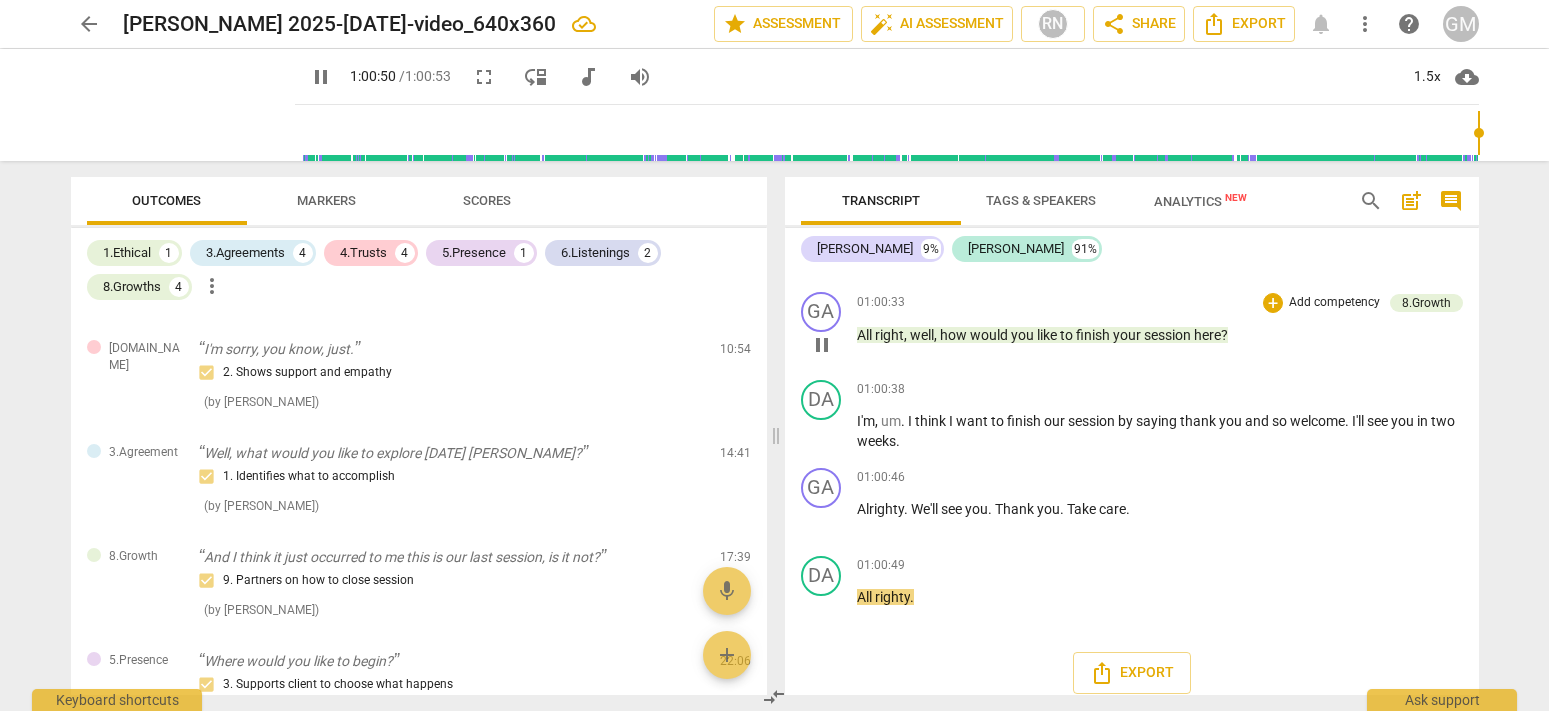 scroll, scrollTop: 20132, scrollLeft: 0, axis: vertical 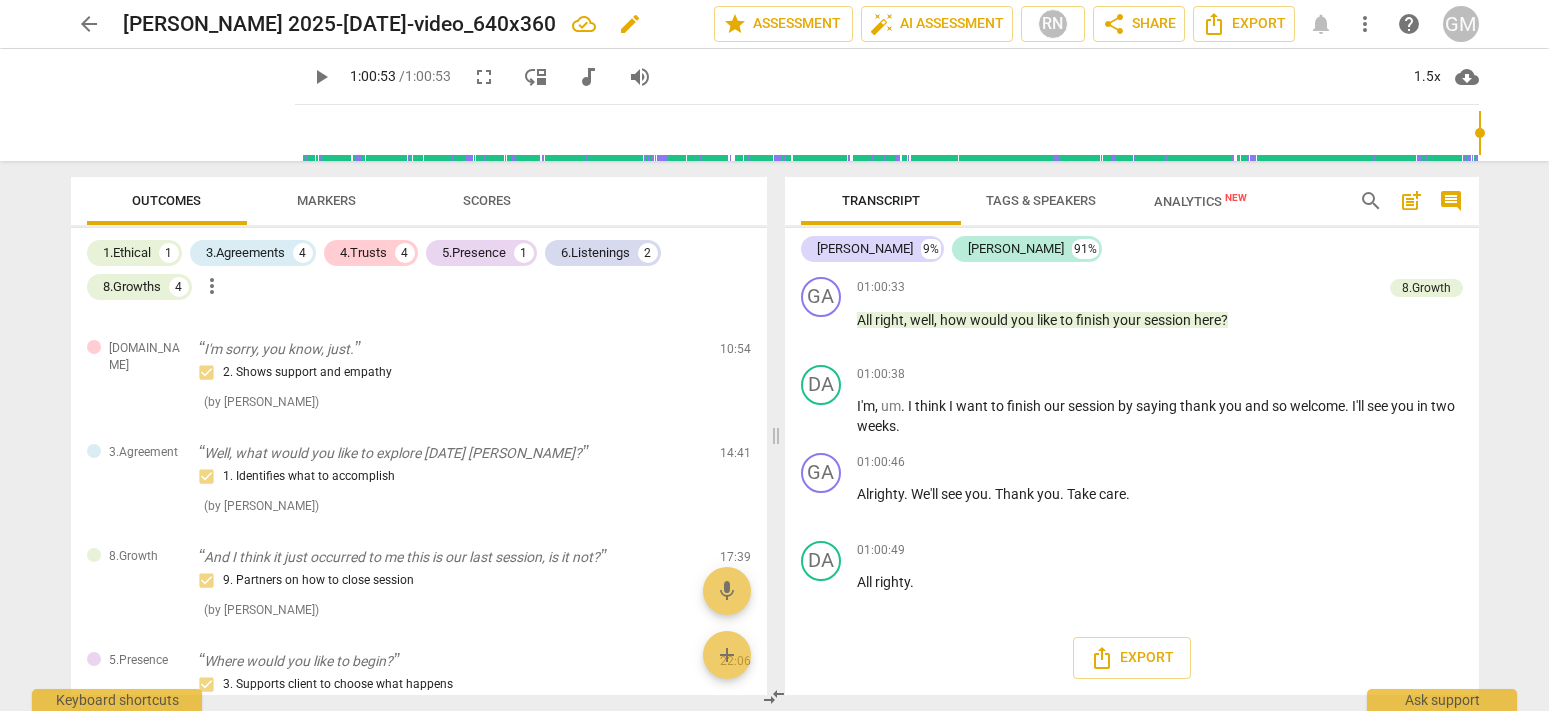 type on "3653" 